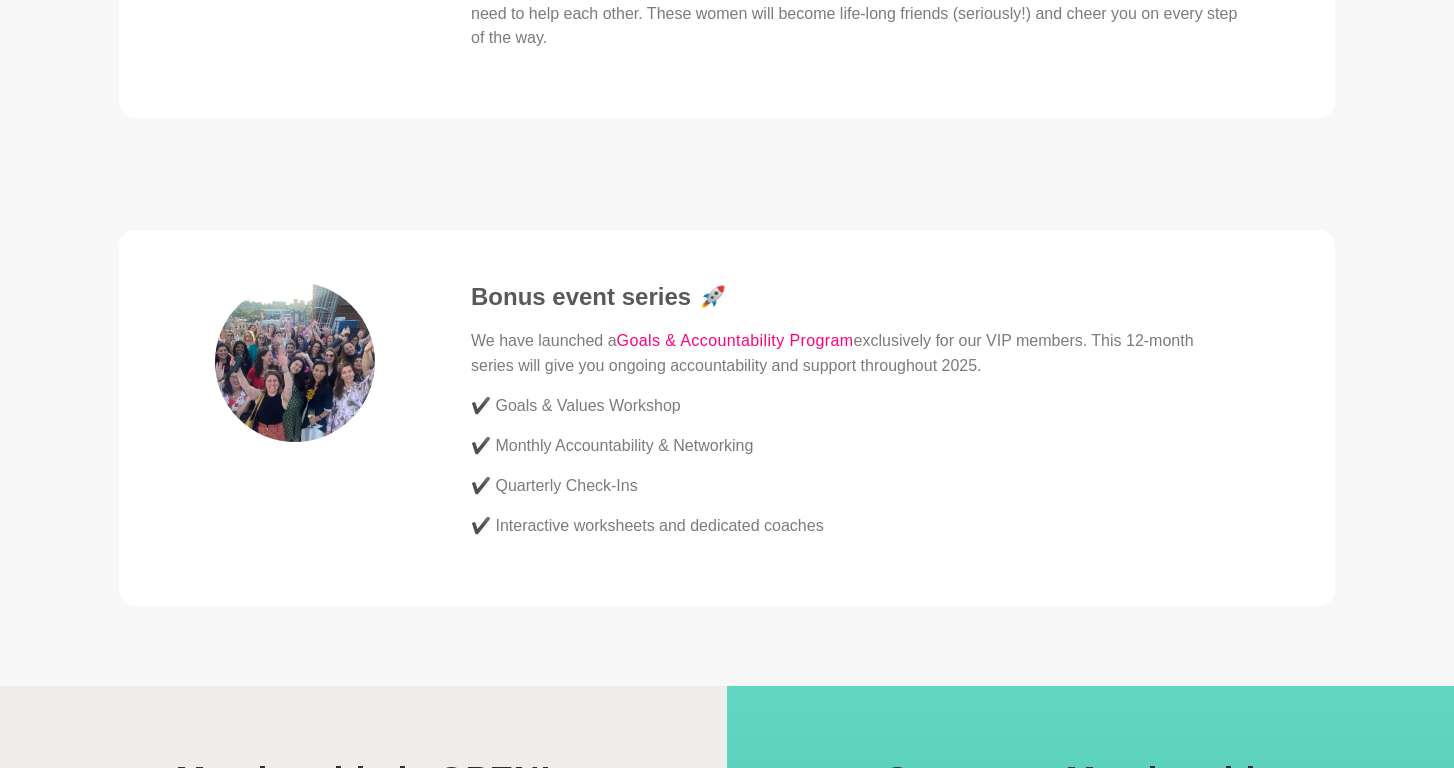 scroll, scrollTop: 5125, scrollLeft: 0, axis: vertical 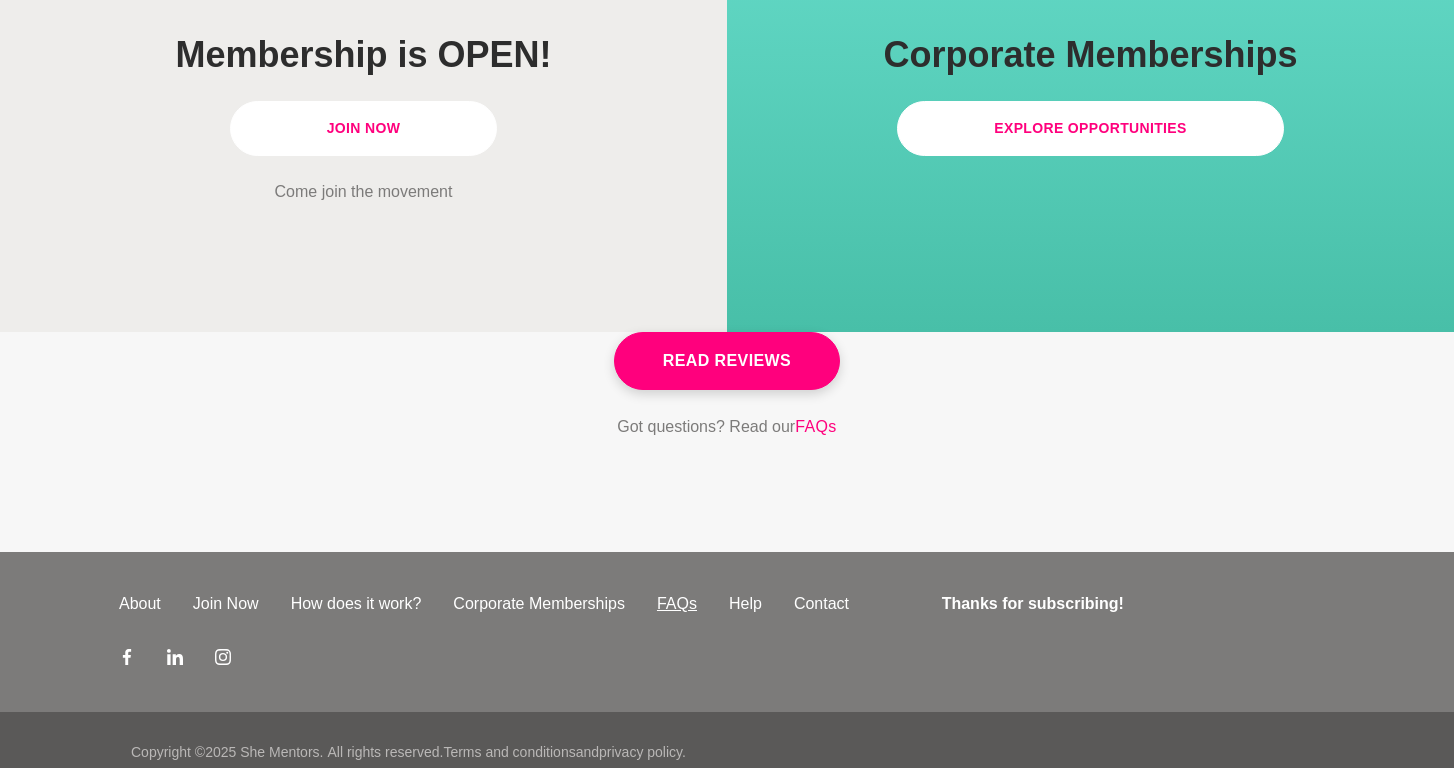 click on "FAQs" at bounding box center [677, 604] 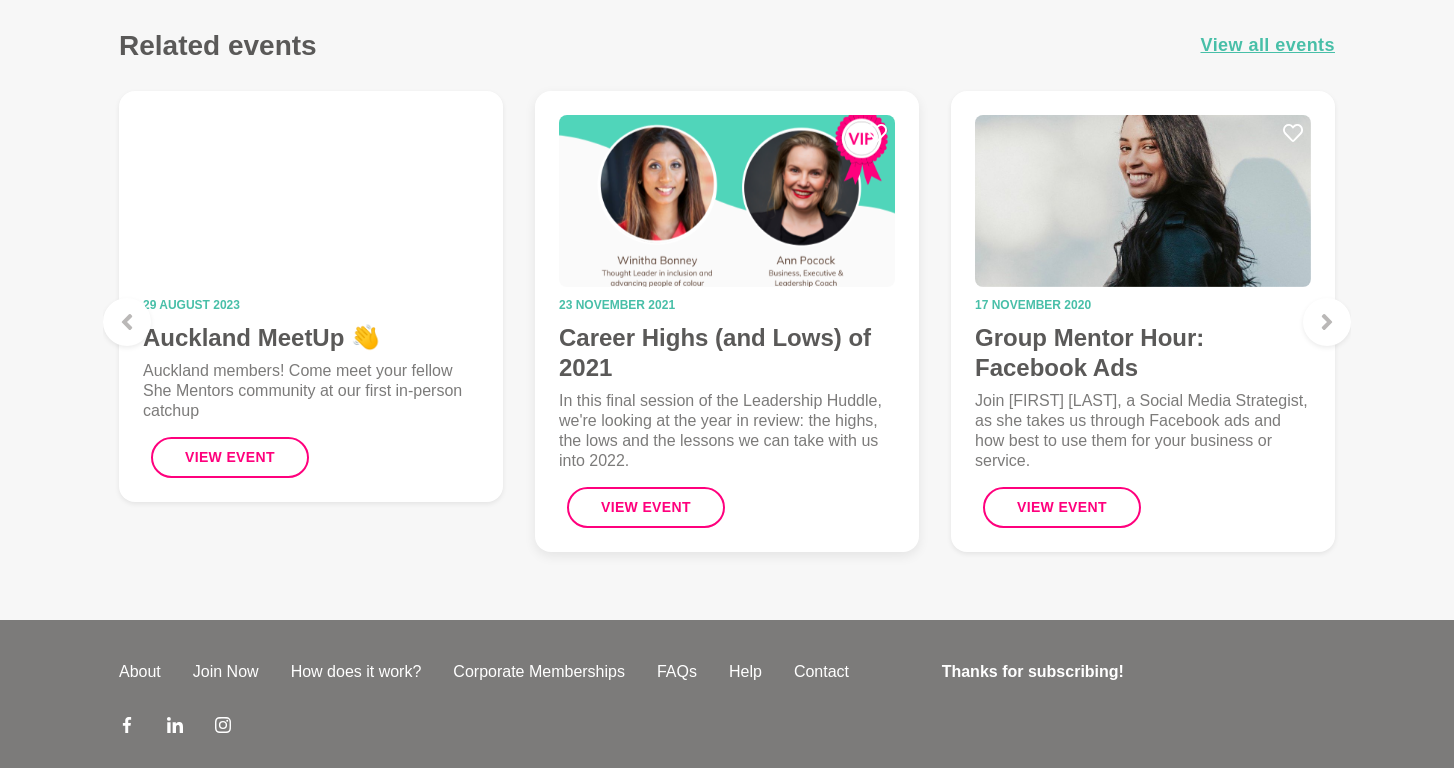 scroll, scrollTop: 1203, scrollLeft: 0, axis: vertical 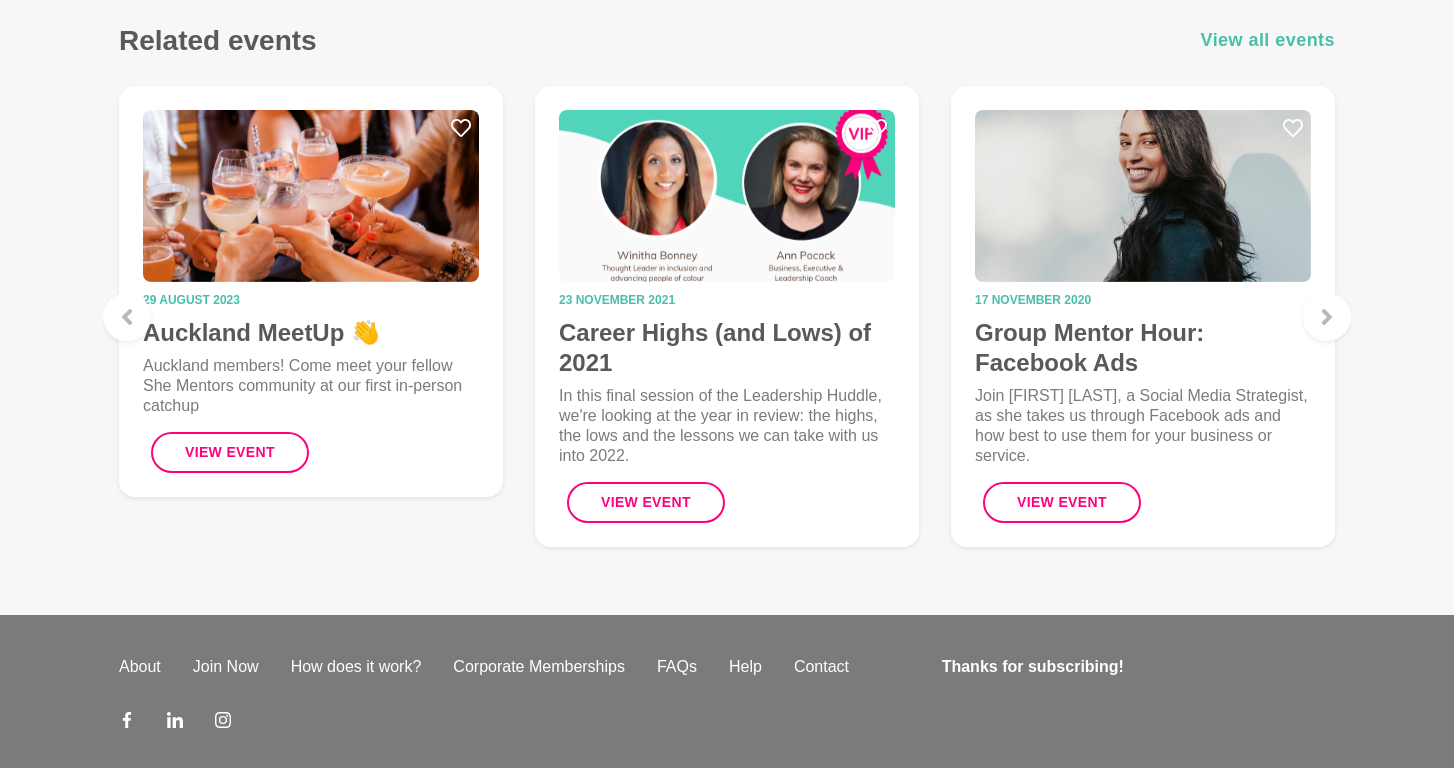 click on "View all events" at bounding box center [1268, 40] 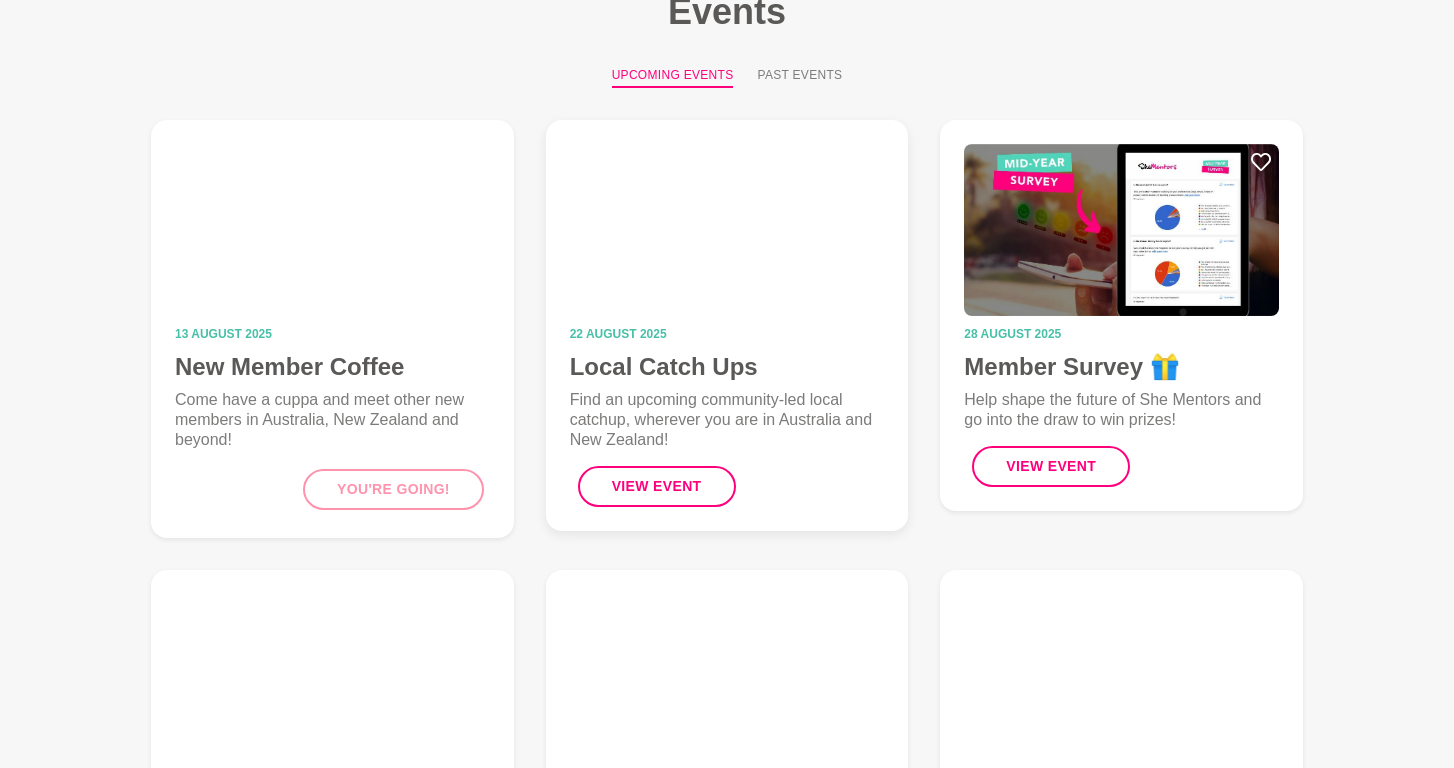 scroll, scrollTop: 155, scrollLeft: 0, axis: vertical 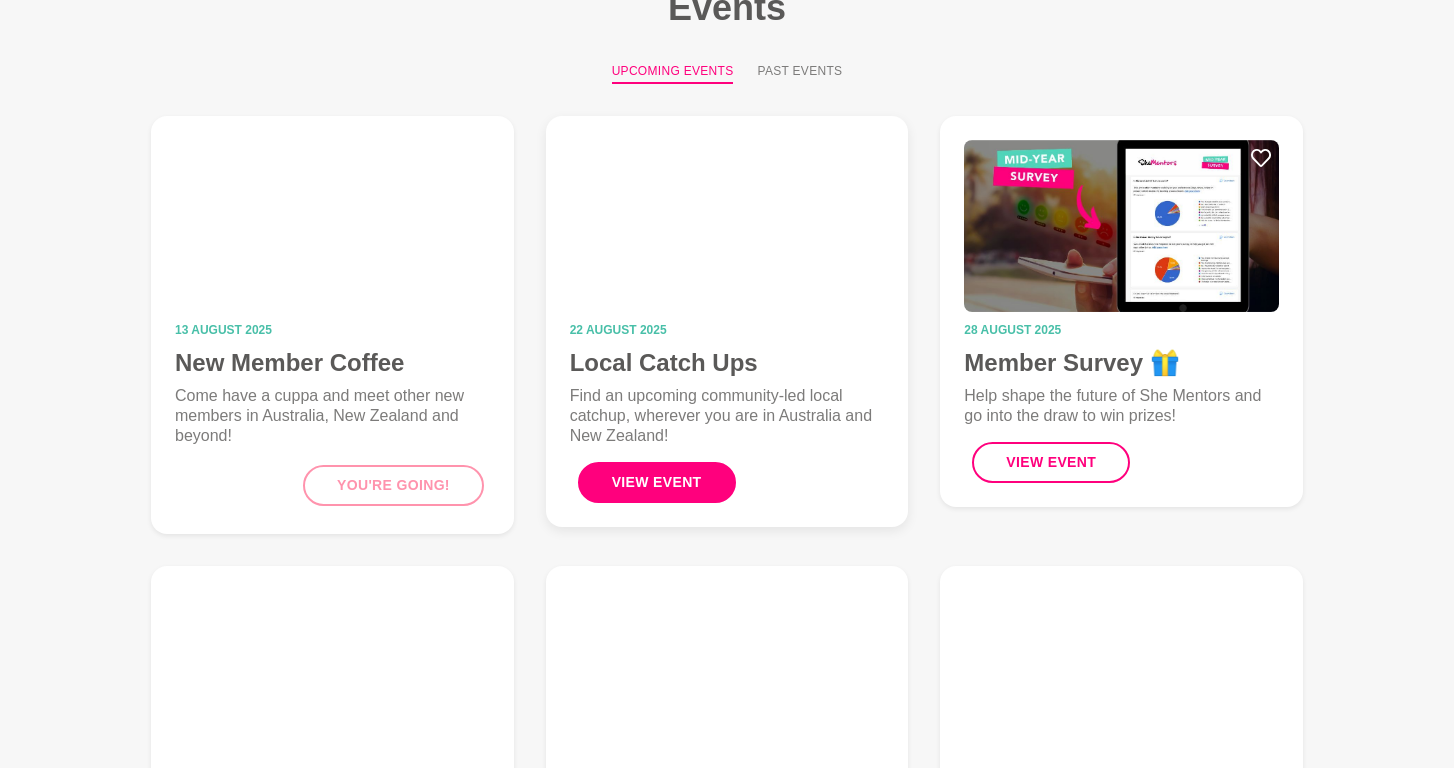 click on "View Event" at bounding box center [657, 482] 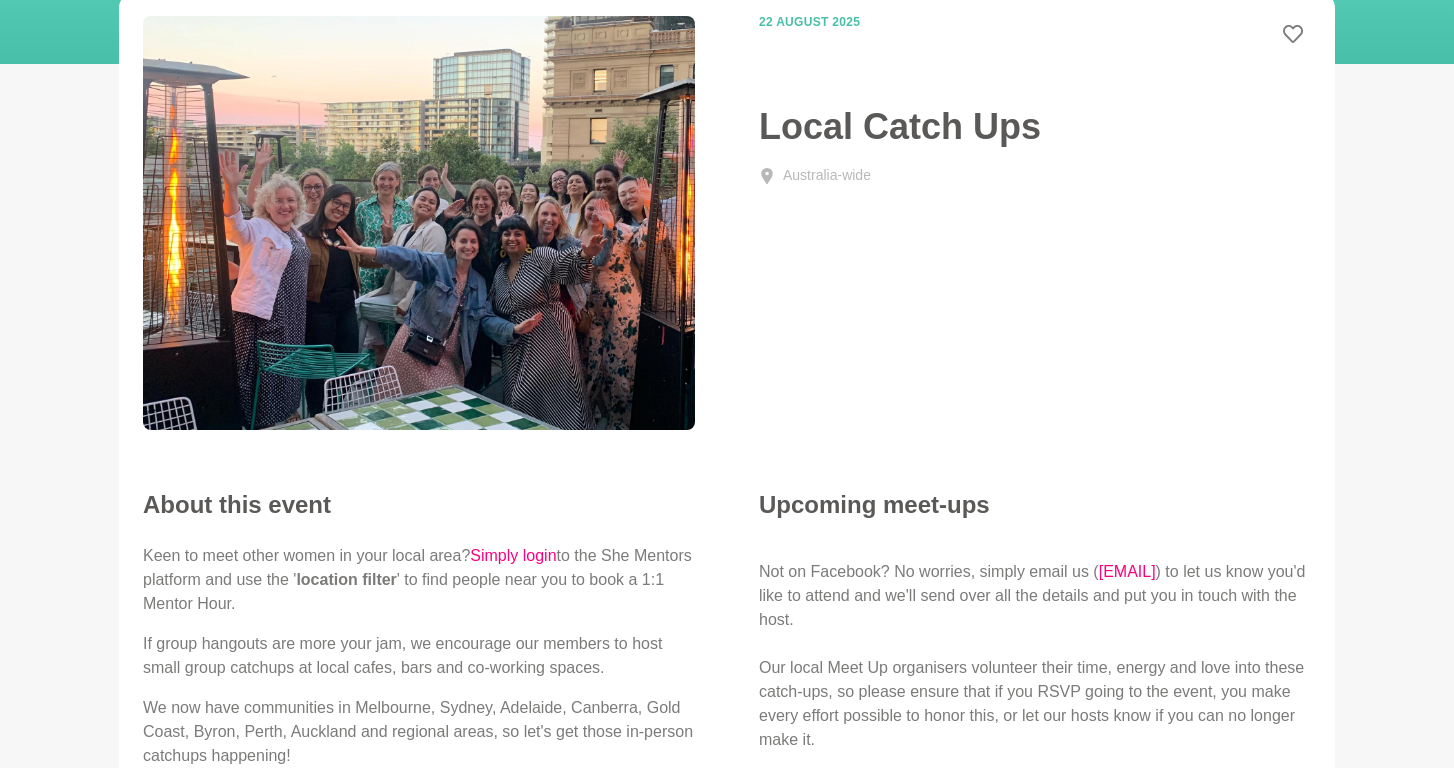 scroll, scrollTop: 76, scrollLeft: 0, axis: vertical 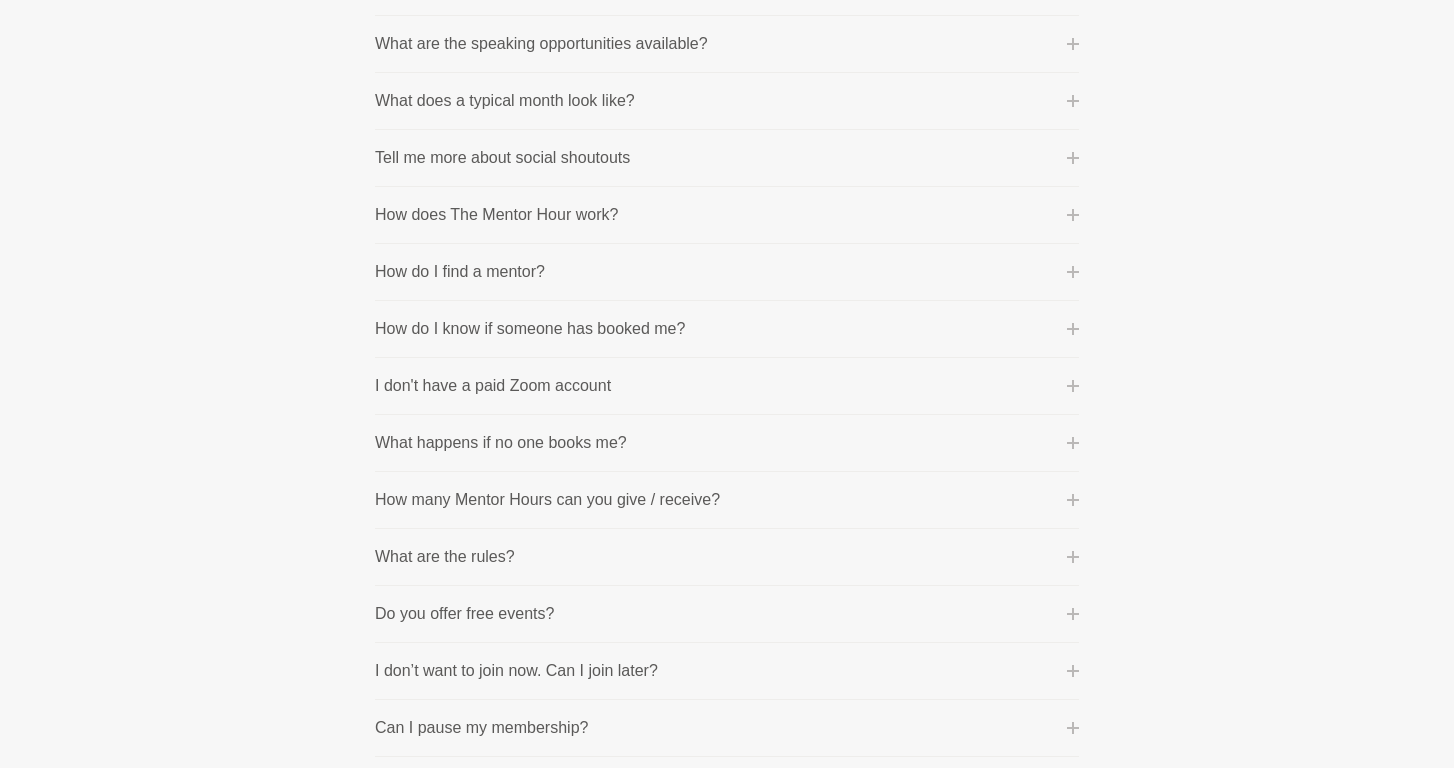 click 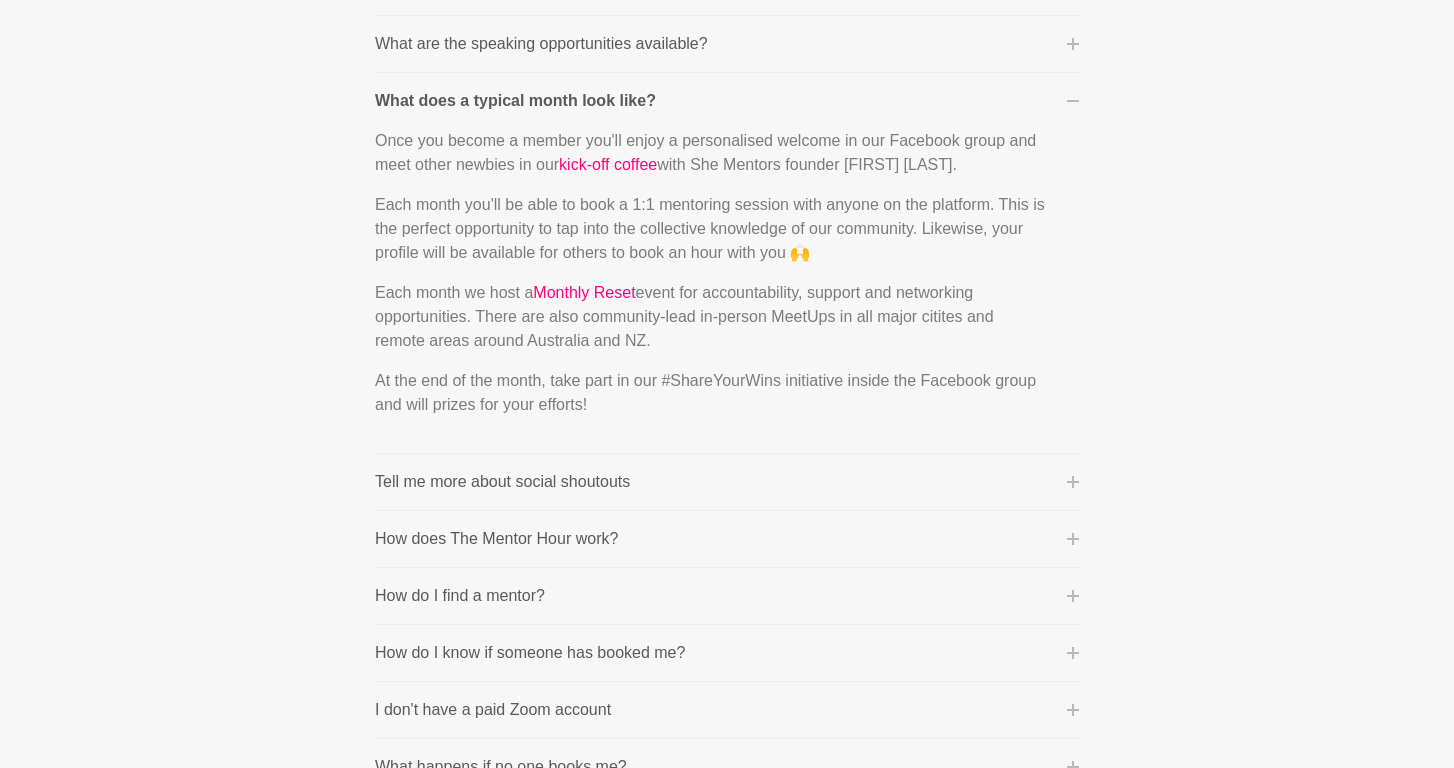click 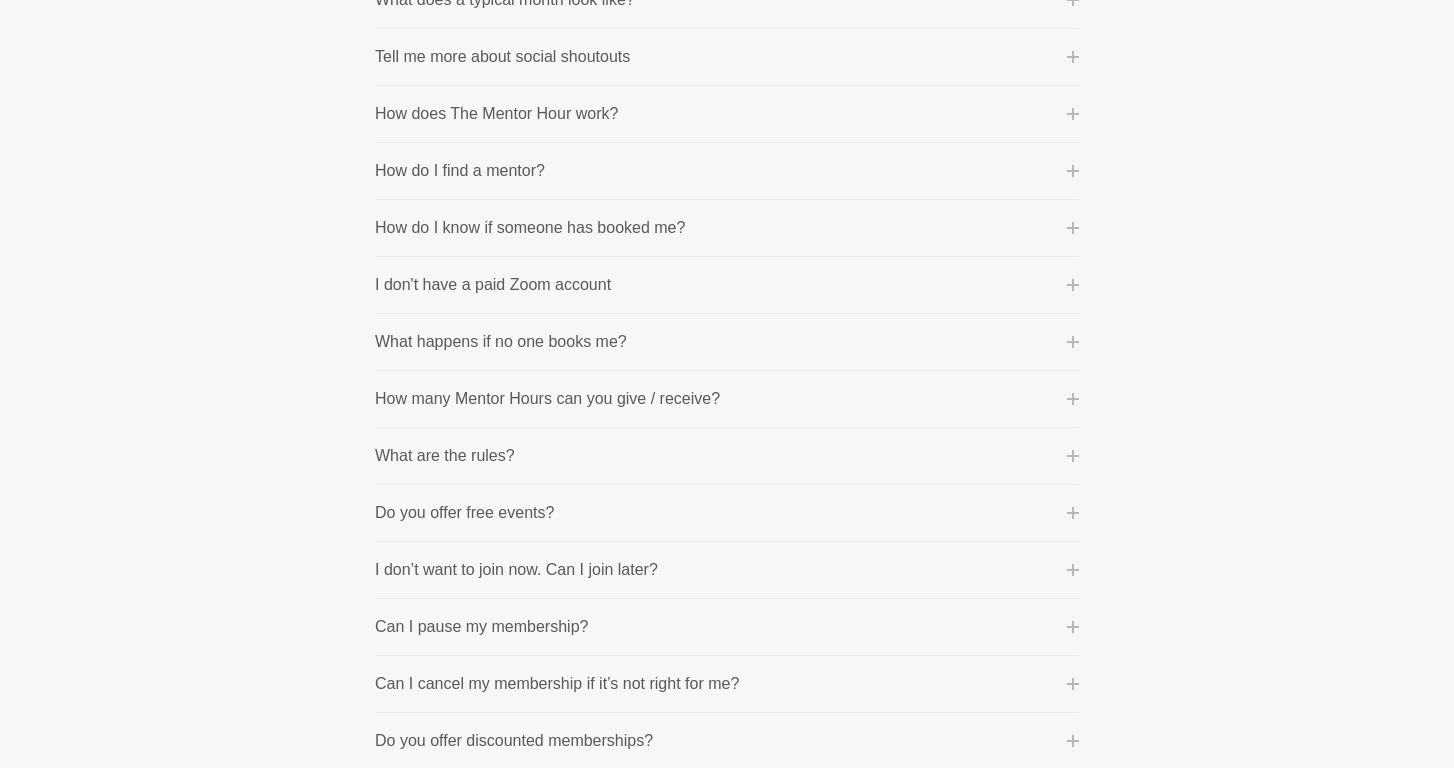 scroll, scrollTop: 858, scrollLeft: 0, axis: vertical 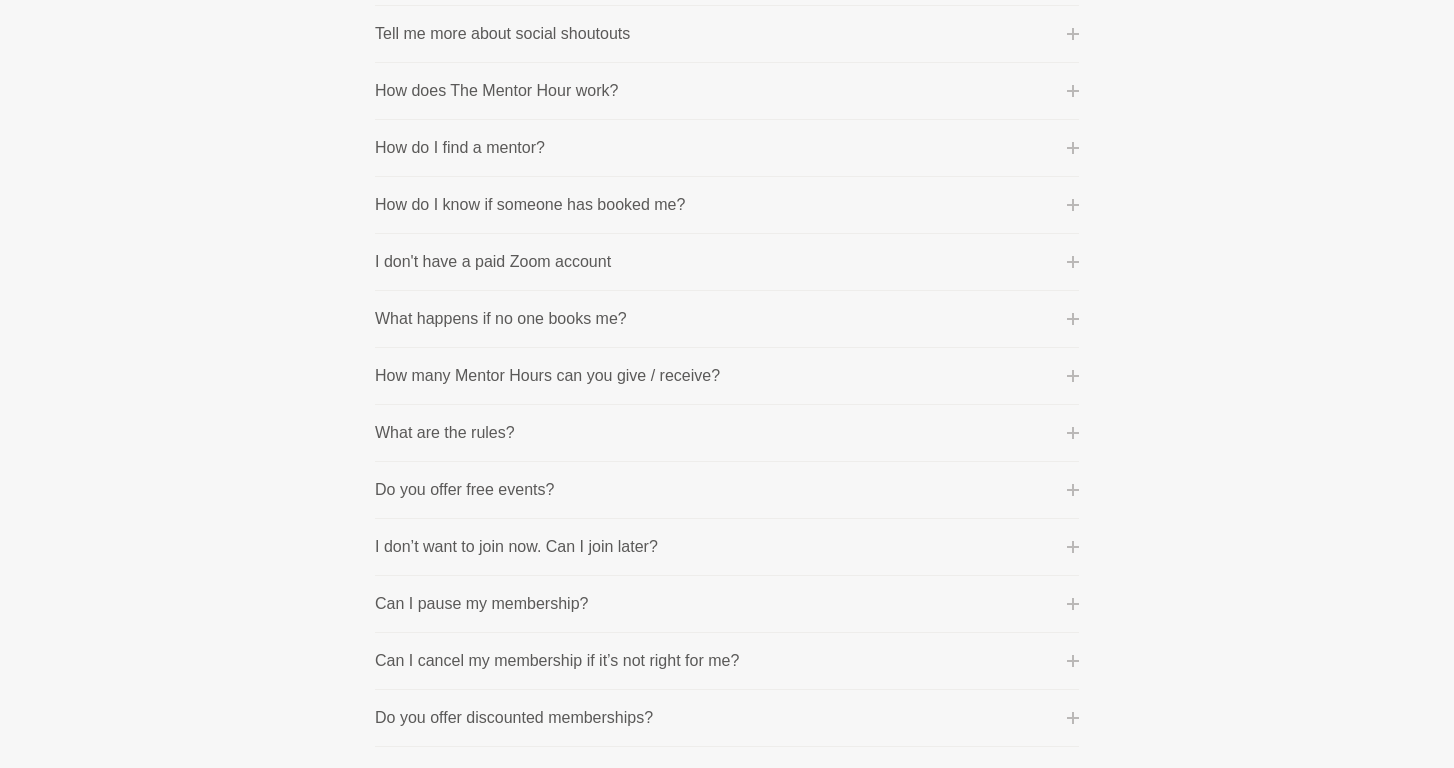 click on "How do I find a mentor?" at bounding box center [727, 148] 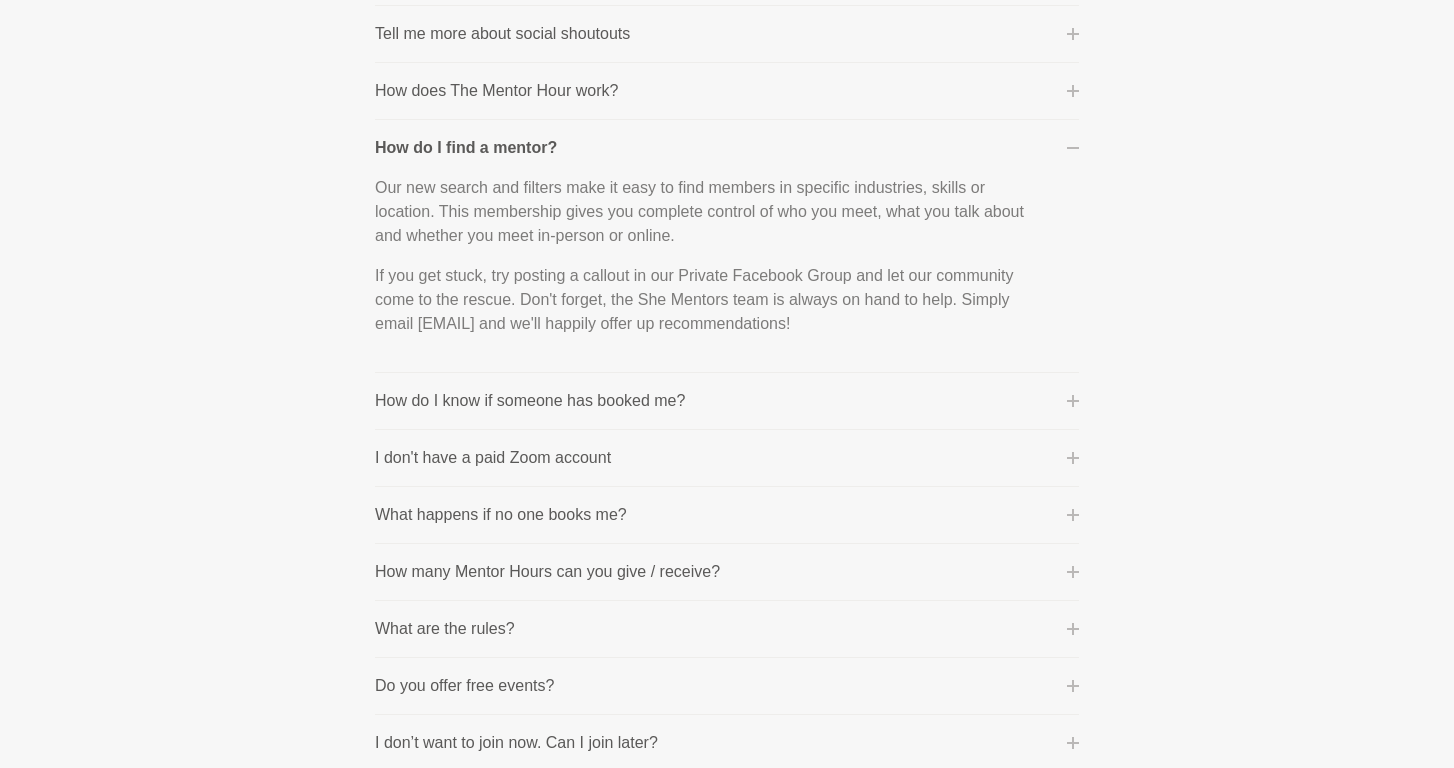 click on "How do I know if someone has booked me?" at bounding box center (727, 401) 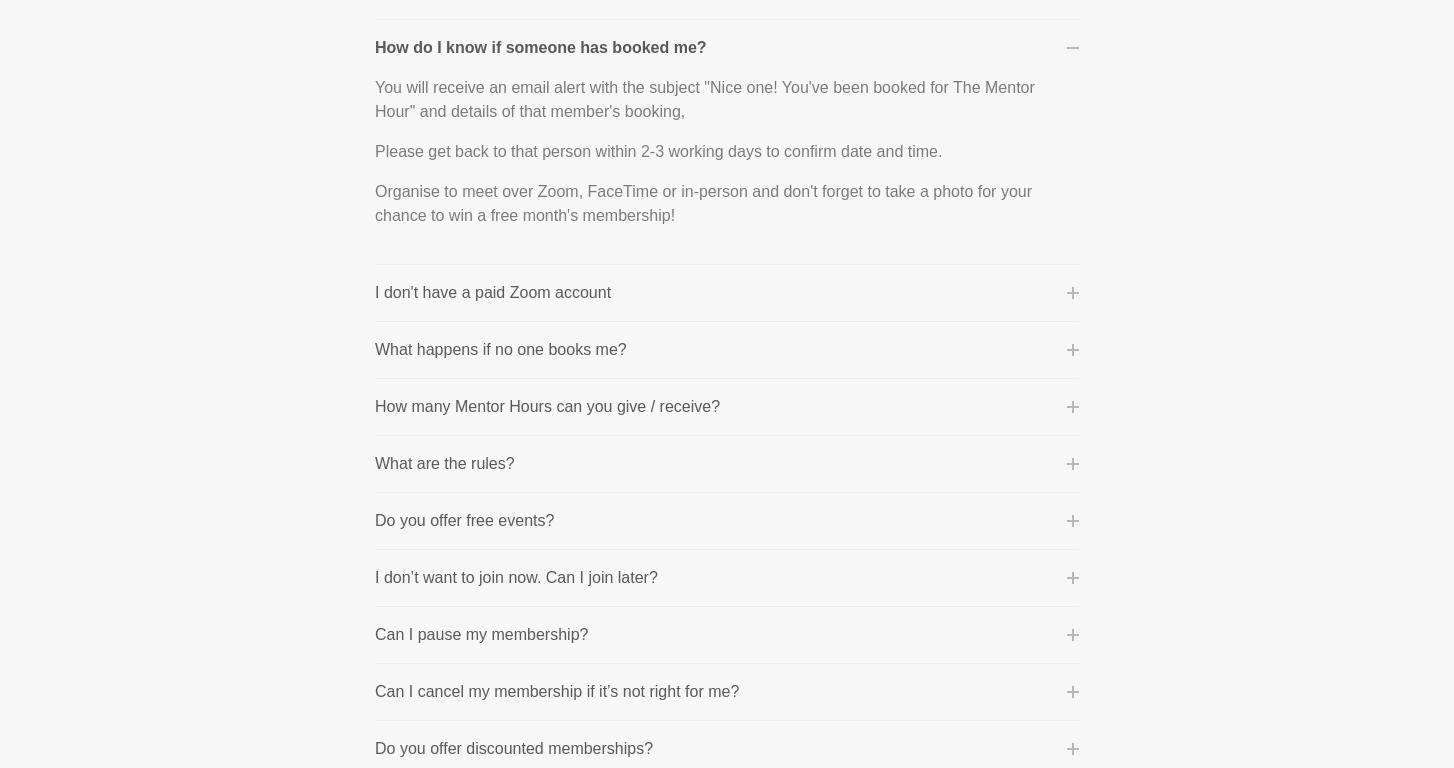 scroll, scrollTop: 1021, scrollLeft: 0, axis: vertical 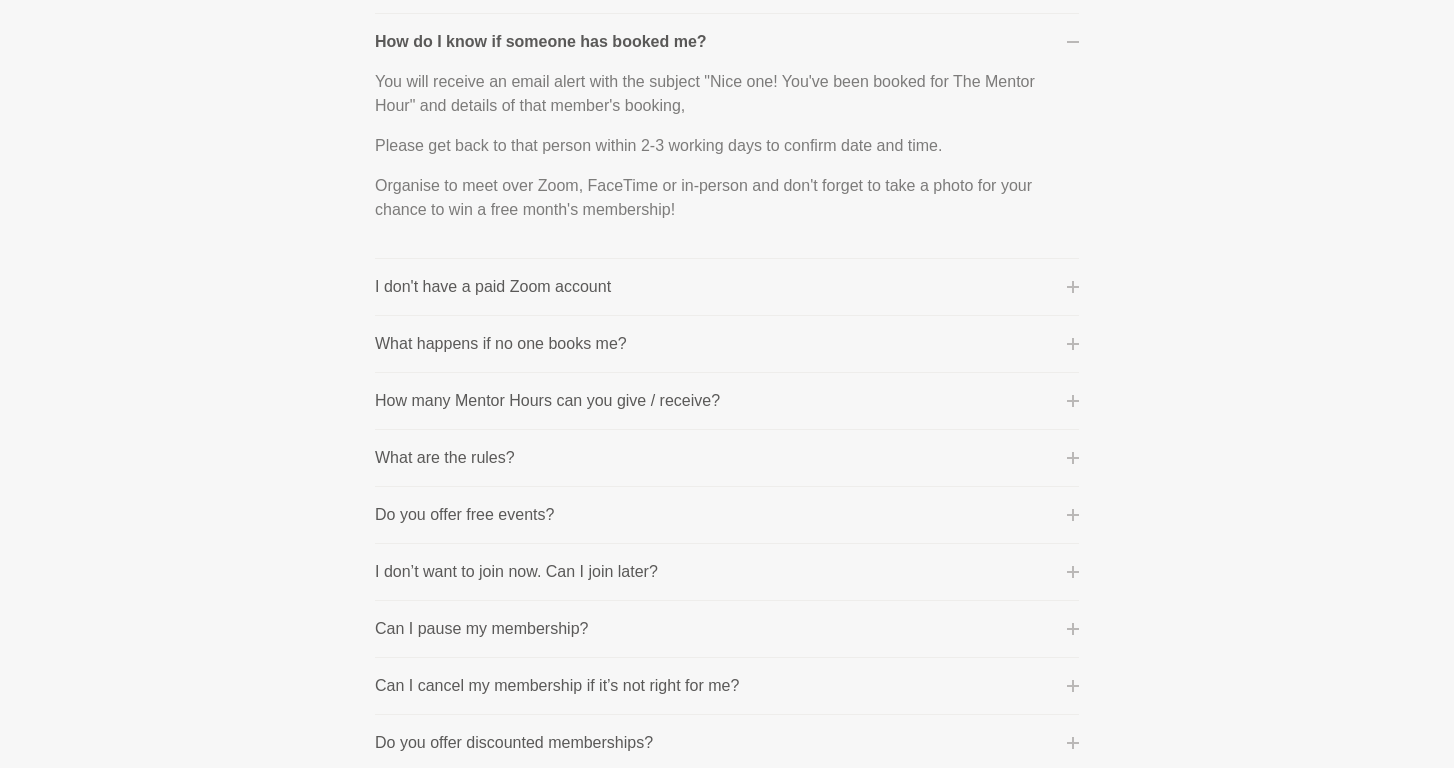 click on "I don't have a paid Zoom account" at bounding box center (493, 287) 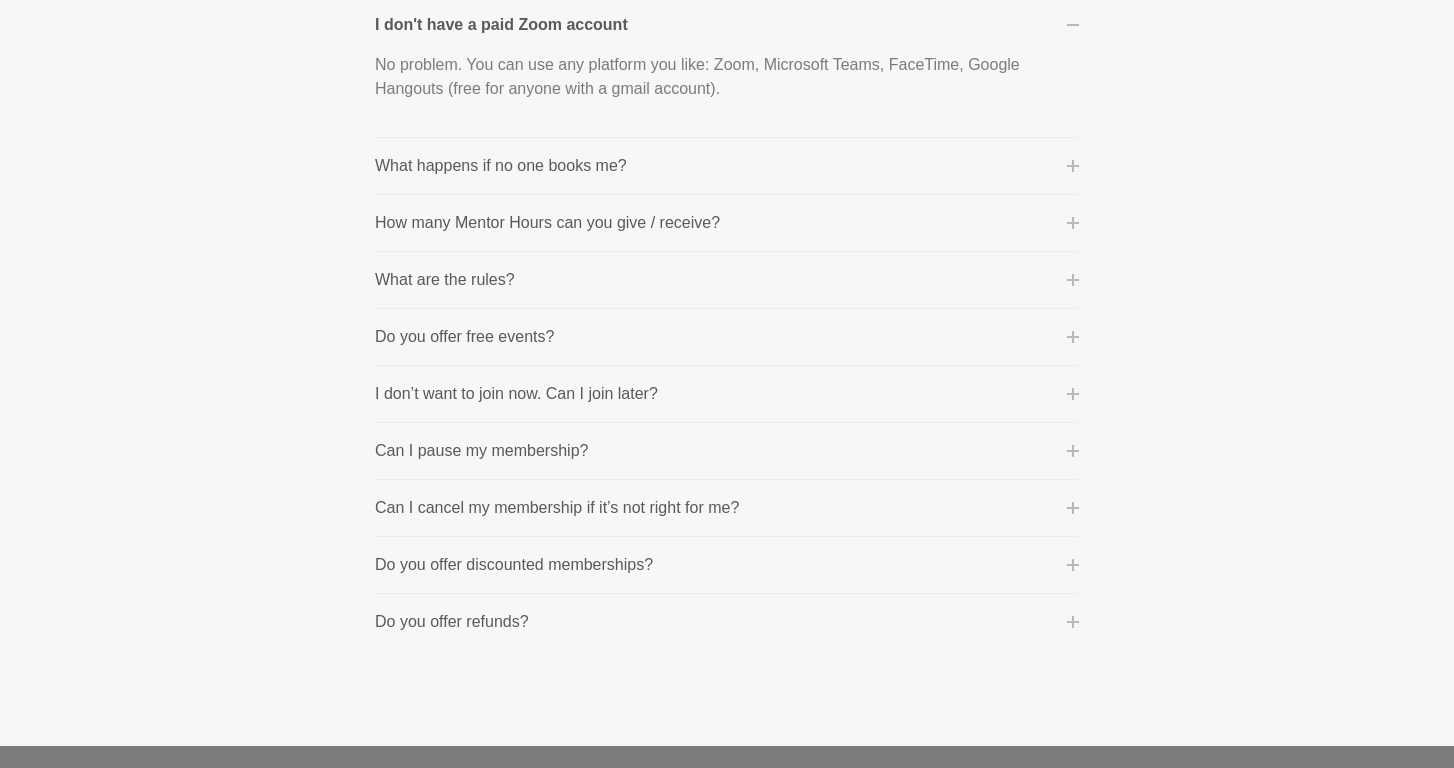 scroll, scrollTop: 1098, scrollLeft: 0, axis: vertical 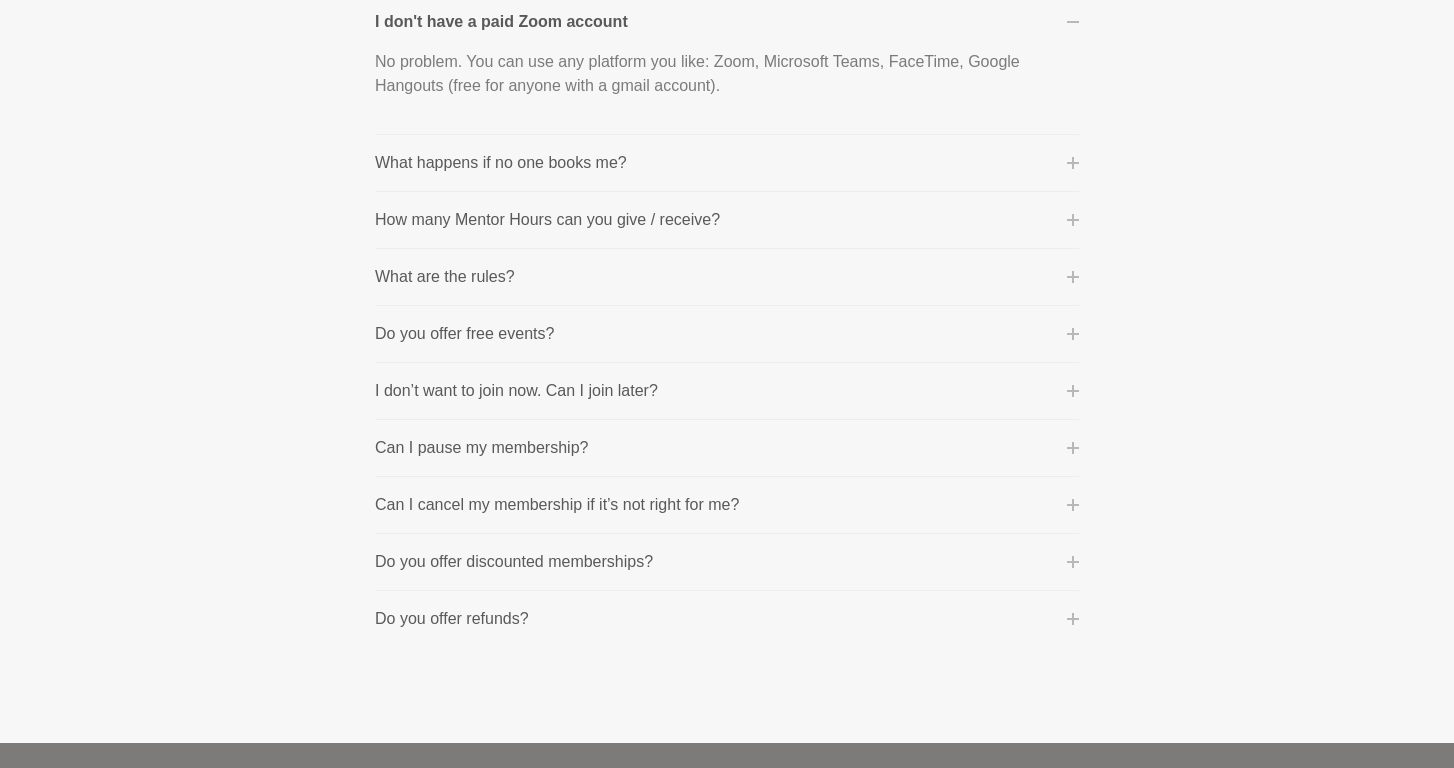 click on "What happens if no one books me? Don't worry! The point is that you're  available  if someone should need help in your particular field. That's all we ask!  If, however, you would like to mentor others and aren't getting many bookings, please review your profile and perhaps add in more skills, update your title or tweak your copy to appeal to the masses. If you need help with this, please email [EMAIL] and we'll be happy to assist." at bounding box center [727, 163] 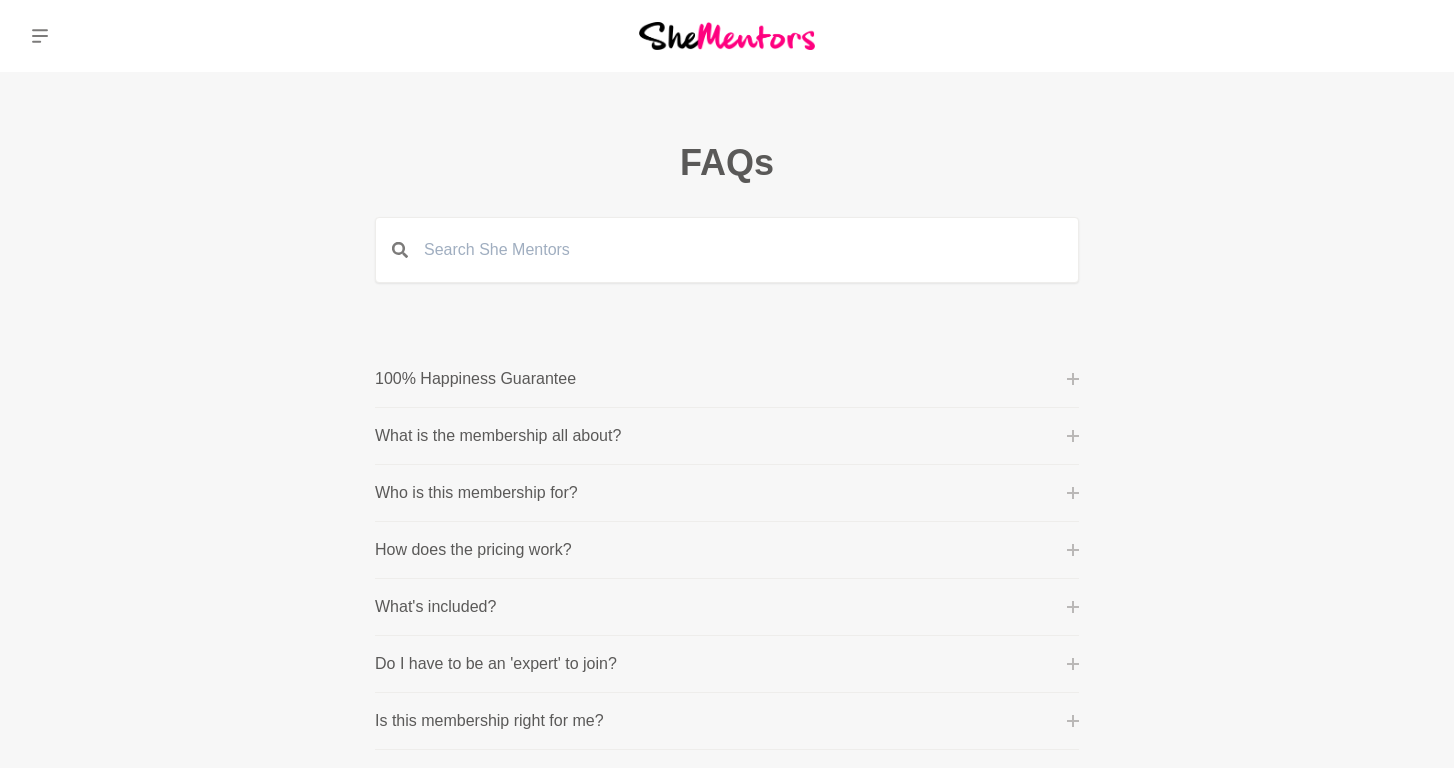 scroll, scrollTop: 0, scrollLeft: 0, axis: both 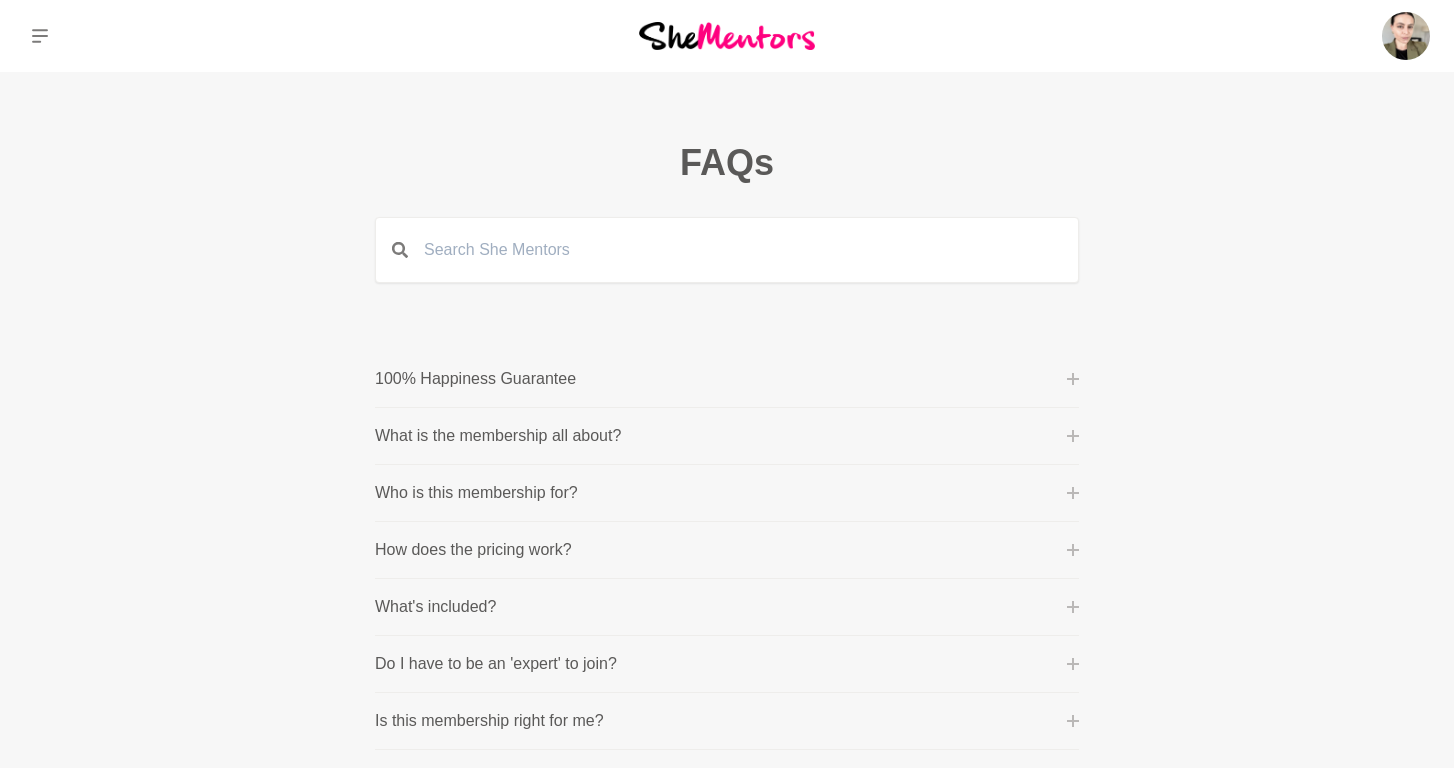 click 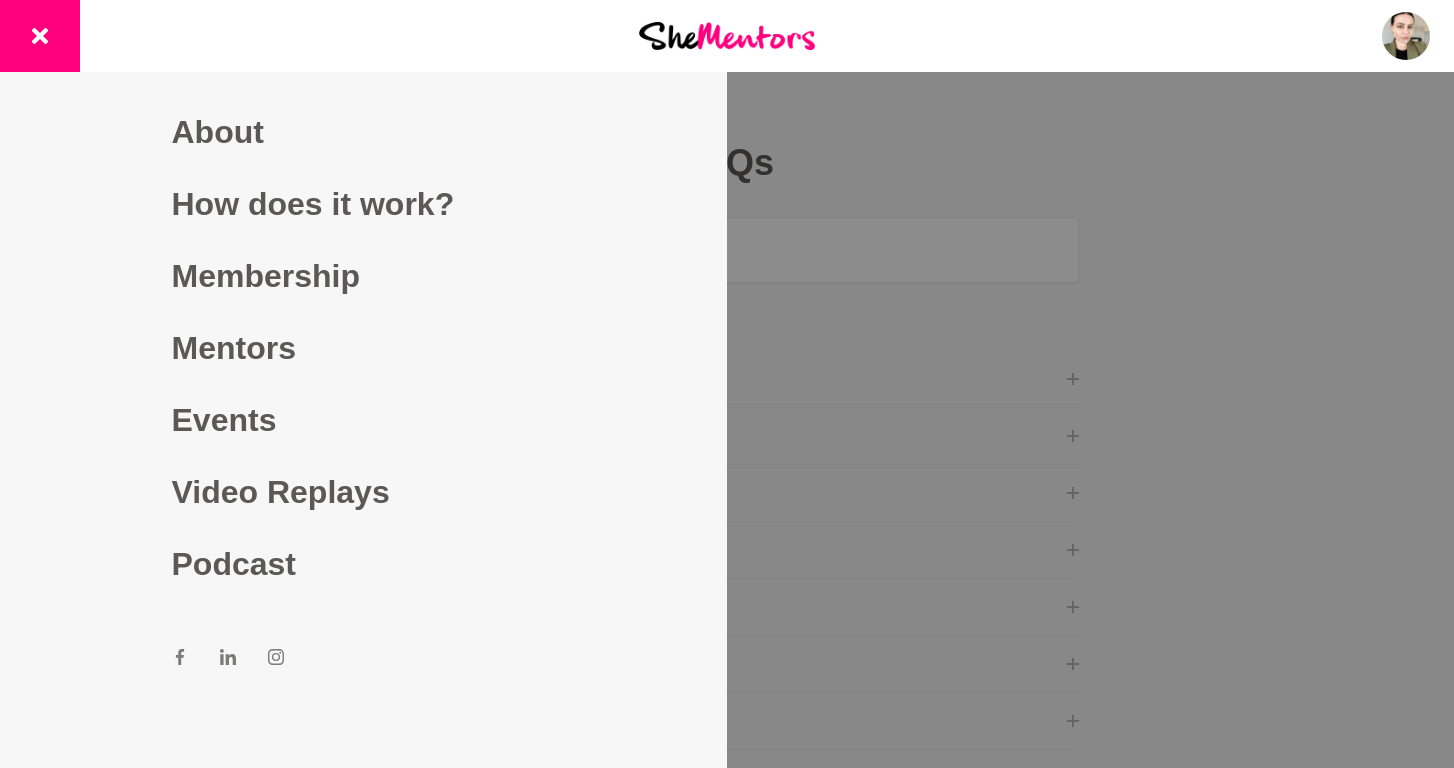 click 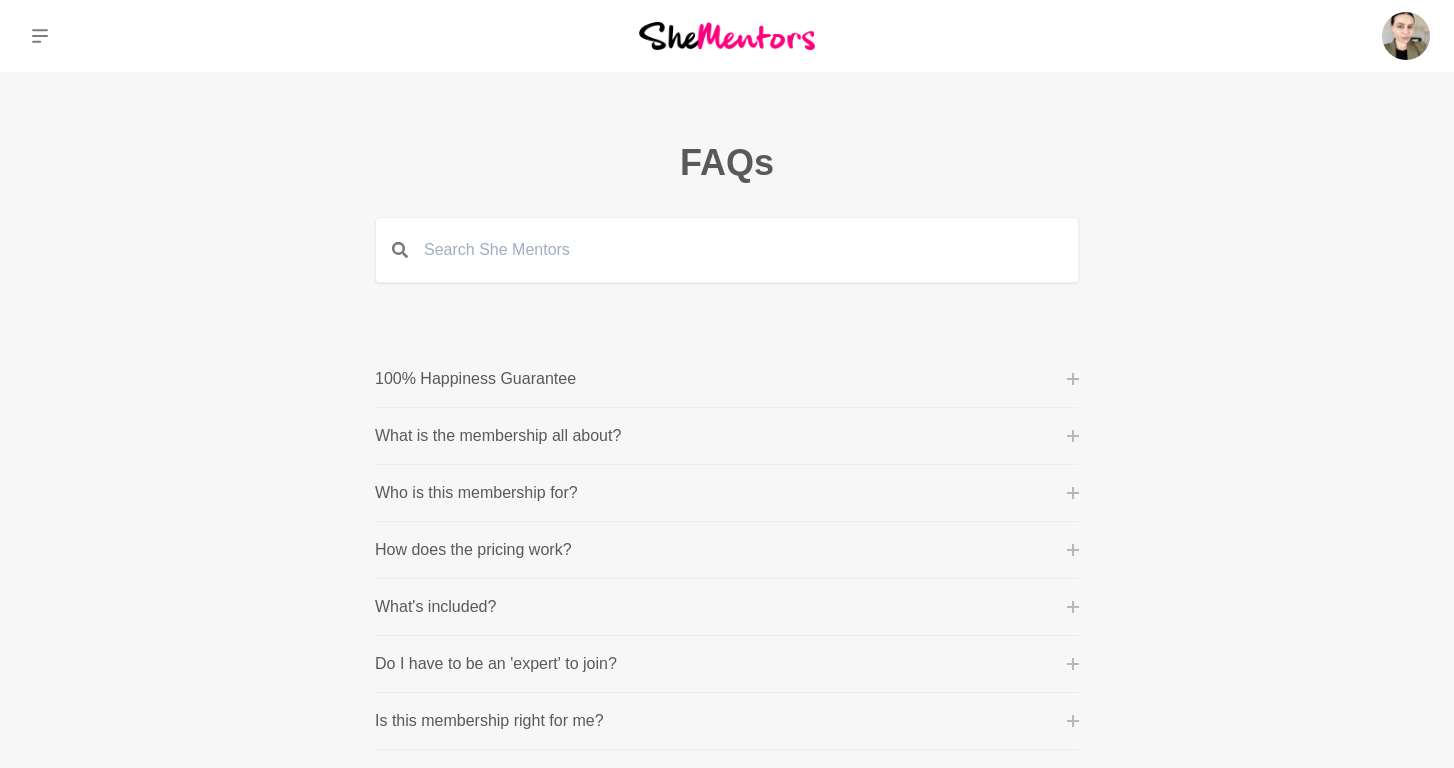 click 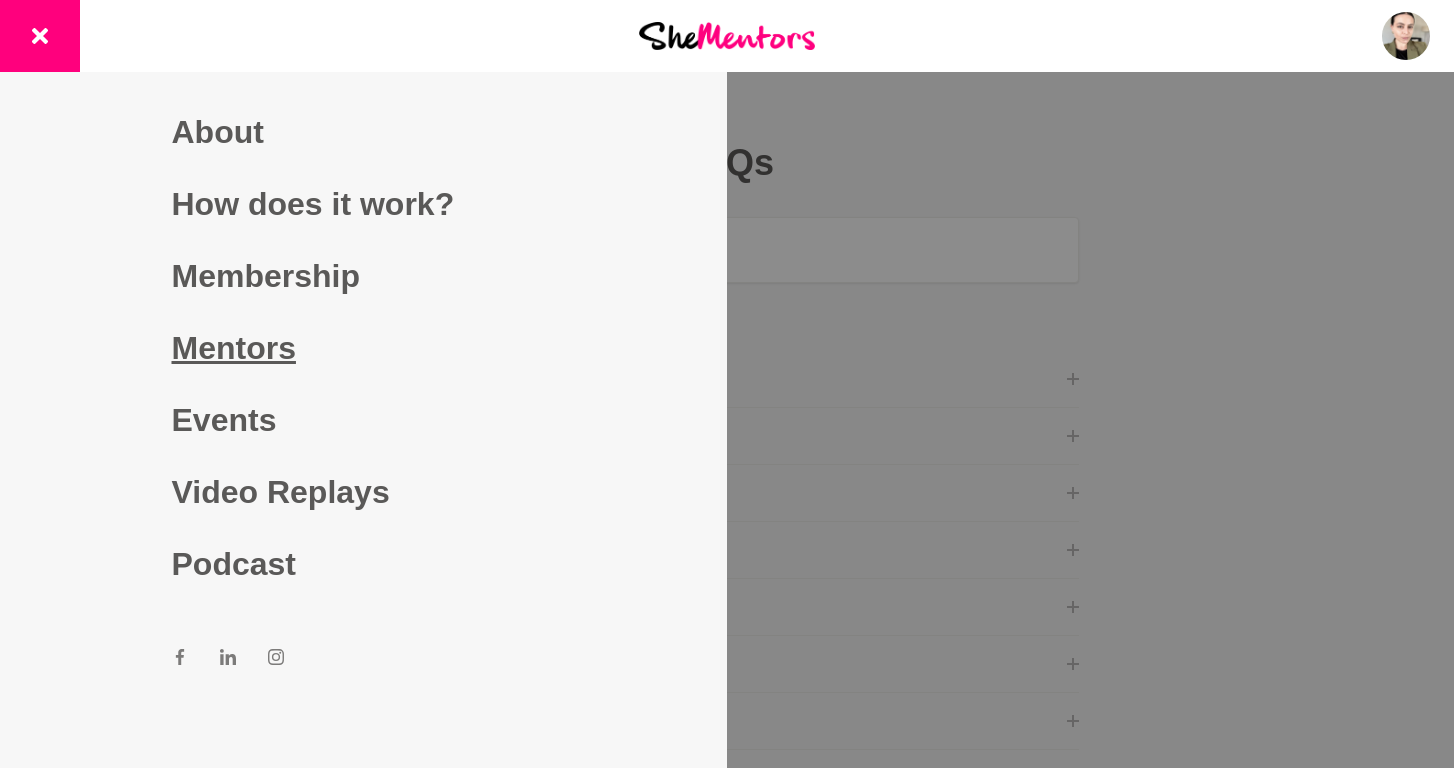 click on "Mentors" at bounding box center [364, 348] 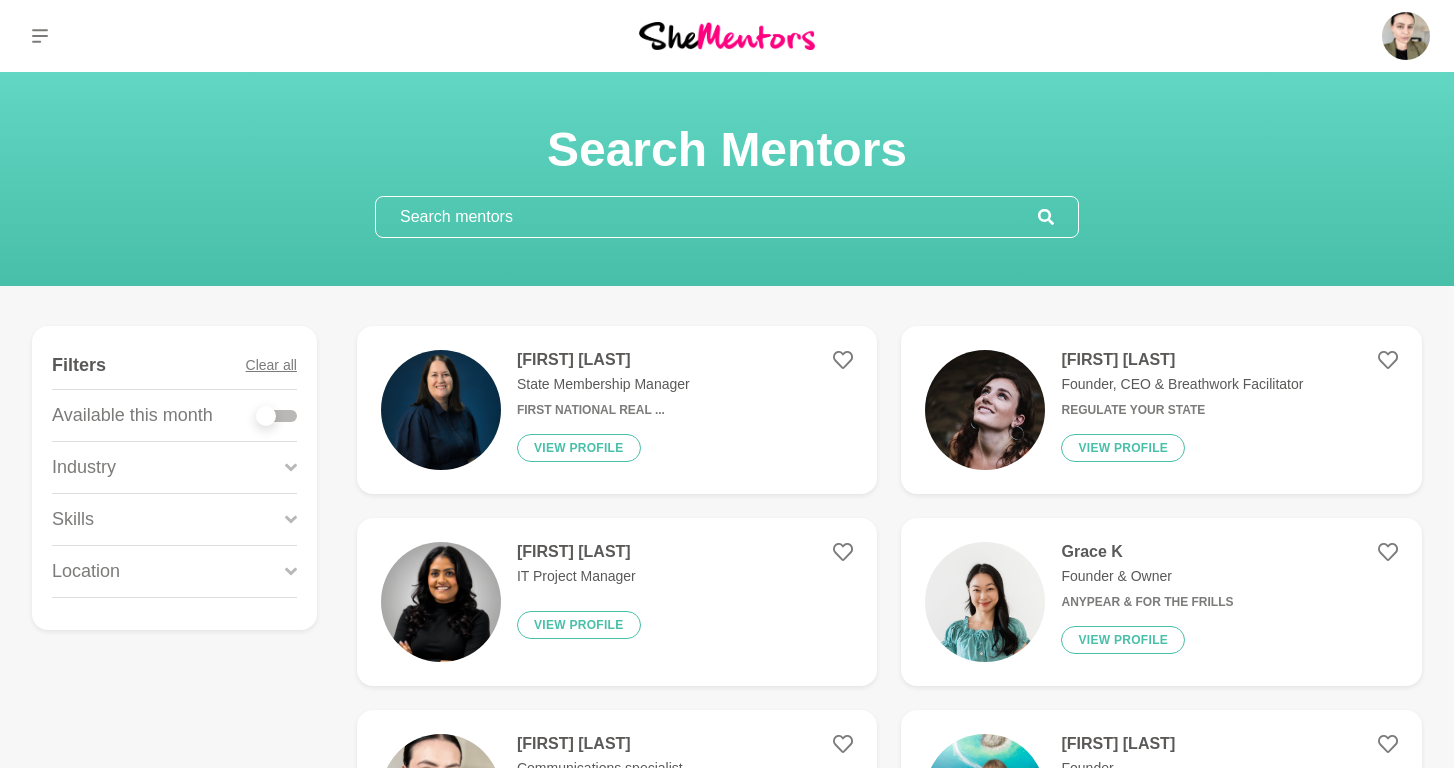 click at bounding box center (266, 416) 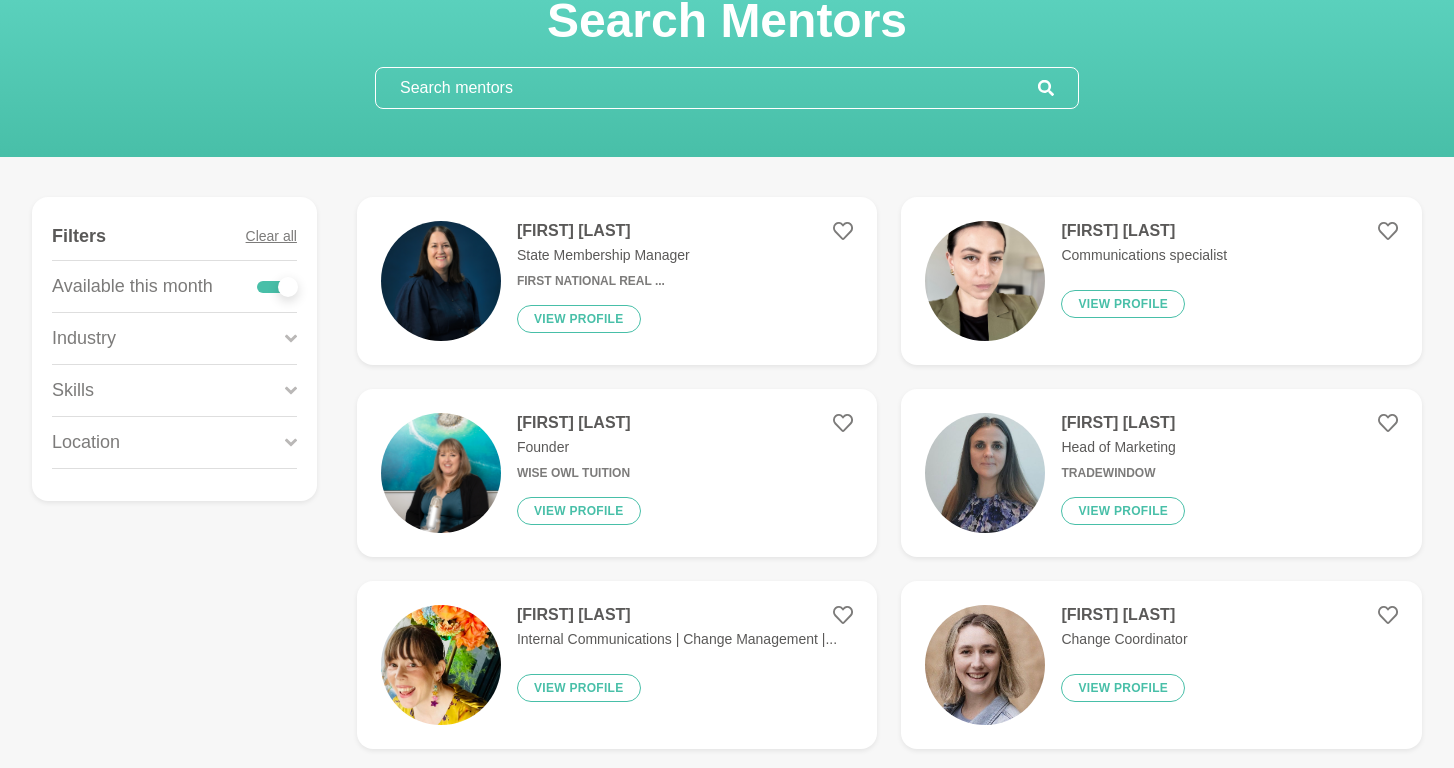 scroll, scrollTop: 175, scrollLeft: 0, axis: vertical 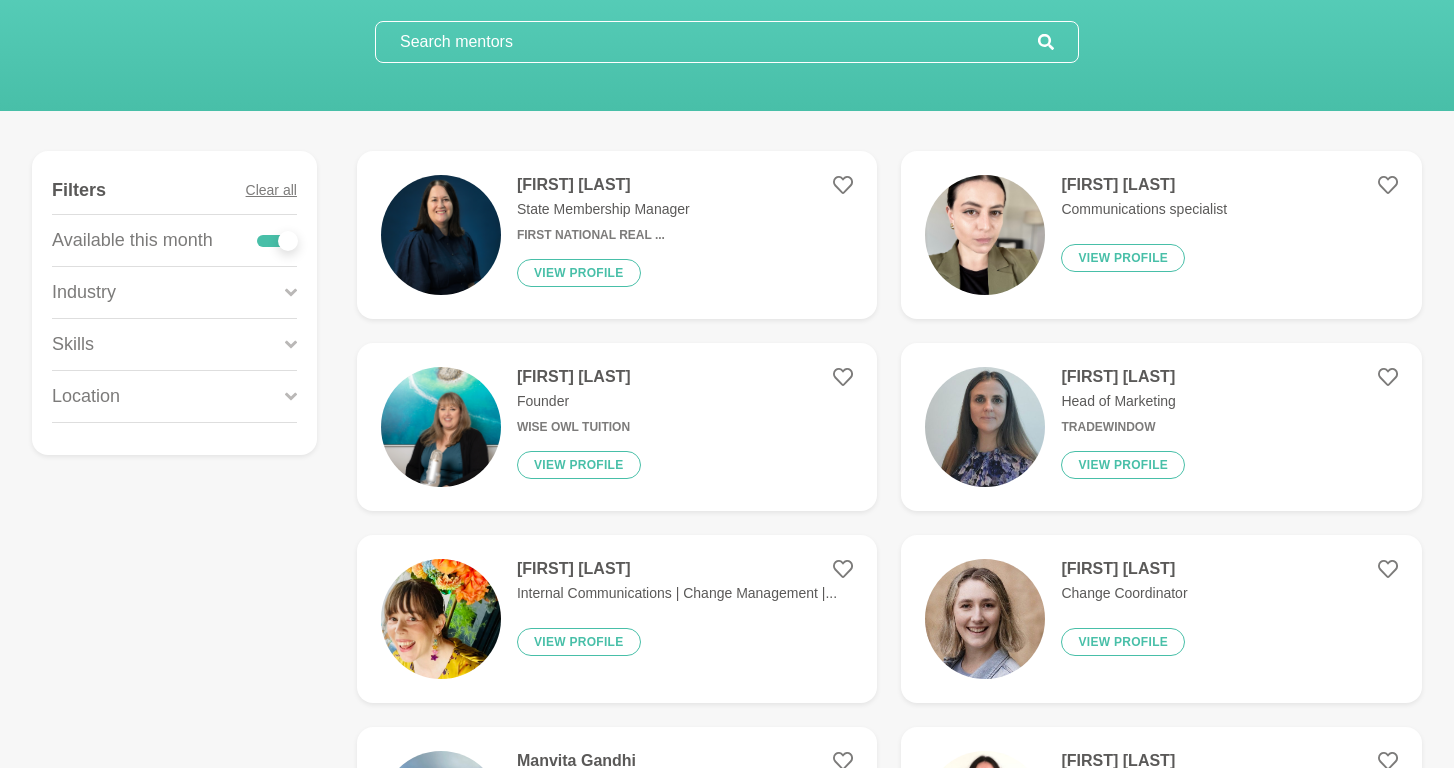 click 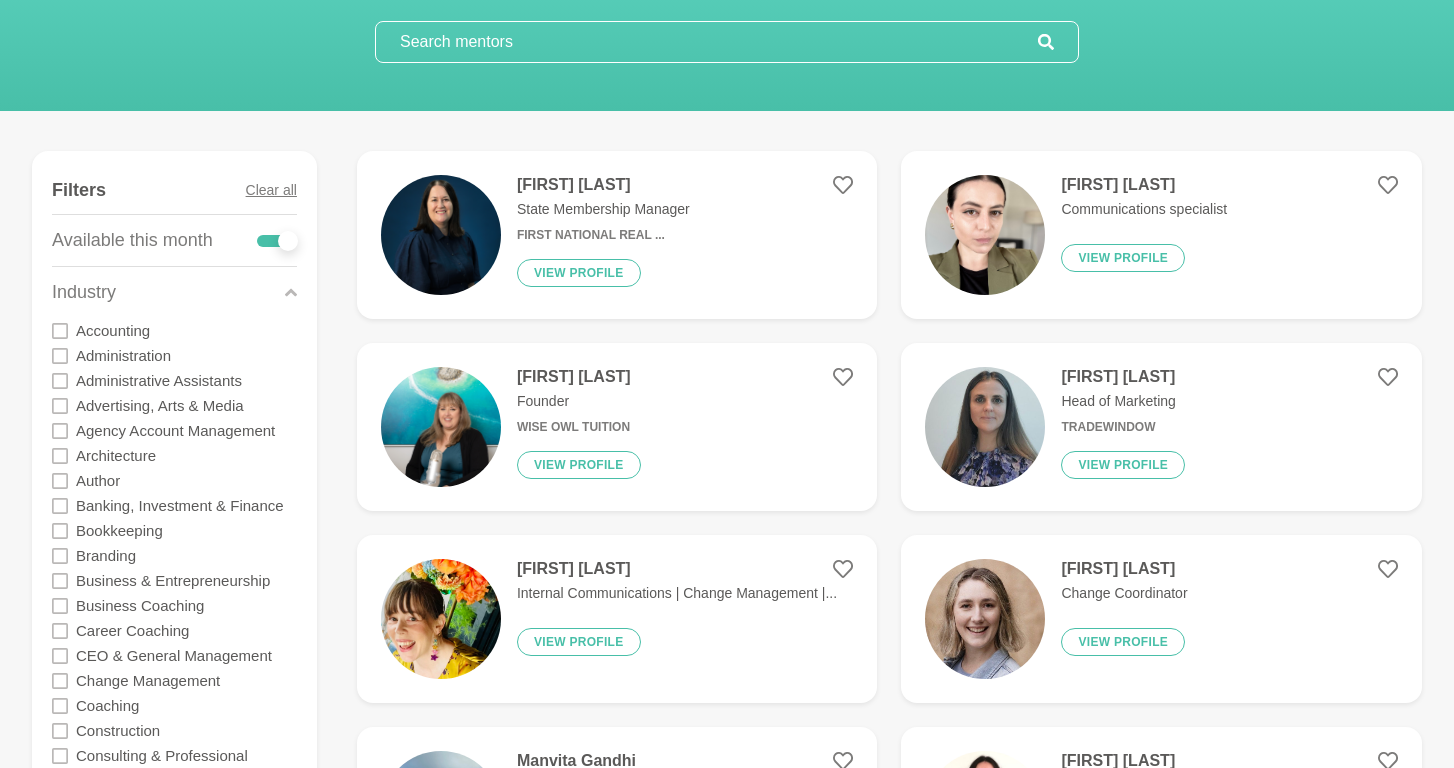 click 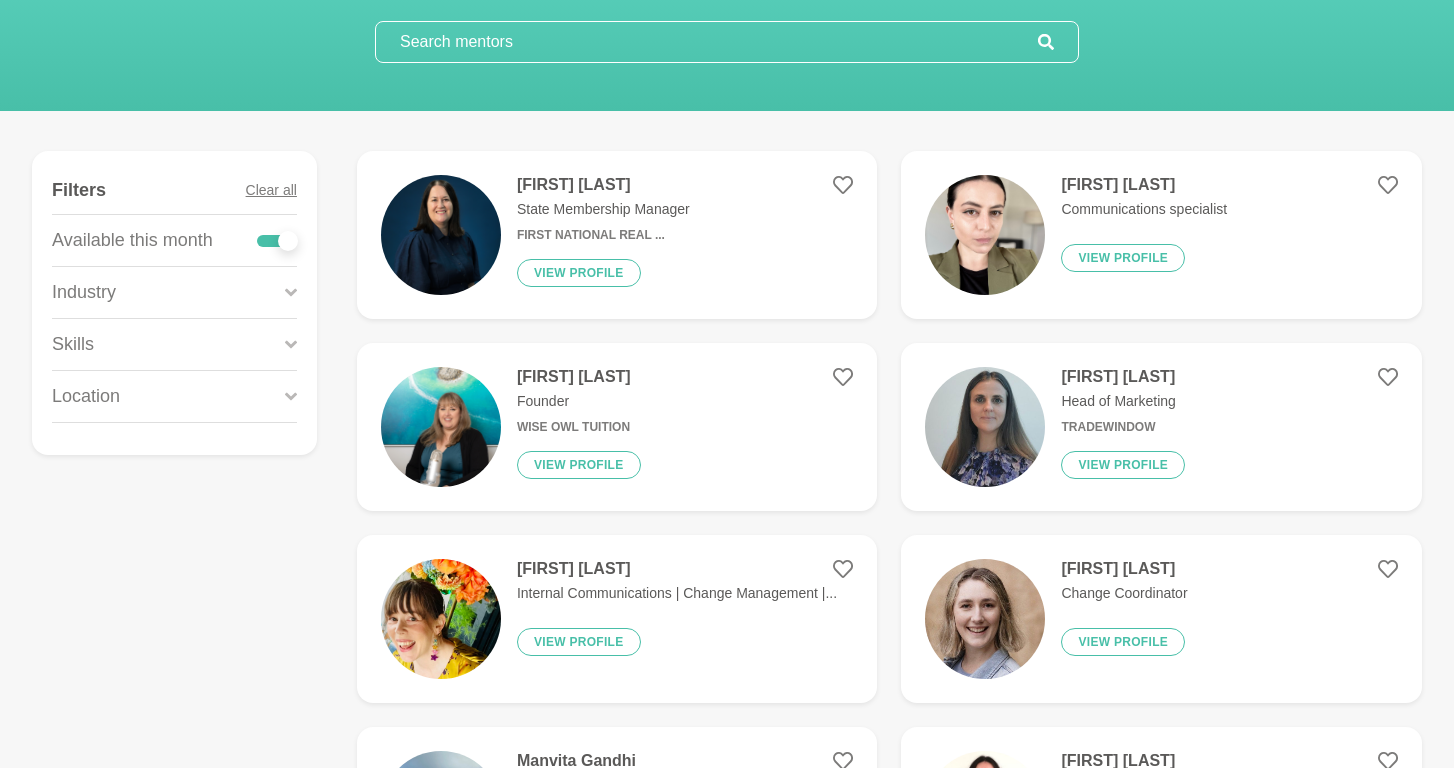 click on "Skills" at bounding box center [174, 344] 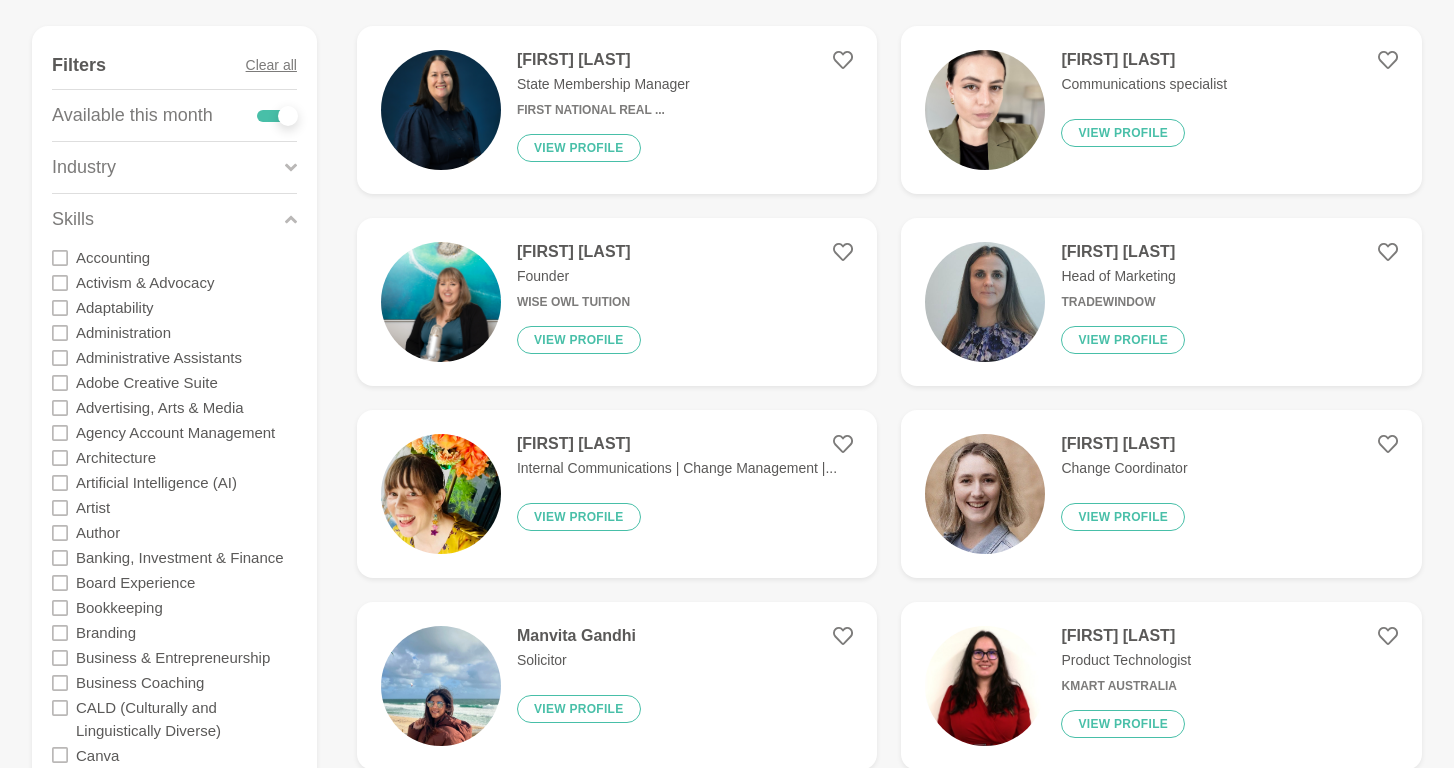 scroll, scrollTop: 301, scrollLeft: 0, axis: vertical 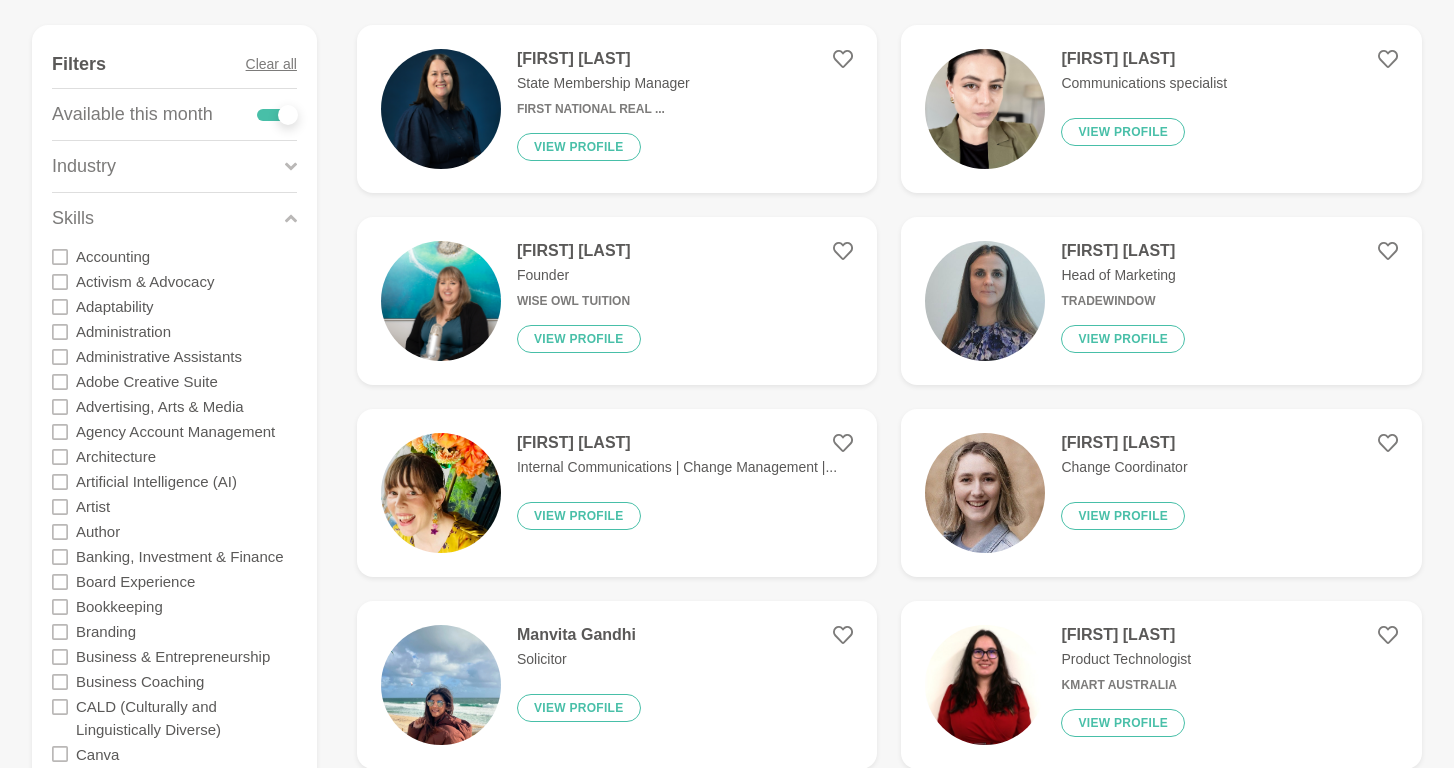 click 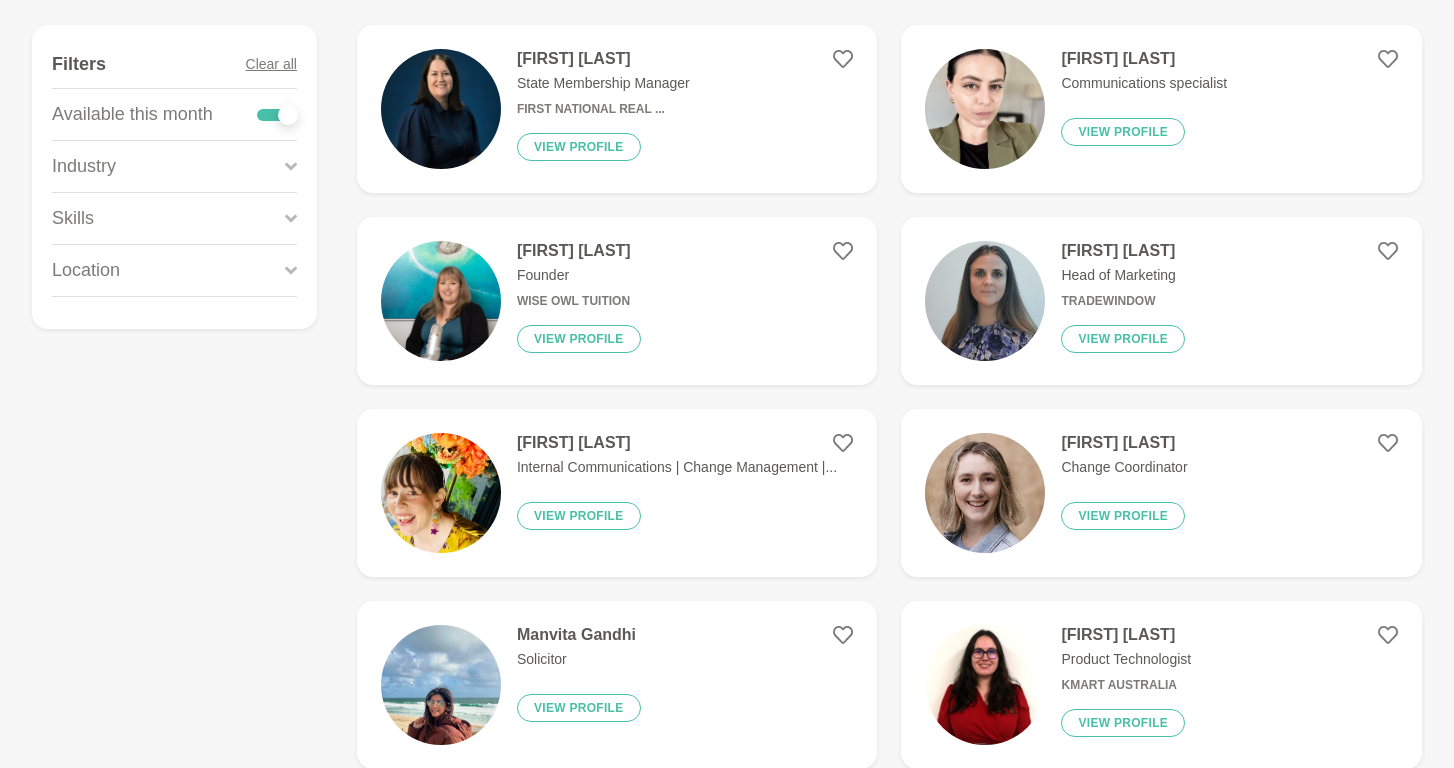click 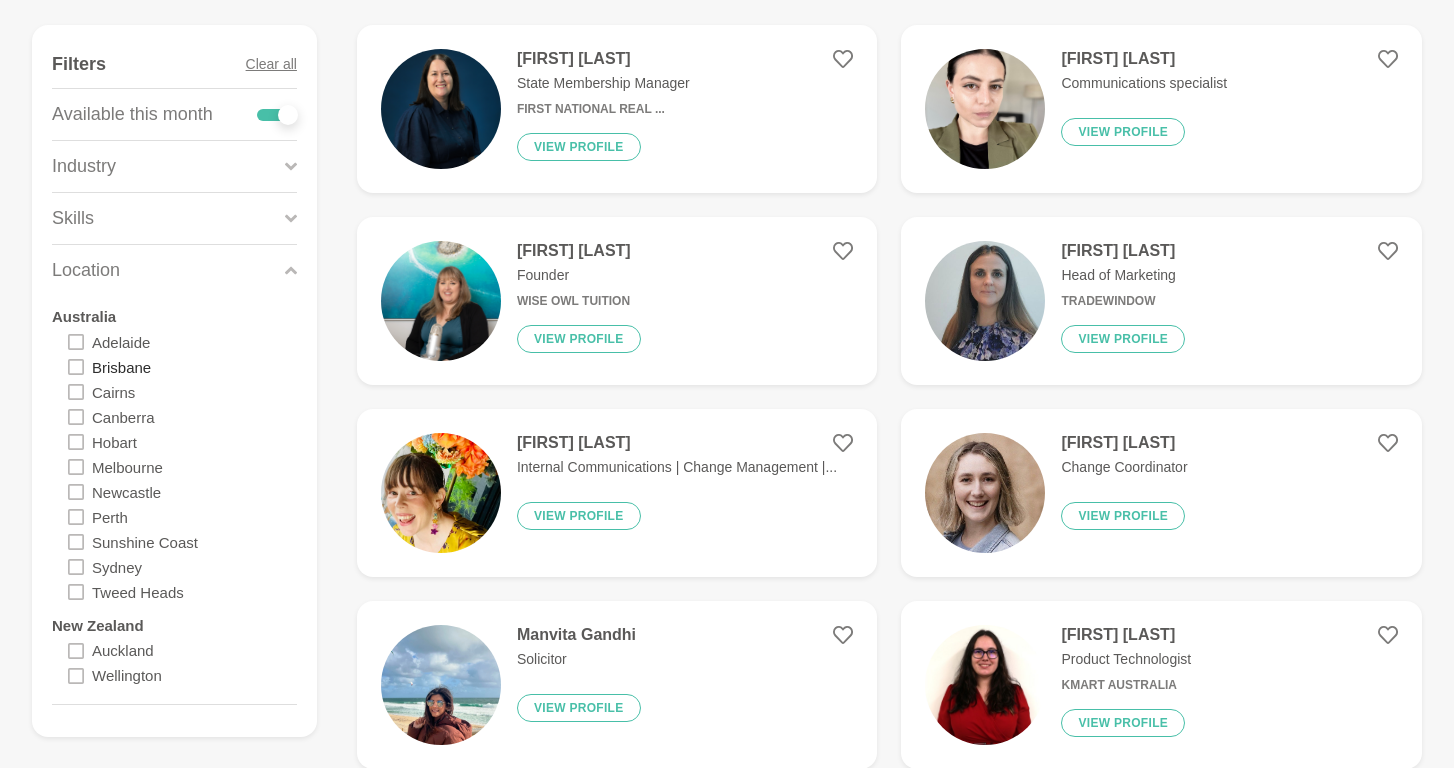 click on "Brisbane" at bounding box center (121, 366) 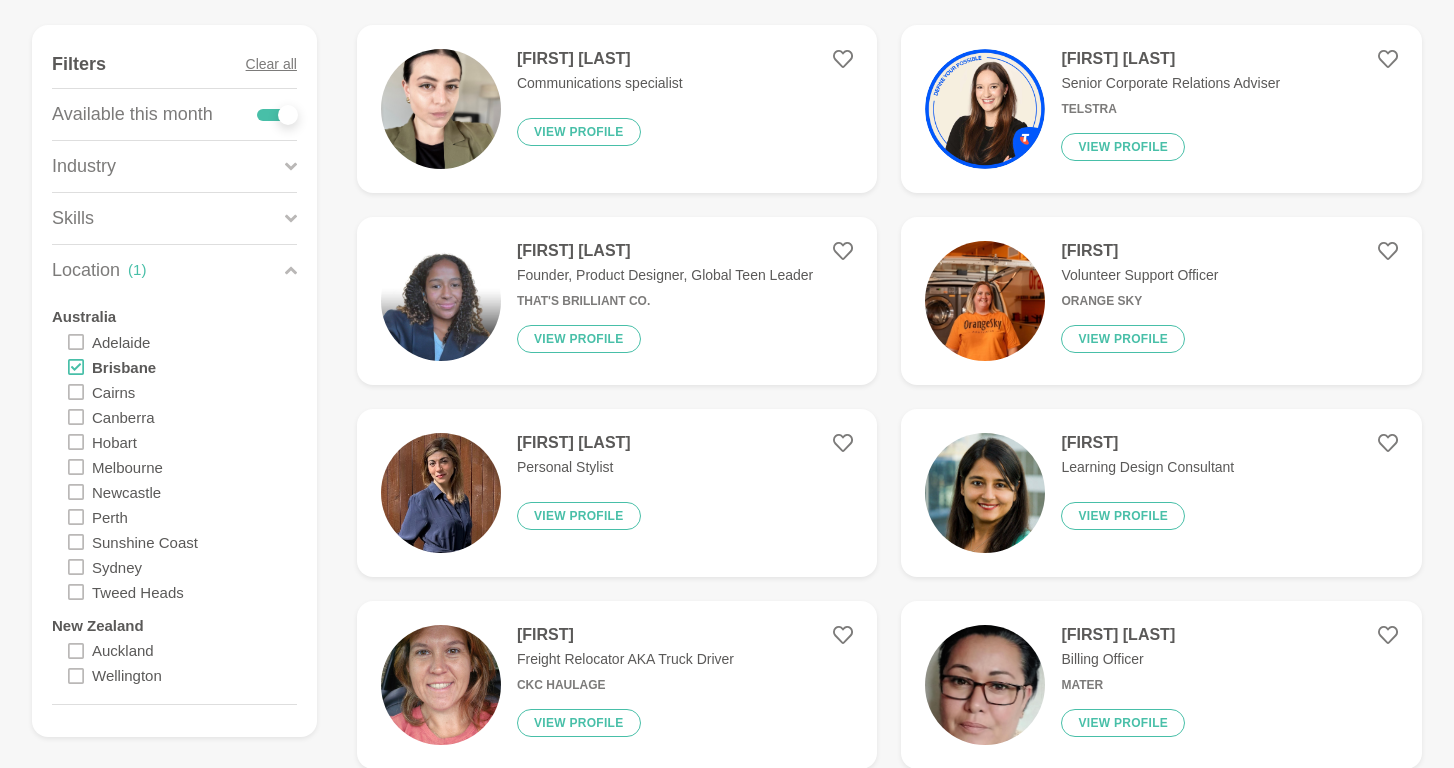 click on "Filters Clear all Available this month   Industry Accounting Banking, Investment & Finance Coaching Consulting & Professional Services Design Education & Training Event Management FMCG Graphic Design Health & Wellbeing Information Technology (IT) Keynote Speaker Law & Legal Services Marketing & Communications Not For Profit (NFP) Online Courses Telecommunications Transport & Logistics Skills Accounting Adaptability Administration Administrative Assistants Banking, Investment & Finance Bookkeeping Branding Business & Entrepreneurship Business Coaching Career Coaching Career Development Change Management Coaching Collaboration Communication Confidence Consulting & Professional Services Content Contracts Administration Copywriting Critical Thinking Customer Experience Design Digital Marketing Diversity & Inclusion Education & Training Email Marketing (EDMs) Emotional Intelligence Empathy Environmental, Social & Governance (ESG) Event Management Facilitator FMCG Graphic Design Health & Wellbeing Keynote Speaker (" at bounding box center [174, 381] 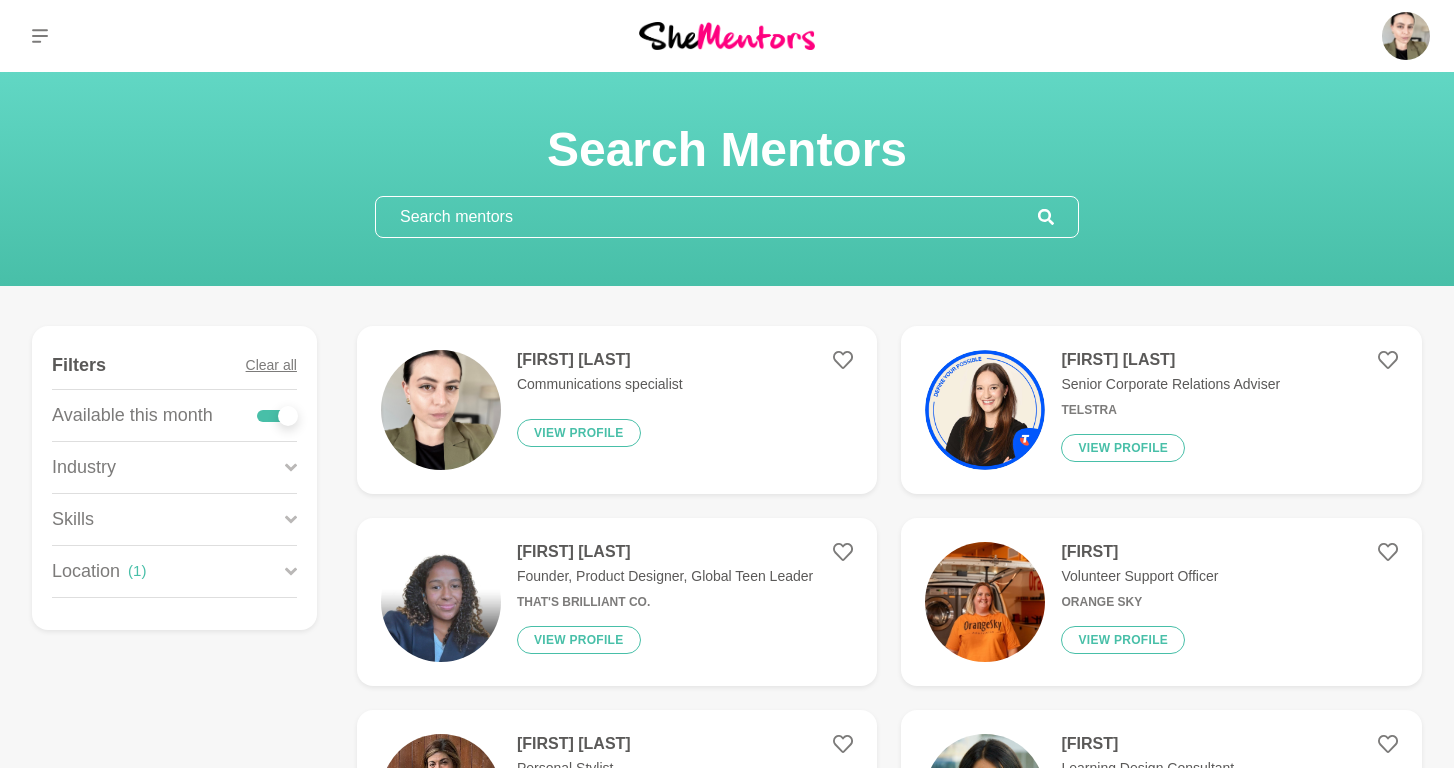 scroll, scrollTop: 0, scrollLeft: 0, axis: both 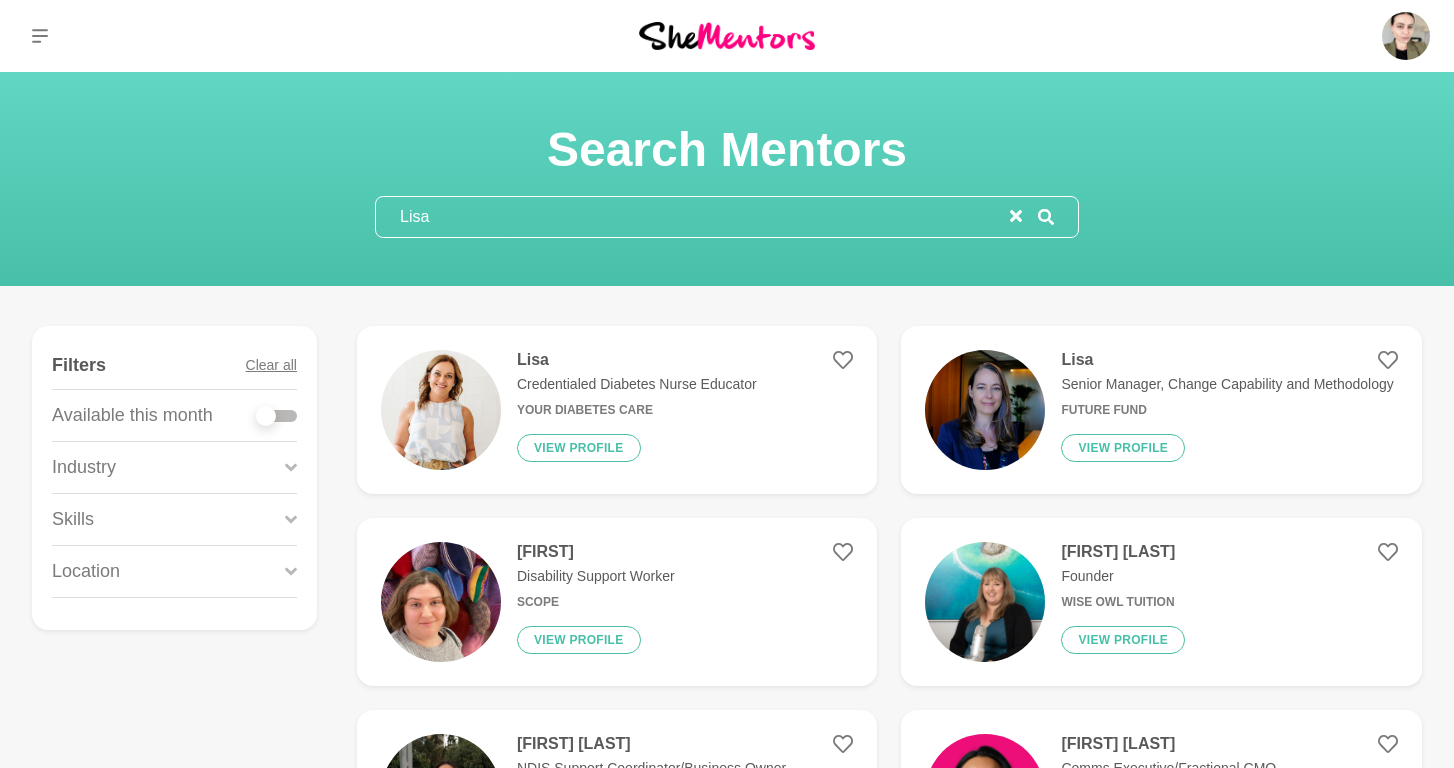 click on "Lisa" at bounding box center (693, 217) 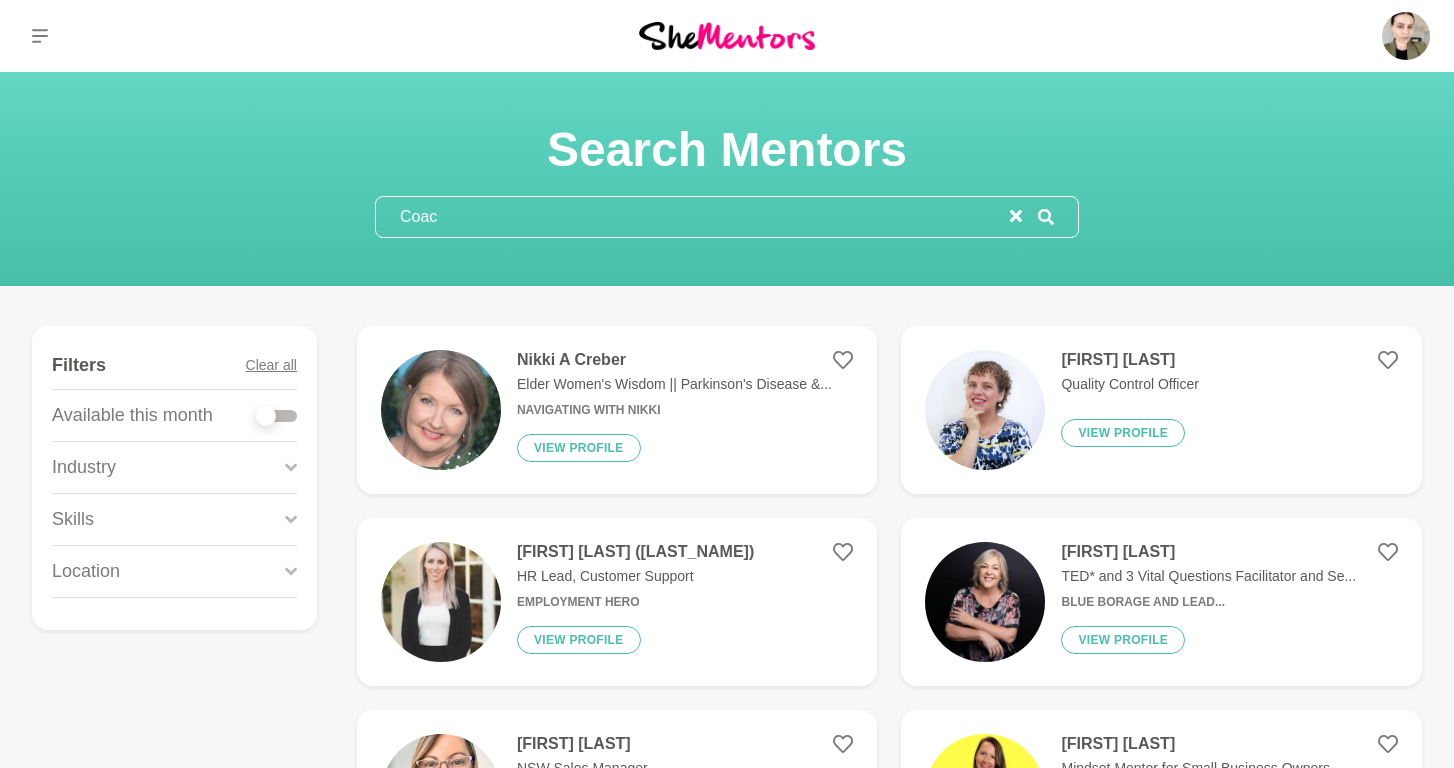 type on "Coach" 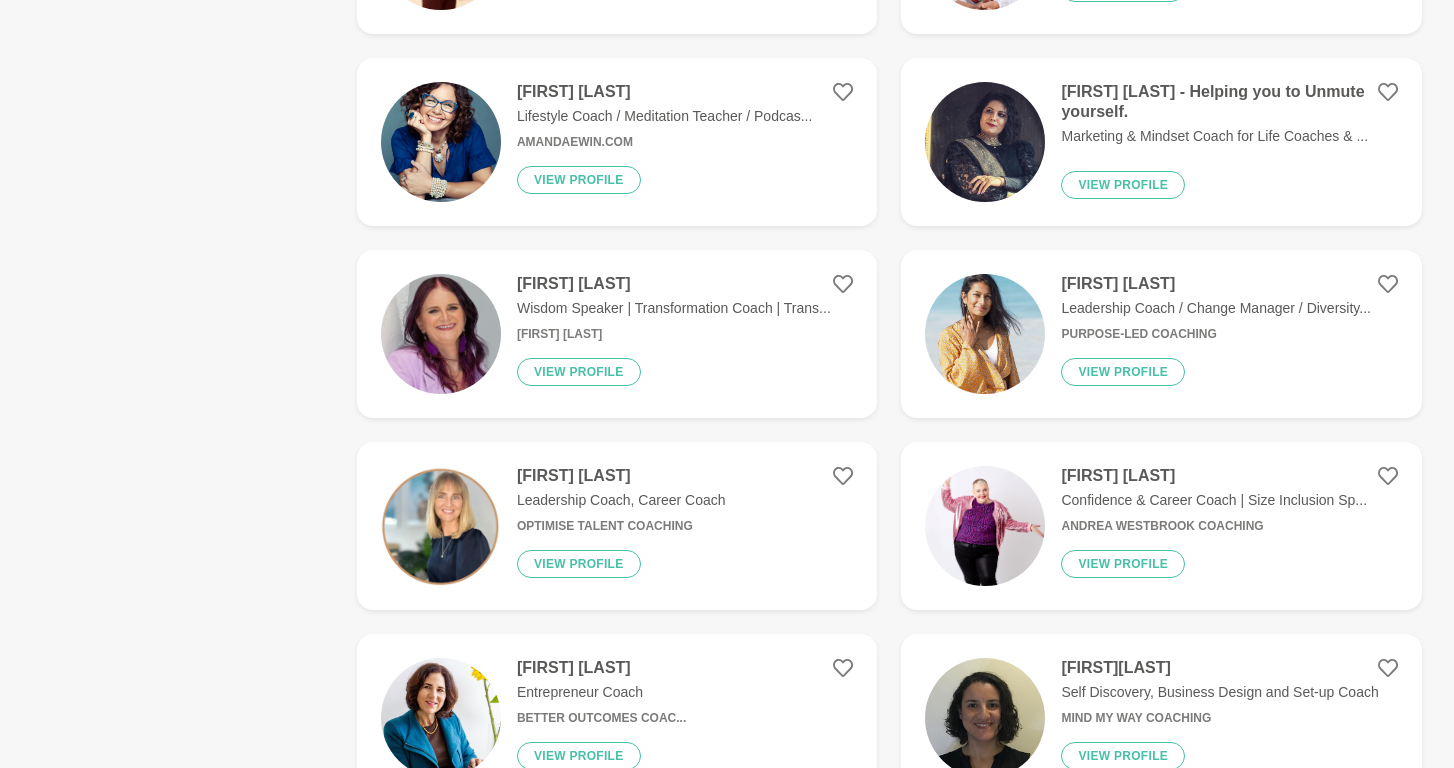 scroll, scrollTop: 759, scrollLeft: 0, axis: vertical 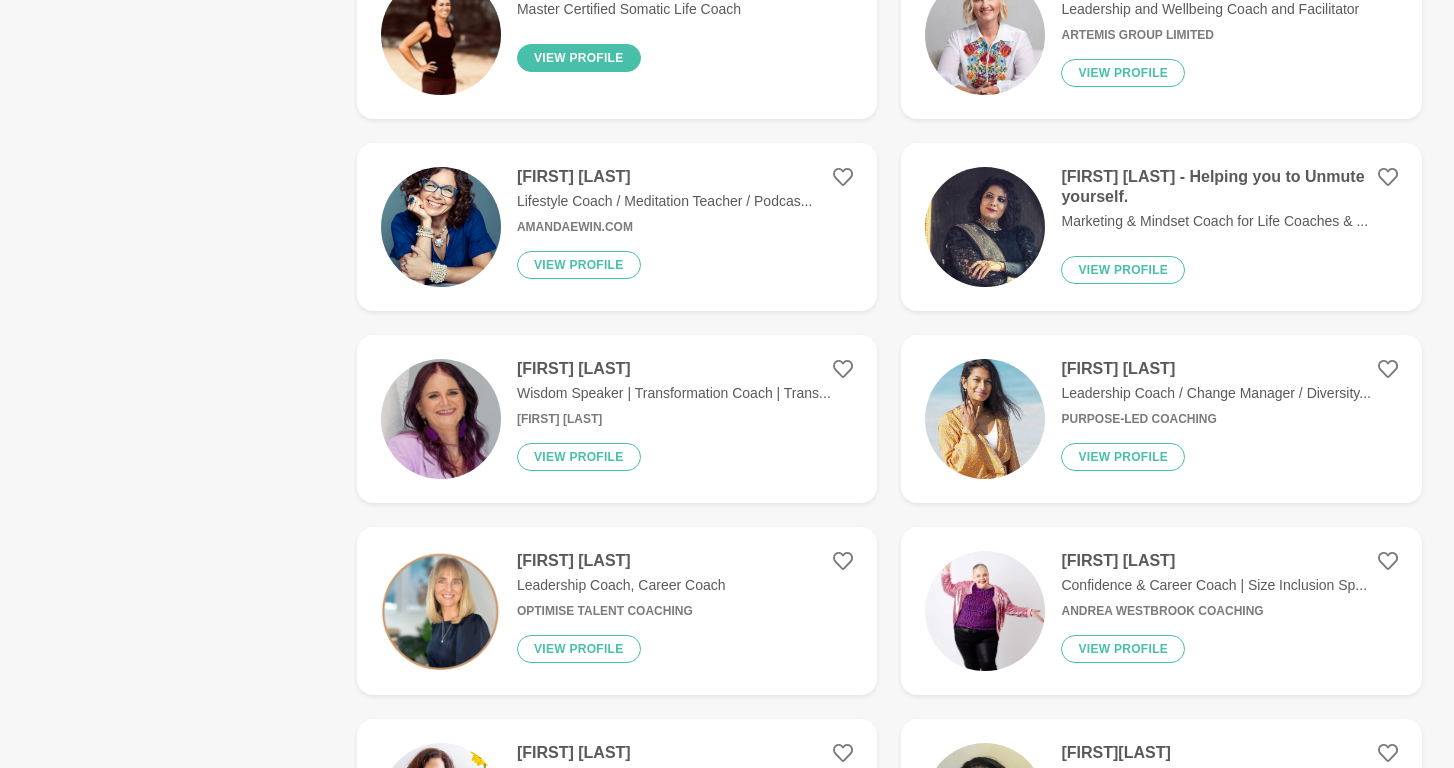 click on "View profile" at bounding box center [579, 58] 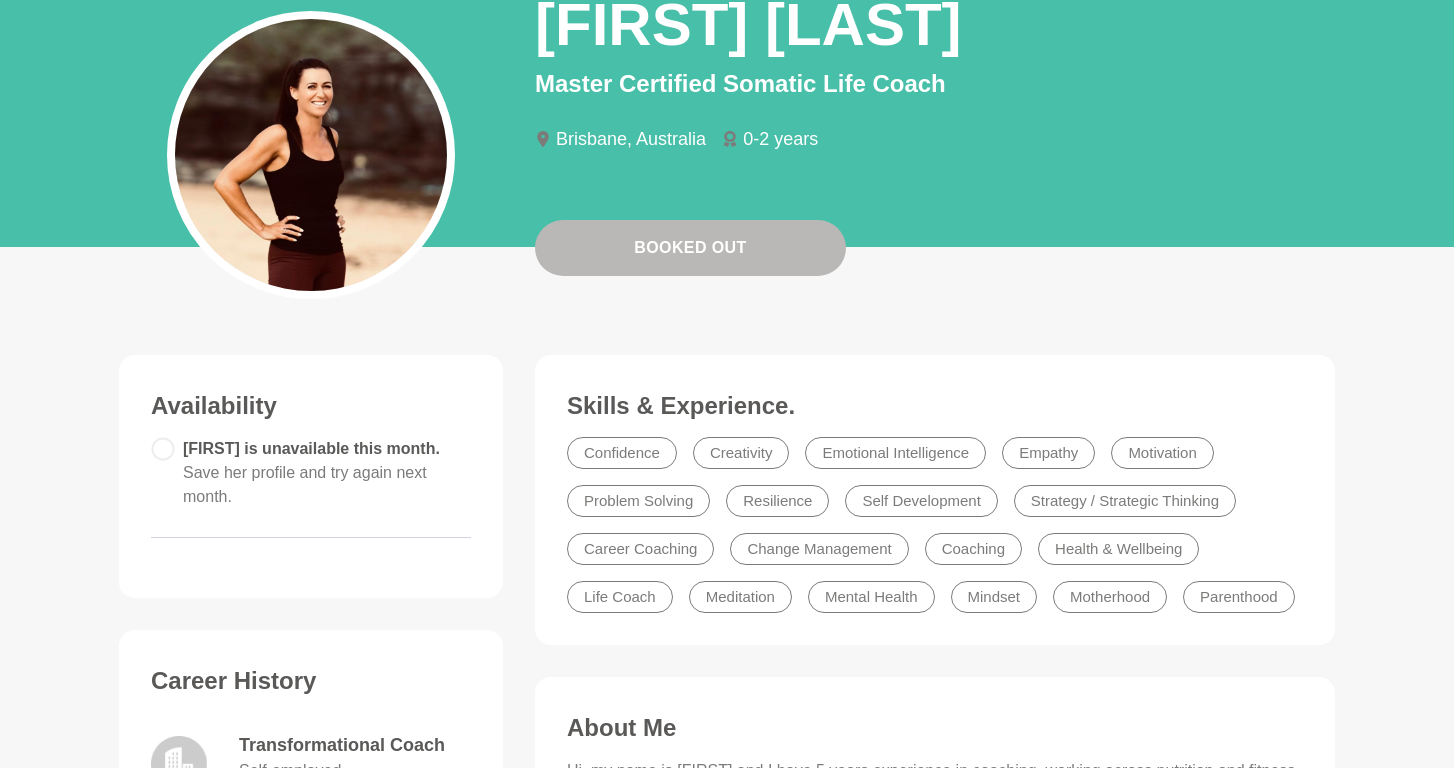 scroll, scrollTop: 162, scrollLeft: 0, axis: vertical 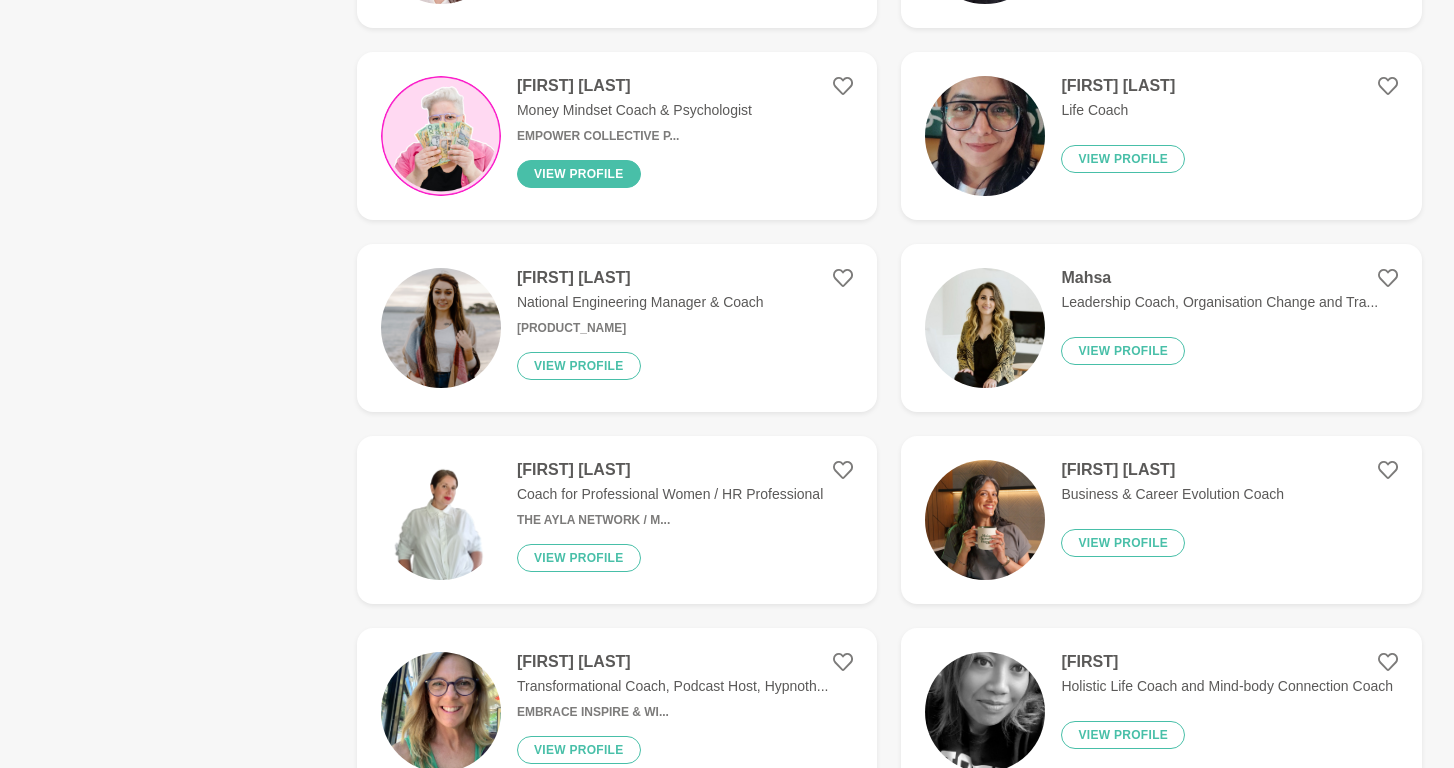 click on "View profile" at bounding box center [579, 174] 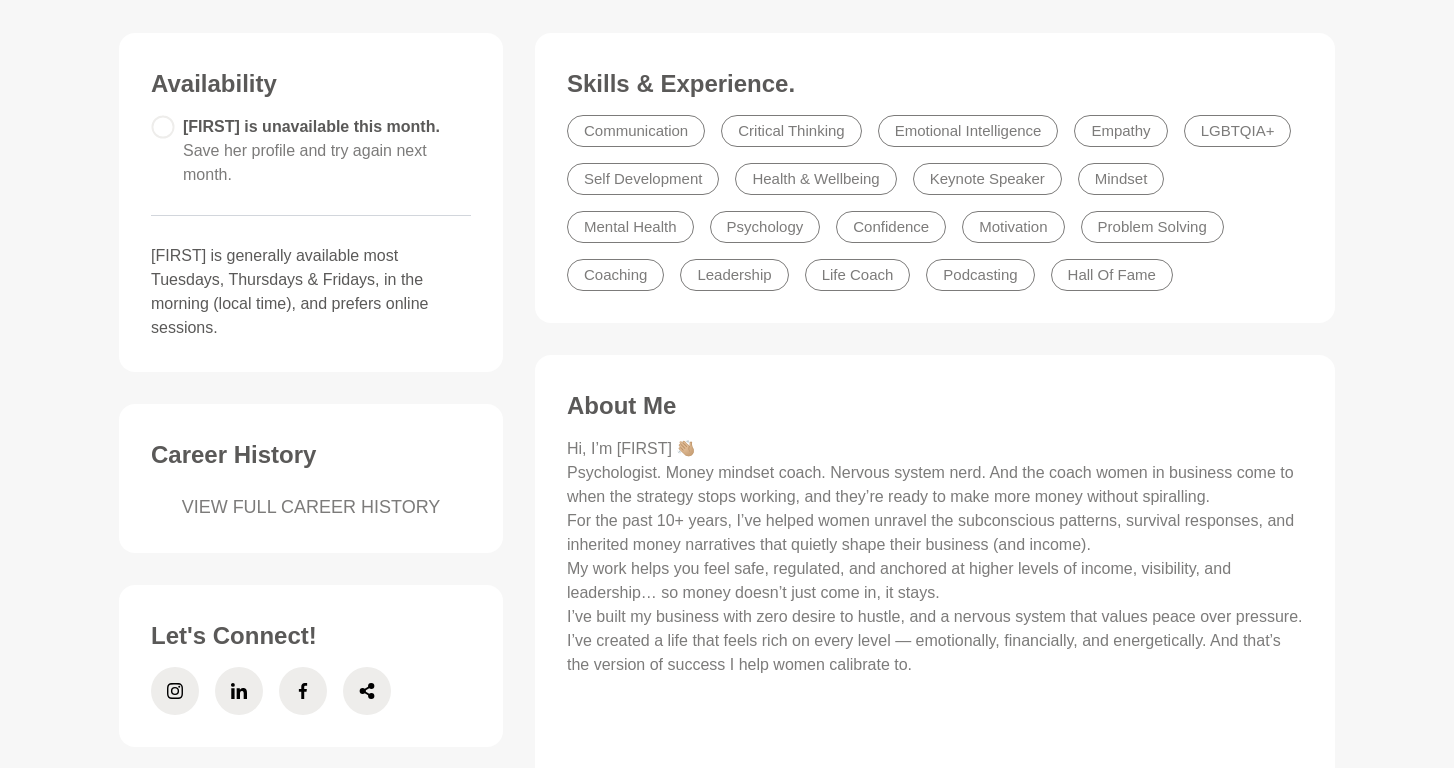 scroll, scrollTop: 507, scrollLeft: 0, axis: vertical 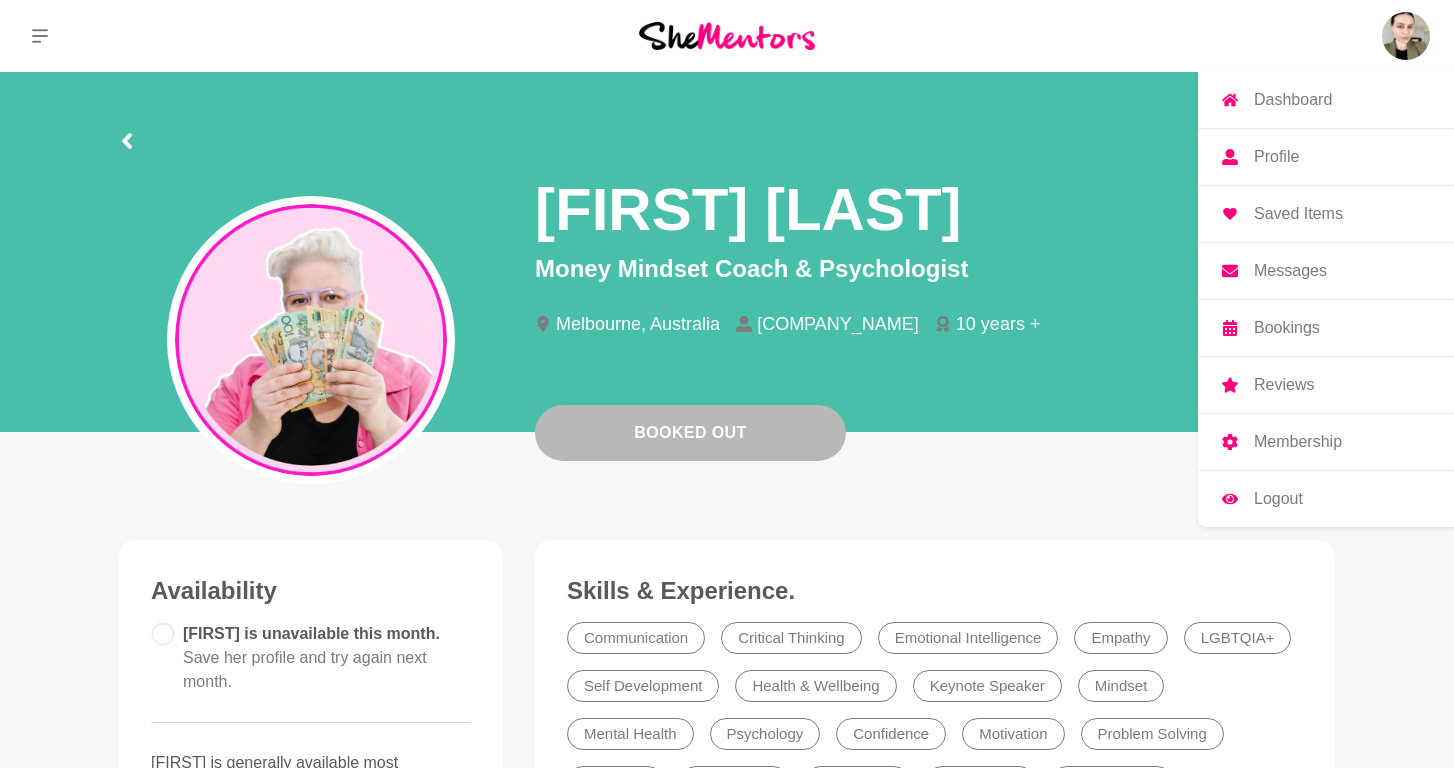 click at bounding box center [1406, 36] 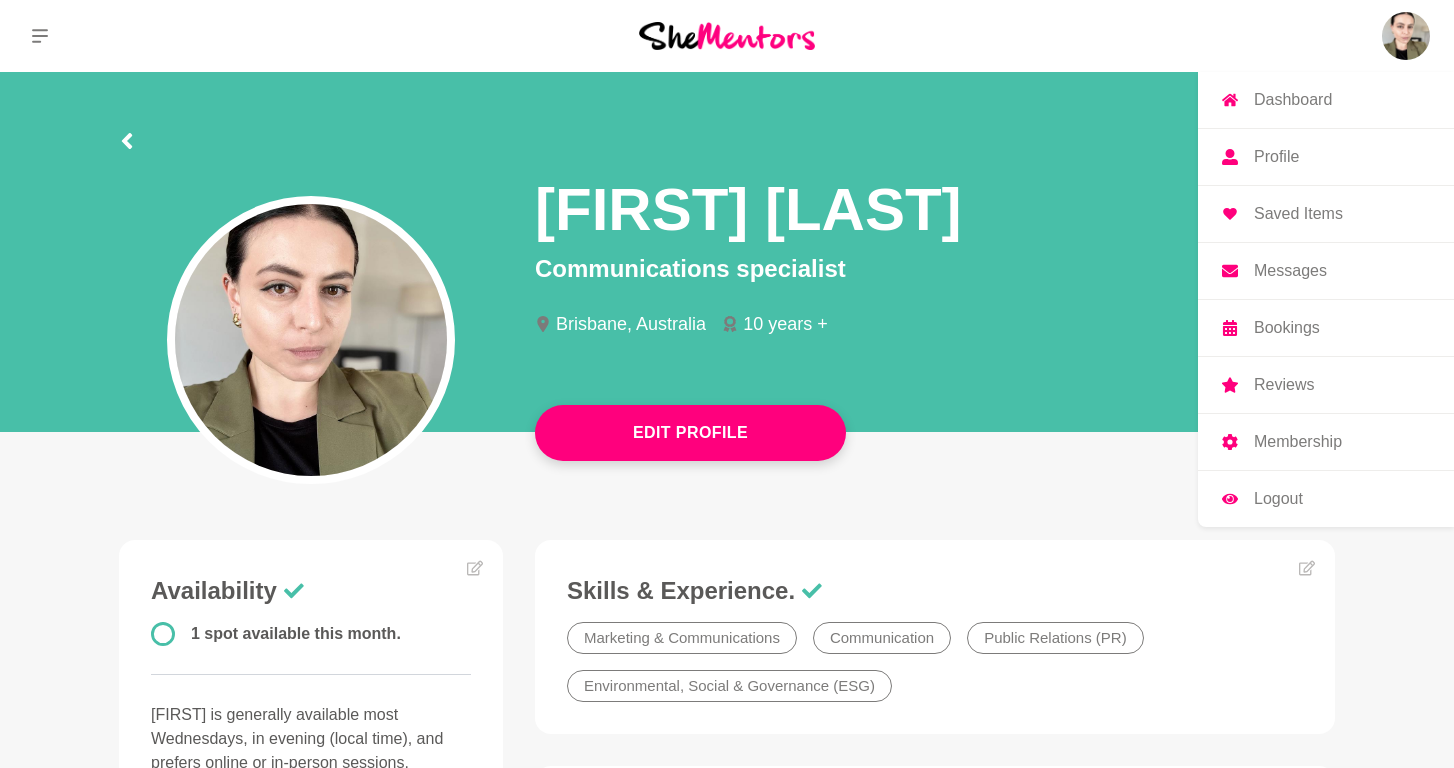 click on "Profile" at bounding box center (1276, 157) 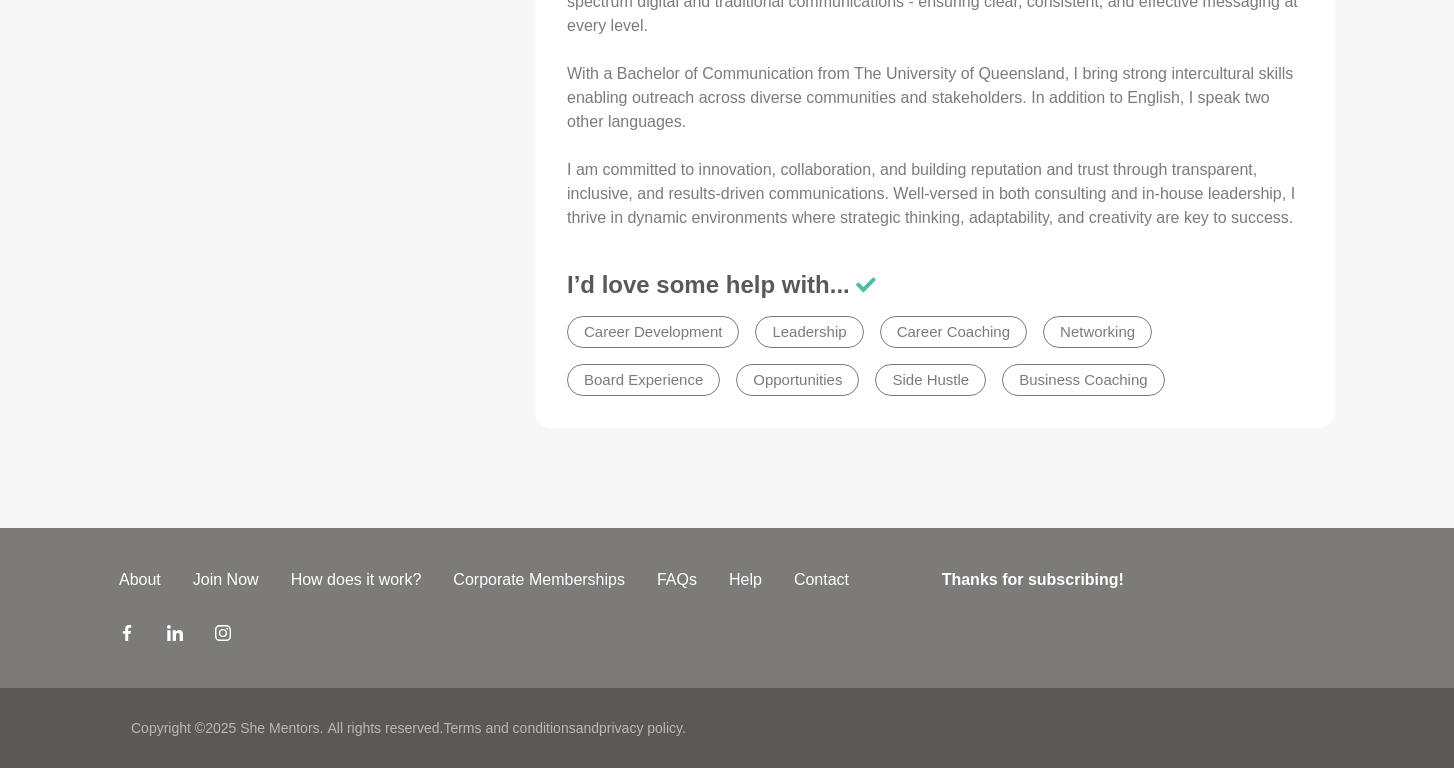 scroll, scrollTop: 1352, scrollLeft: 0, axis: vertical 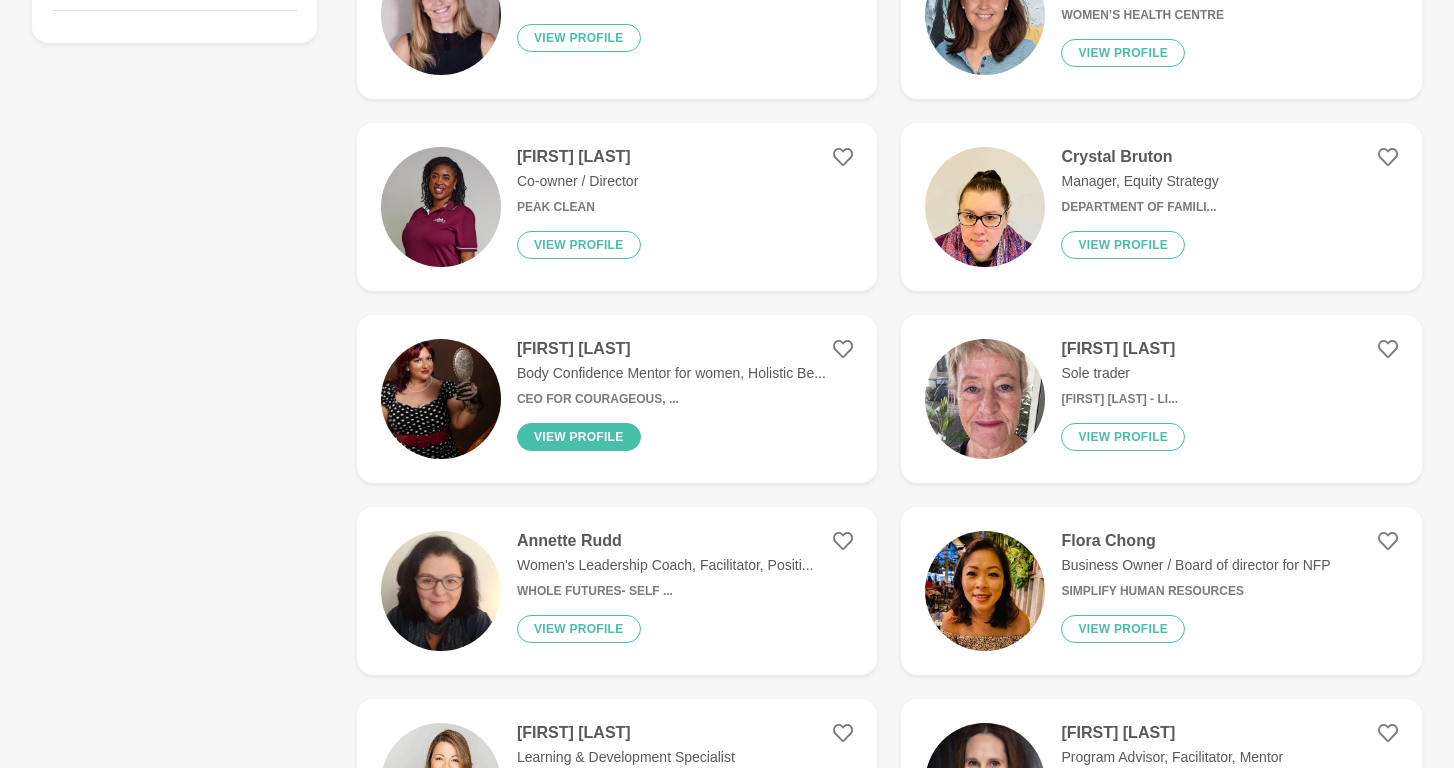 click on "View profile" at bounding box center [579, 437] 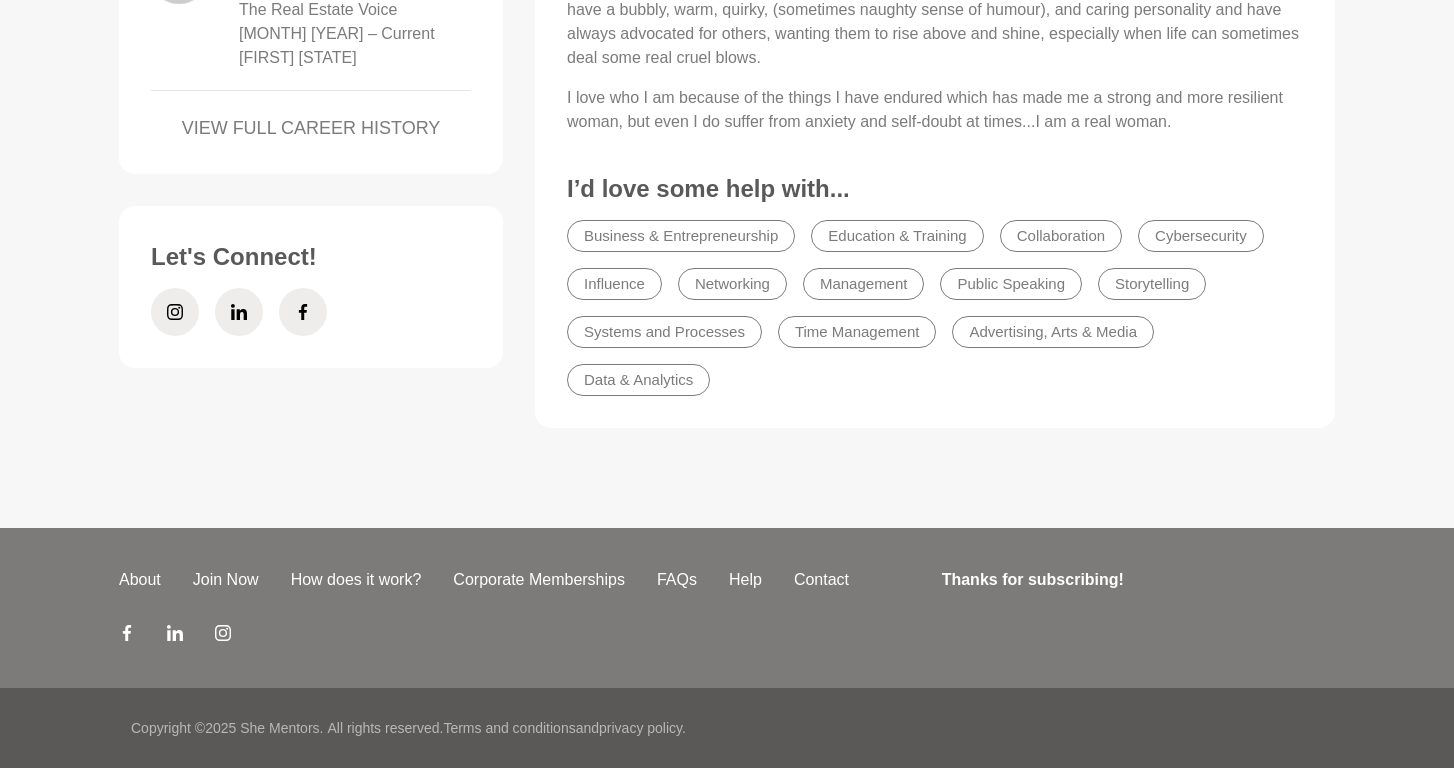 scroll, scrollTop: 1704, scrollLeft: 0, axis: vertical 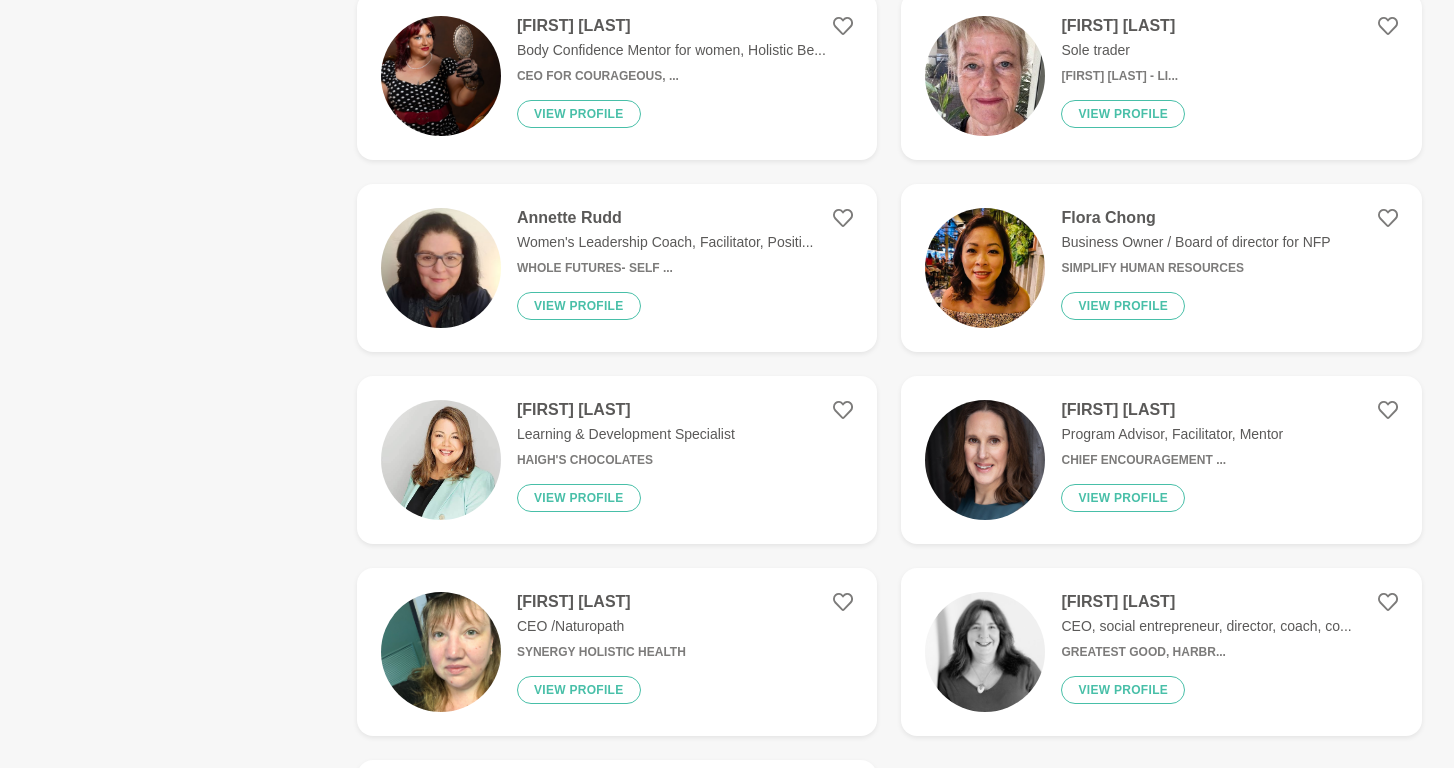 click on "Women's Leadership Coach, Facilitator, Positi..." at bounding box center (665, 242) 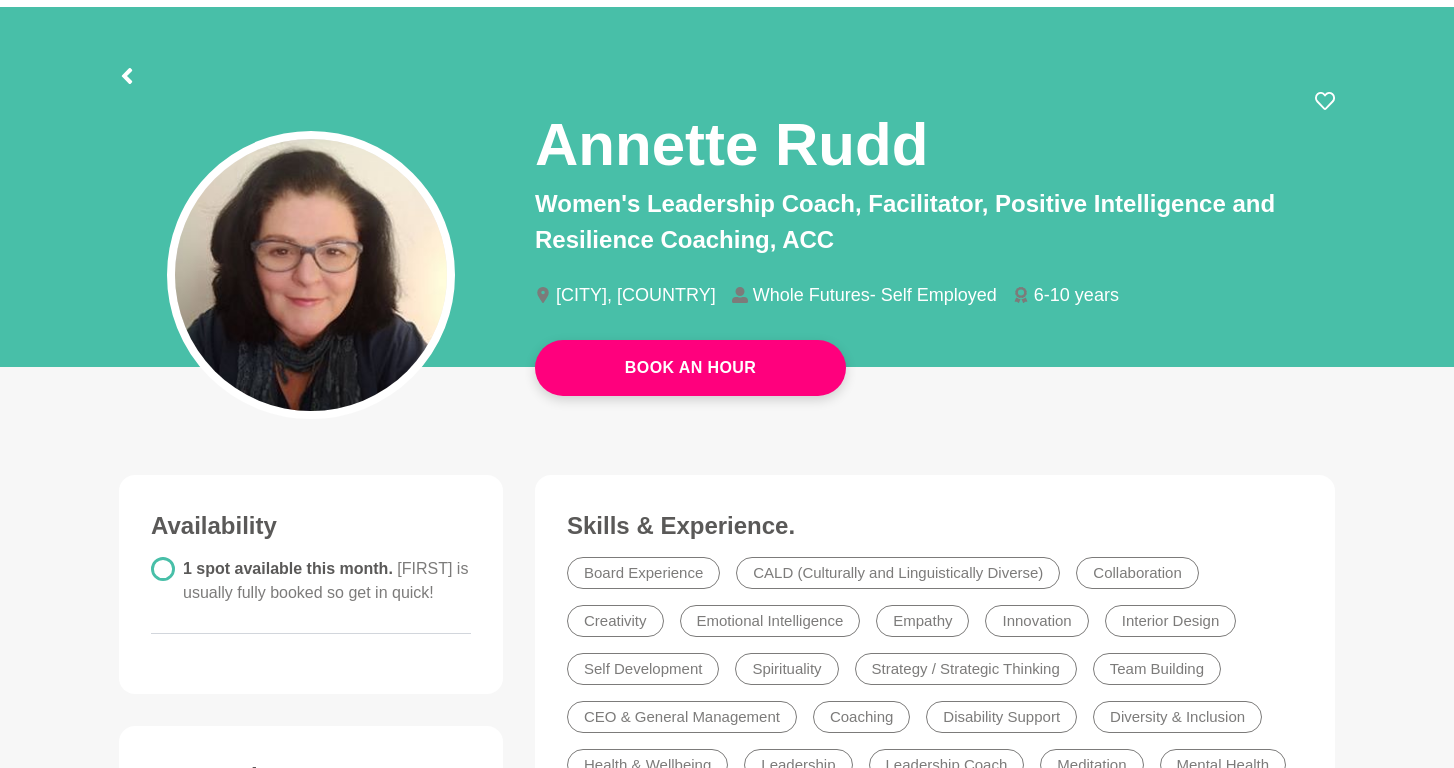 scroll, scrollTop: 62, scrollLeft: 0, axis: vertical 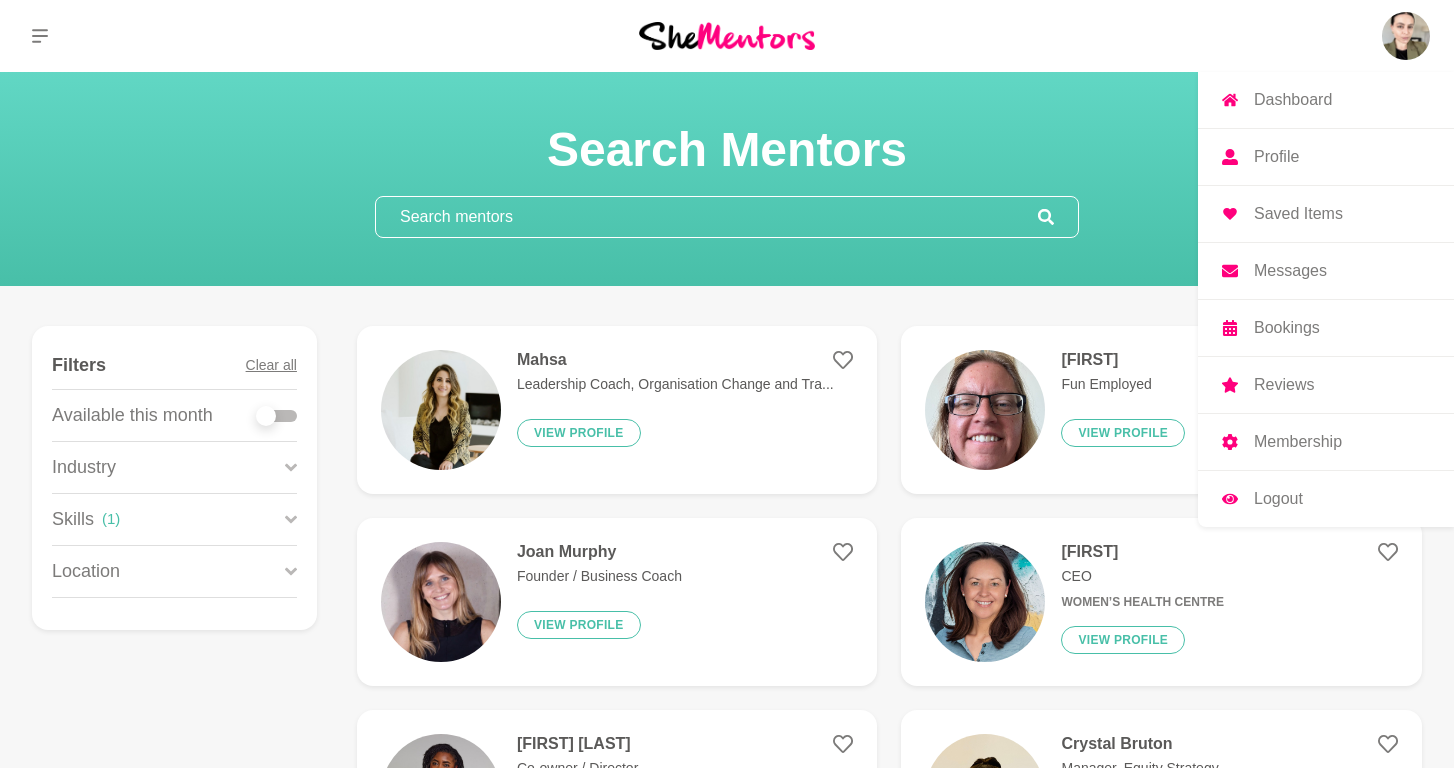 click on "Profile" at bounding box center [1276, 157] 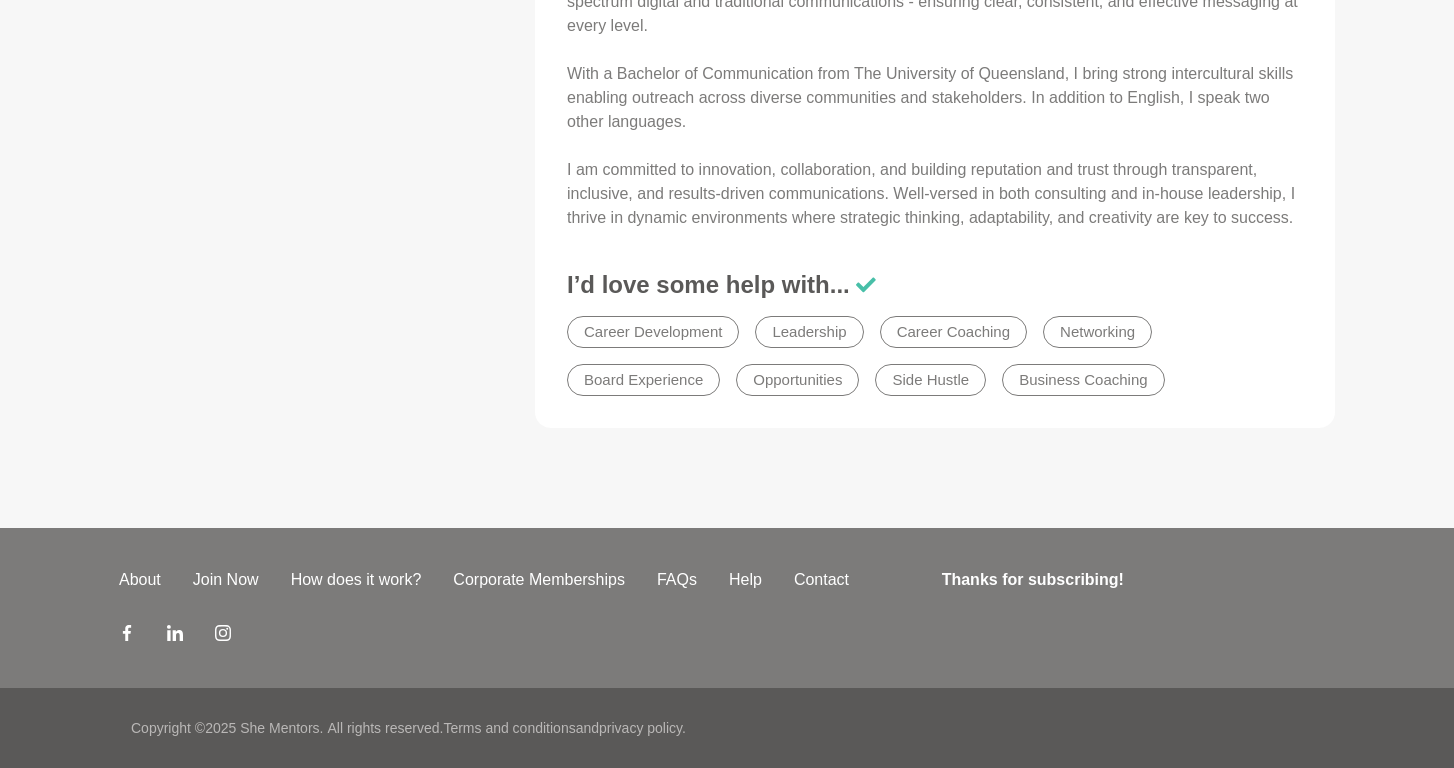 scroll, scrollTop: 1352, scrollLeft: 0, axis: vertical 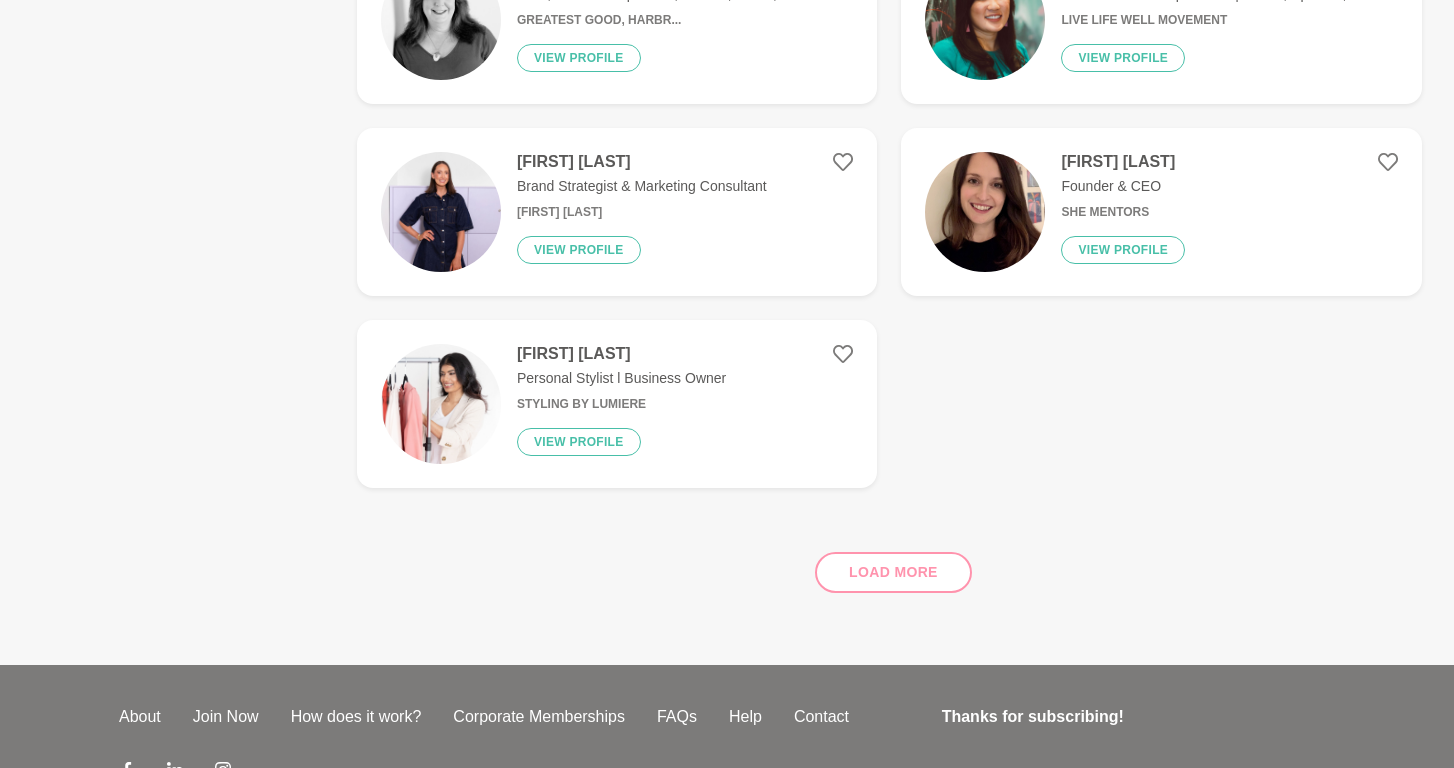 click on "Load more" at bounding box center (889, 564) 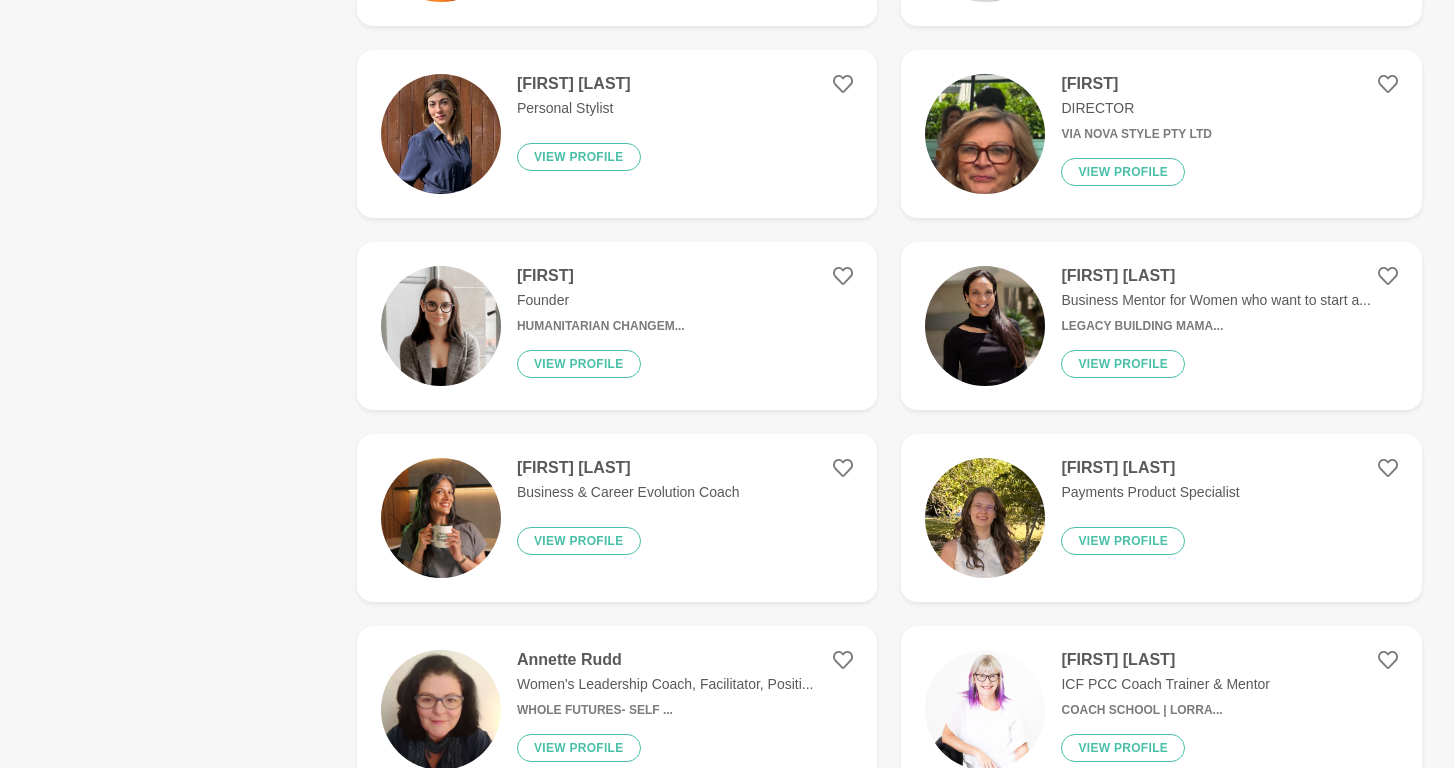 scroll, scrollTop: 481, scrollLeft: 0, axis: vertical 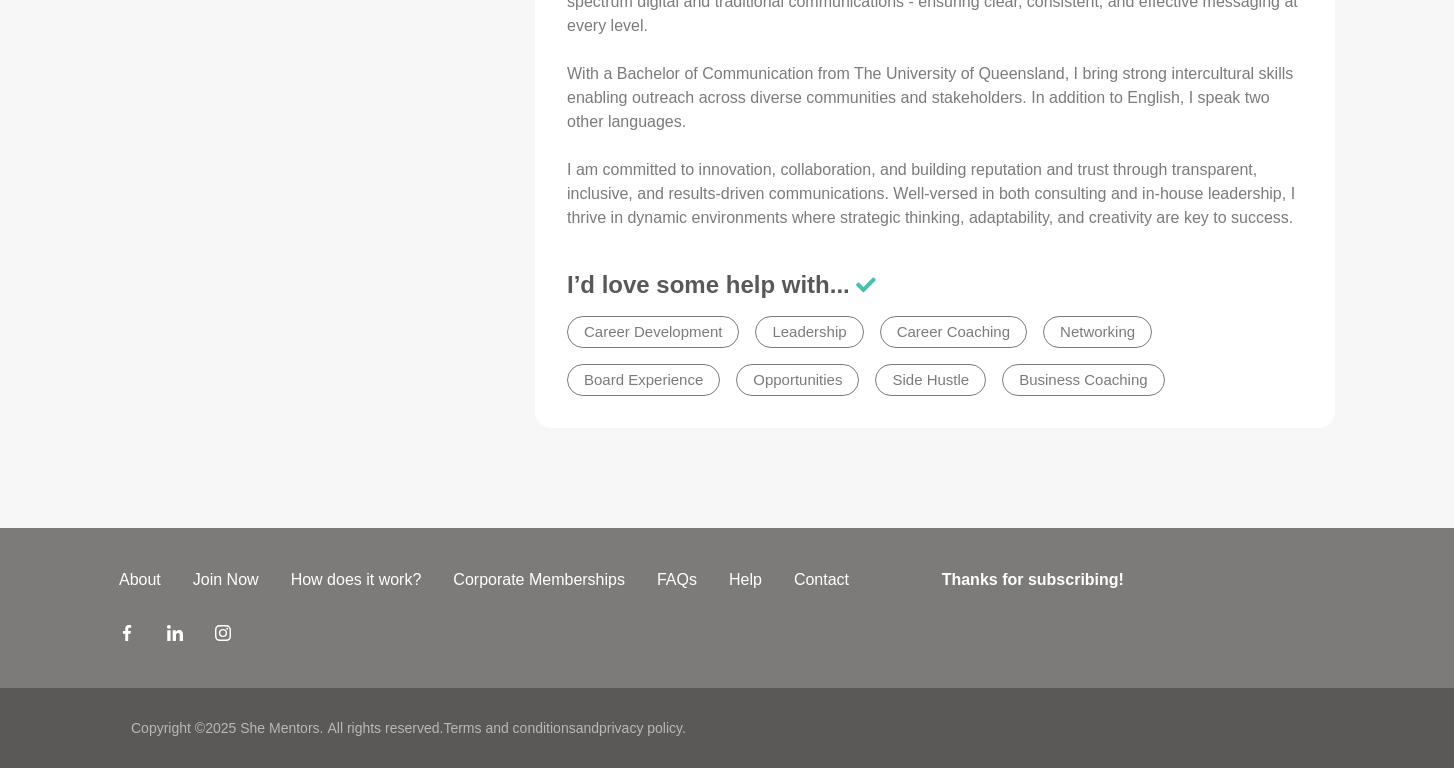 click on "Career Development" at bounding box center (653, 332) 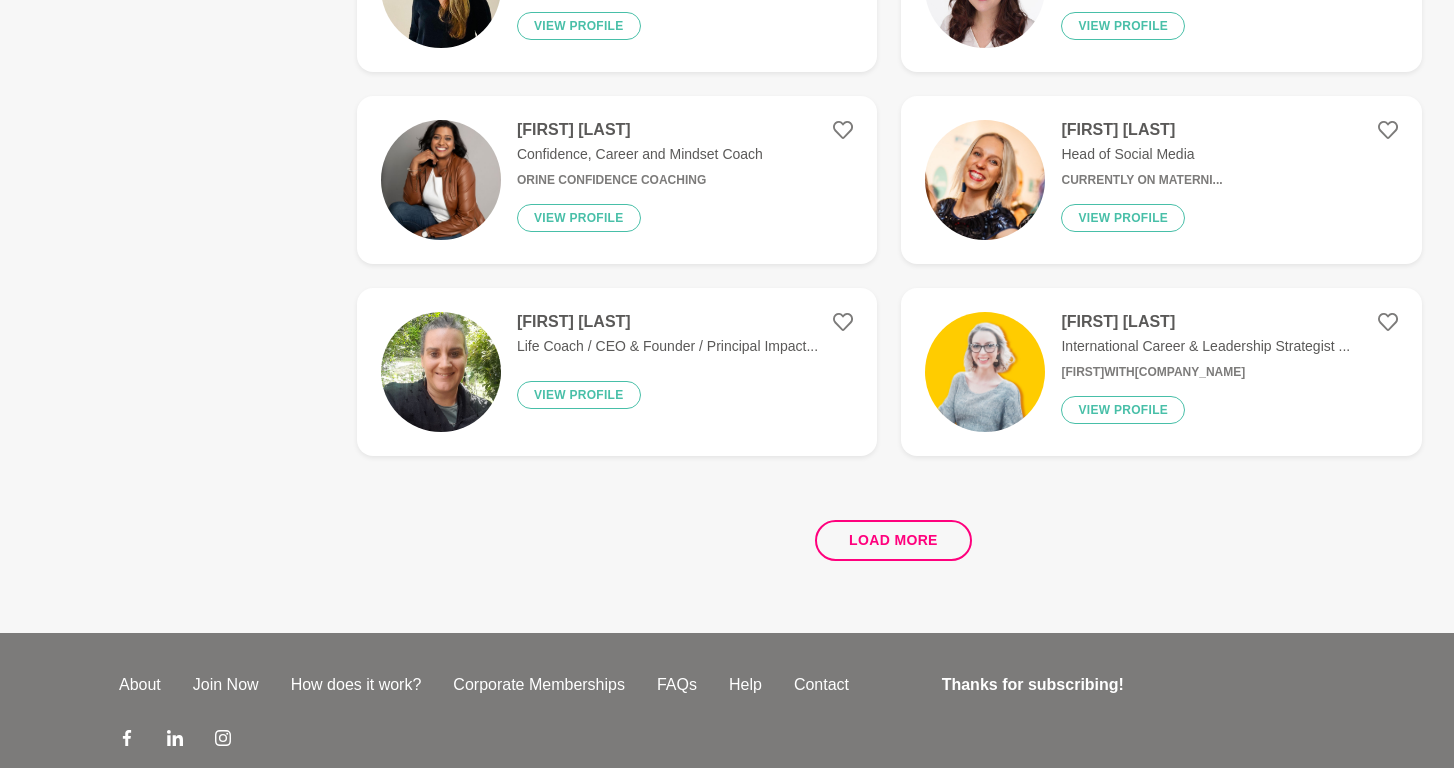 scroll, scrollTop: 3687, scrollLeft: 0, axis: vertical 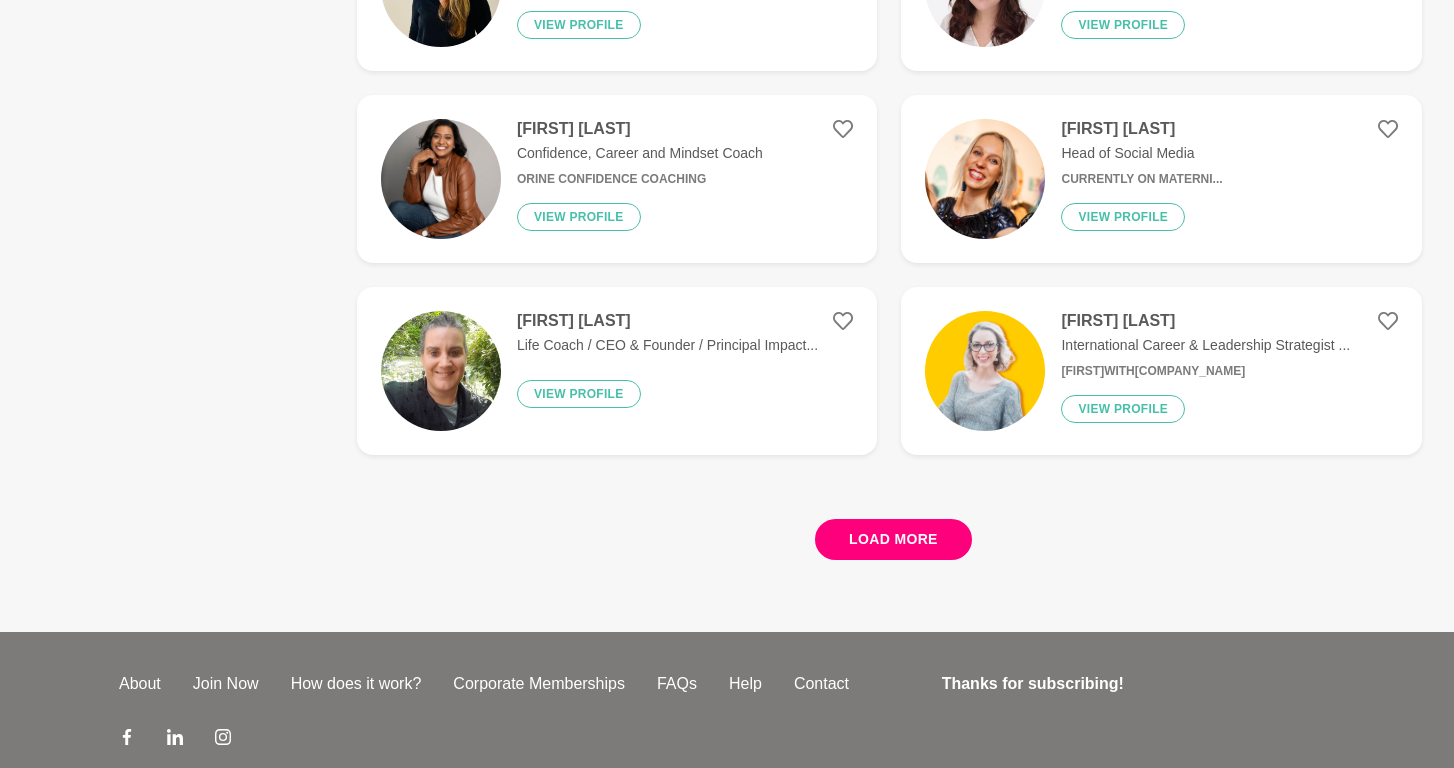 click on "Load more" at bounding box center (893, 539) 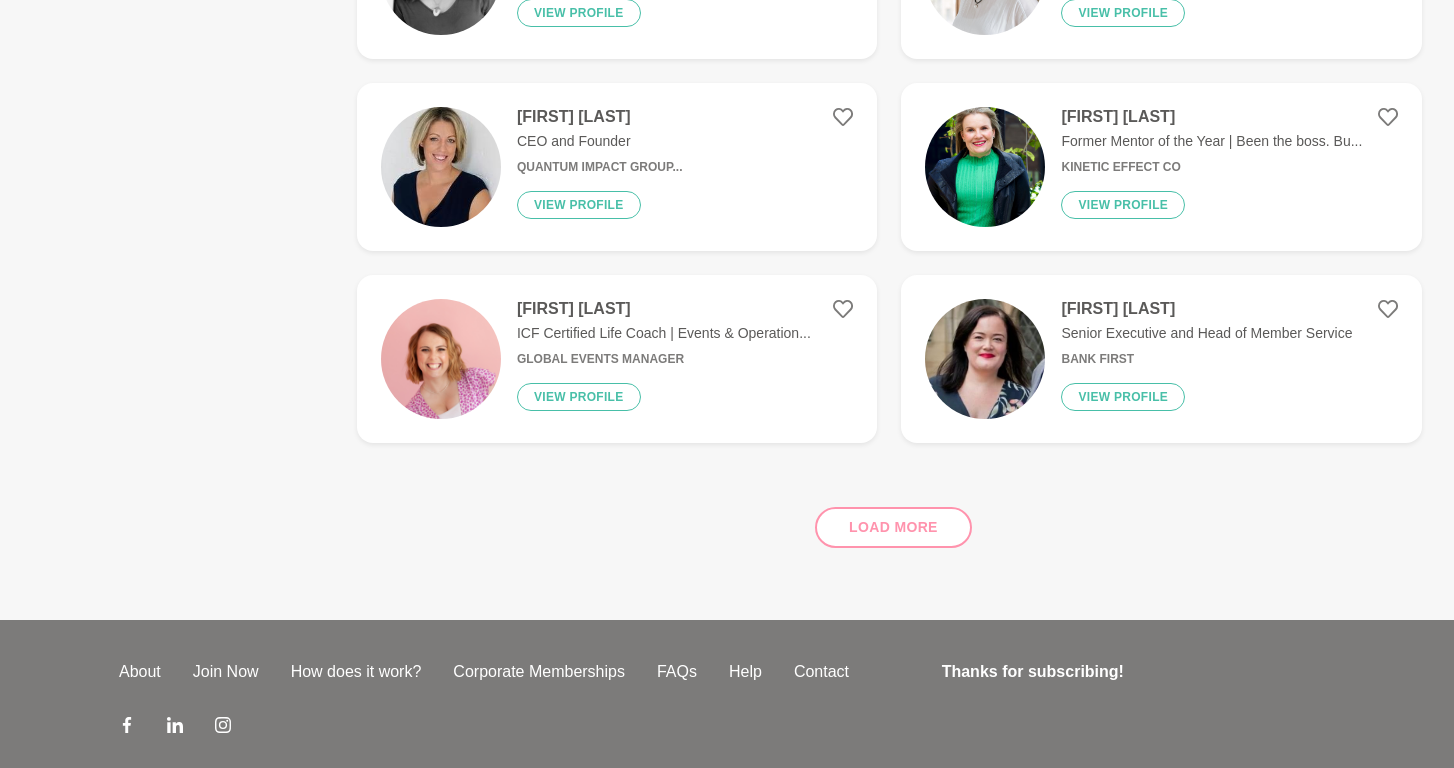 scroll, scrollTop: 6411, scrollLeft: 0, axis: vertical 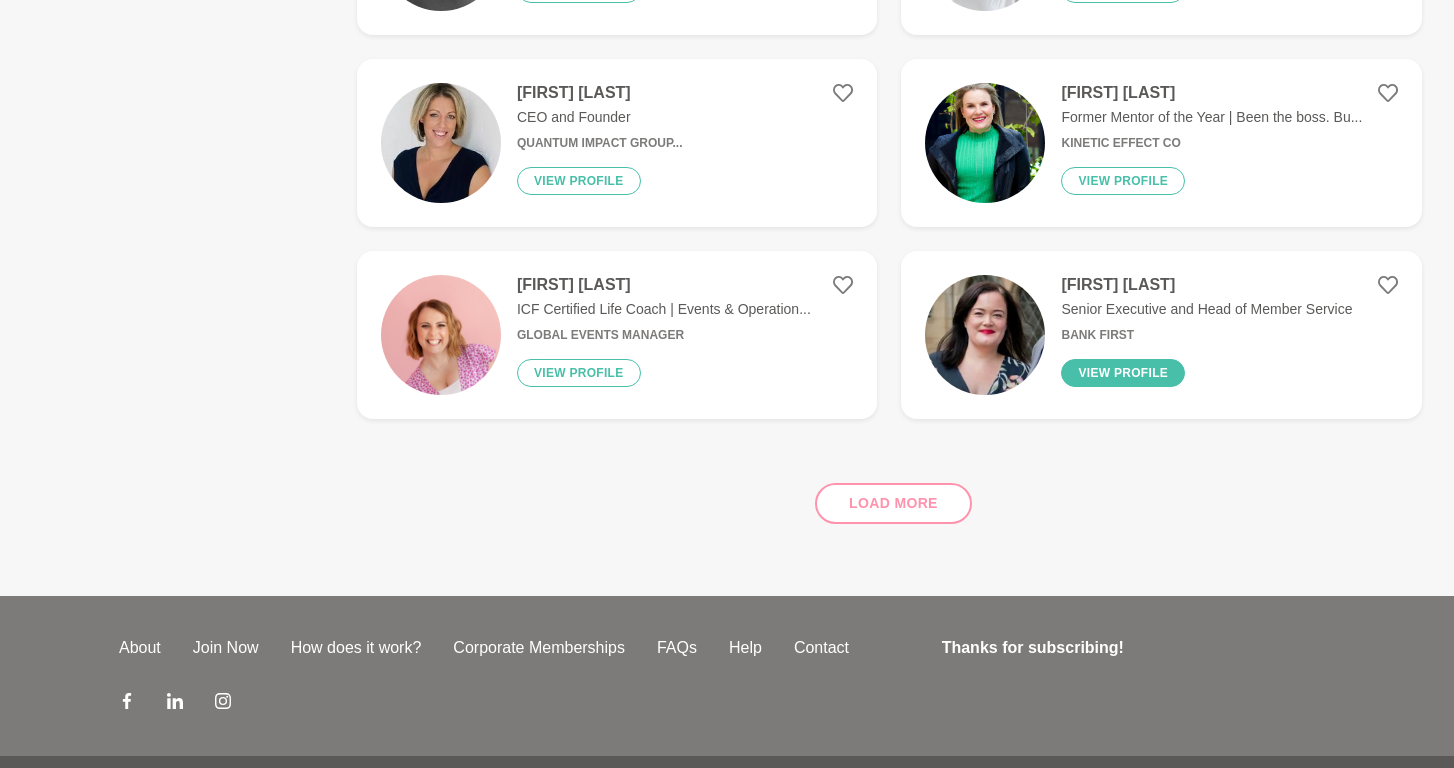 click on "View profile" at bounding box center (1123, 373) 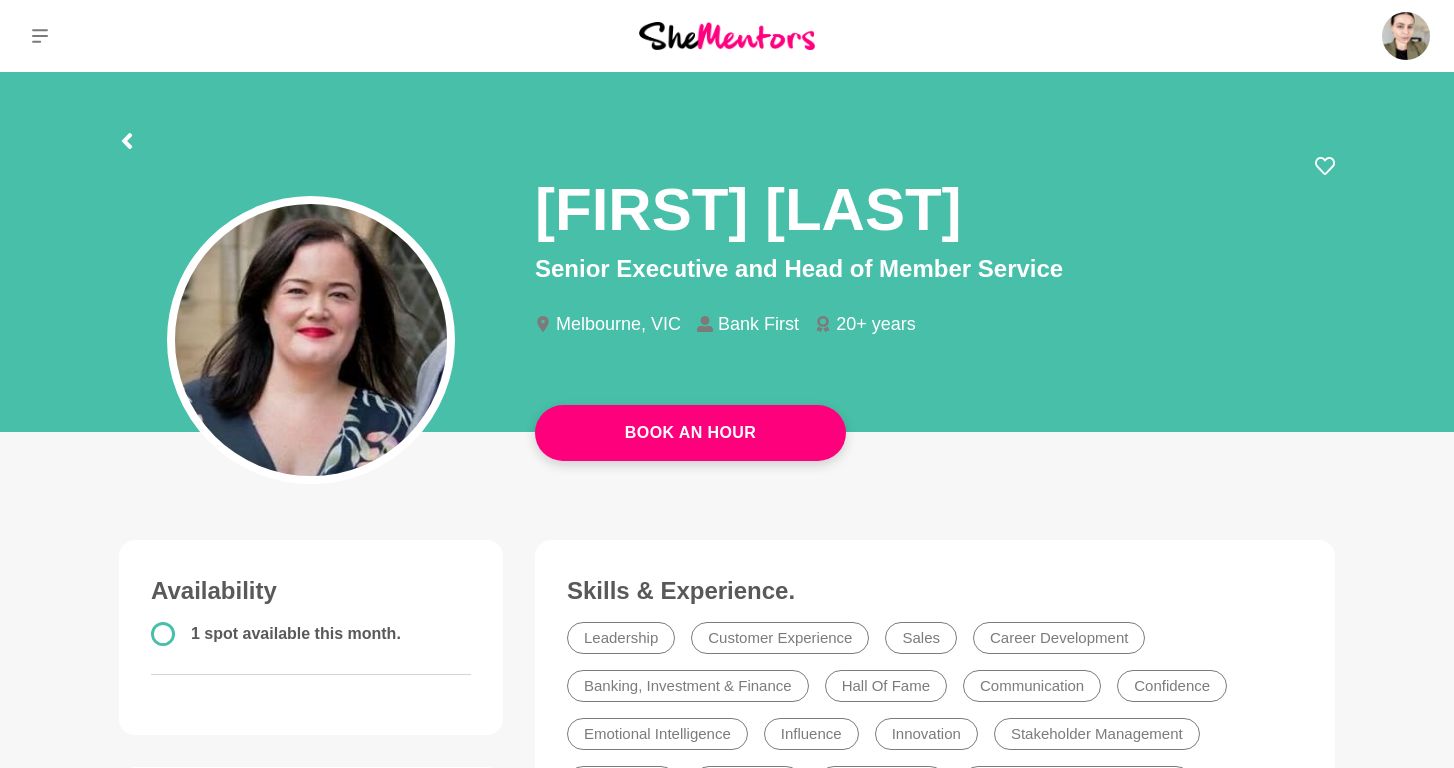scroll, scrollTop: 0, scrollLeft: 0, axis: both 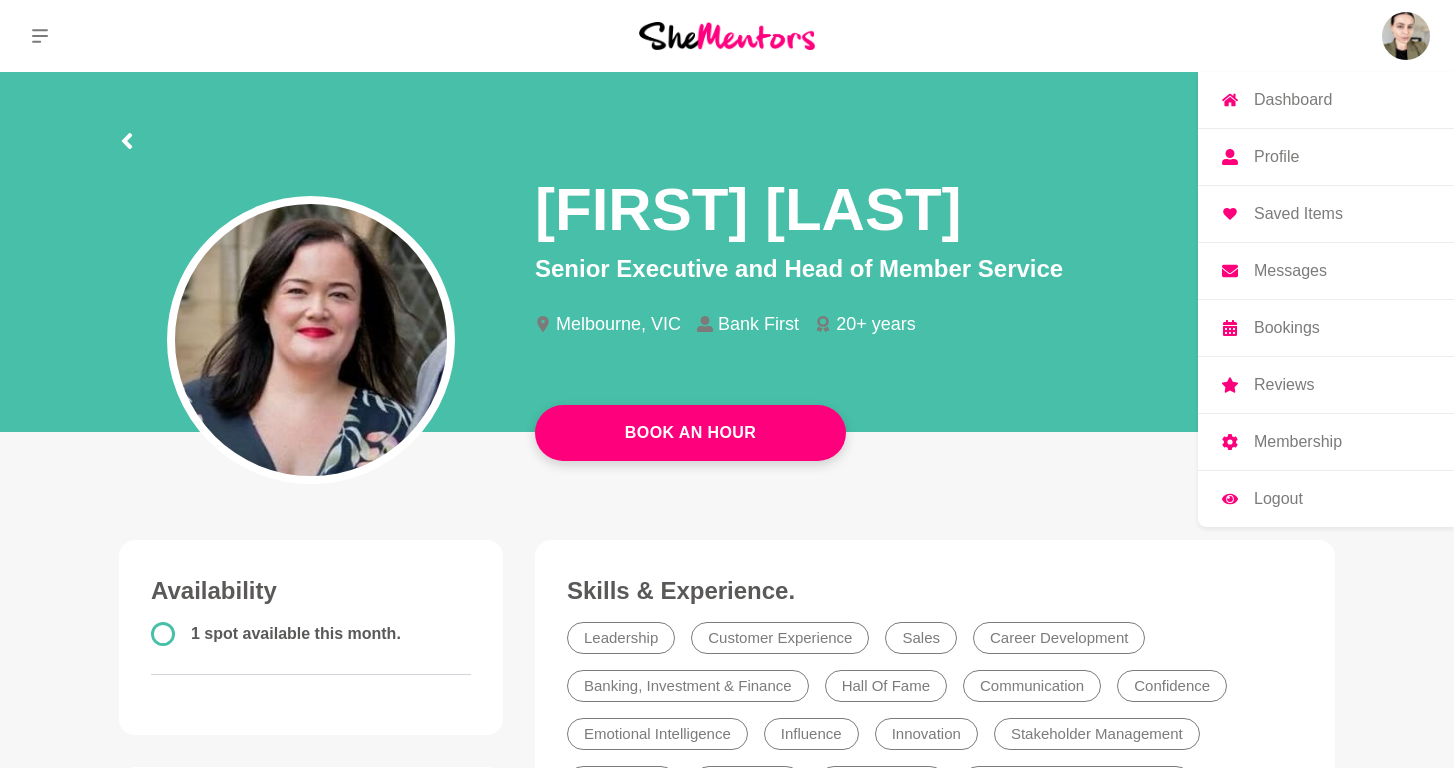 click on "Profile" at bounding box center (1326, 157) 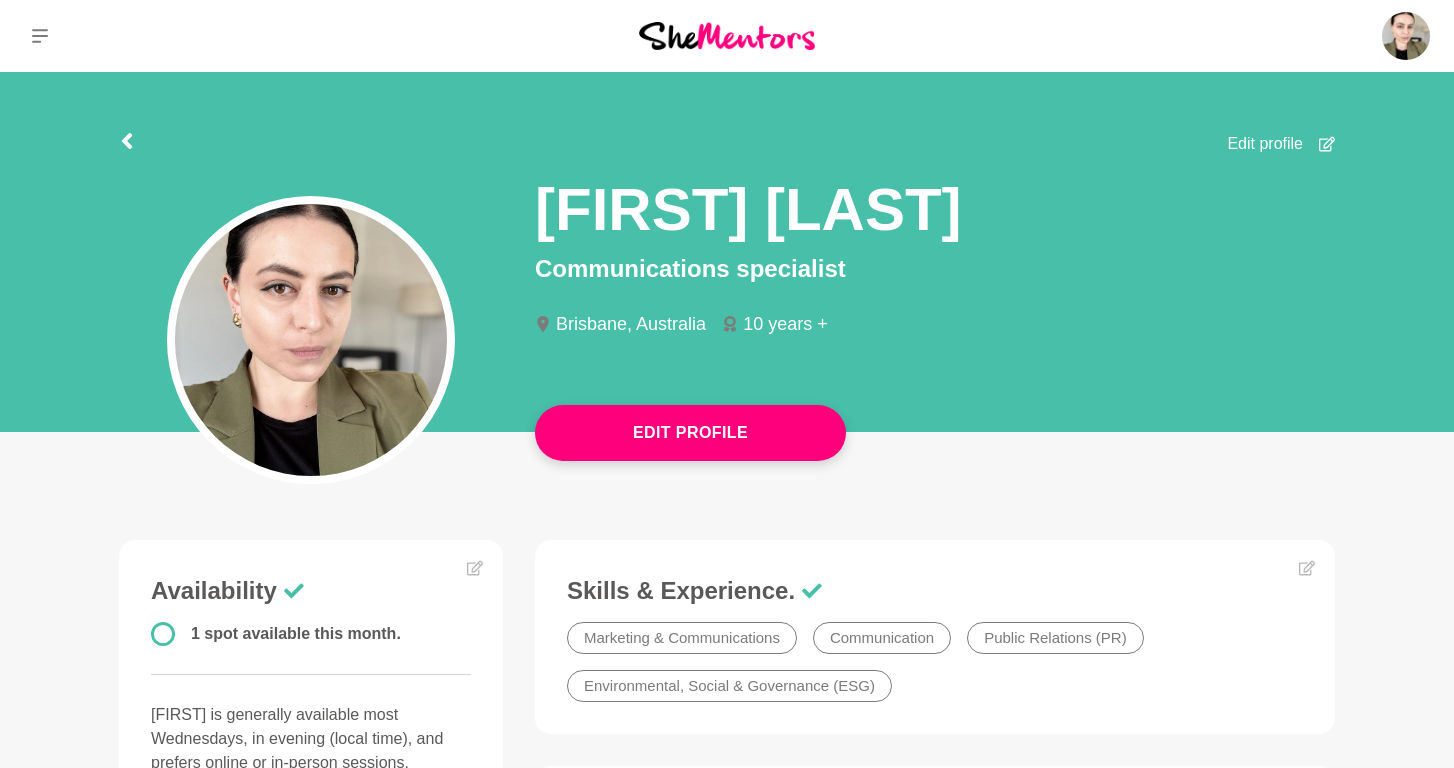 scroll, scrollTop: 0, scrollLeft: 0, axis: both 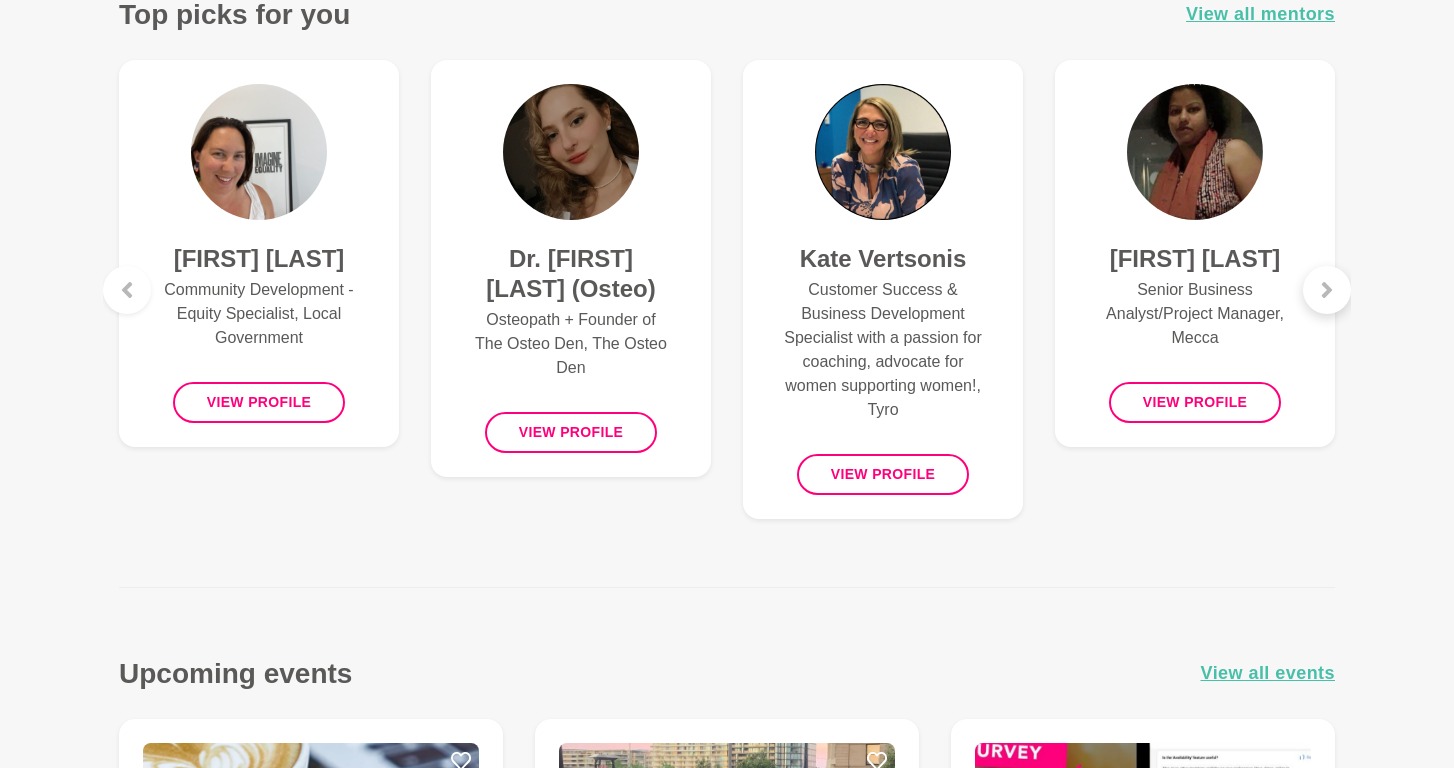 click 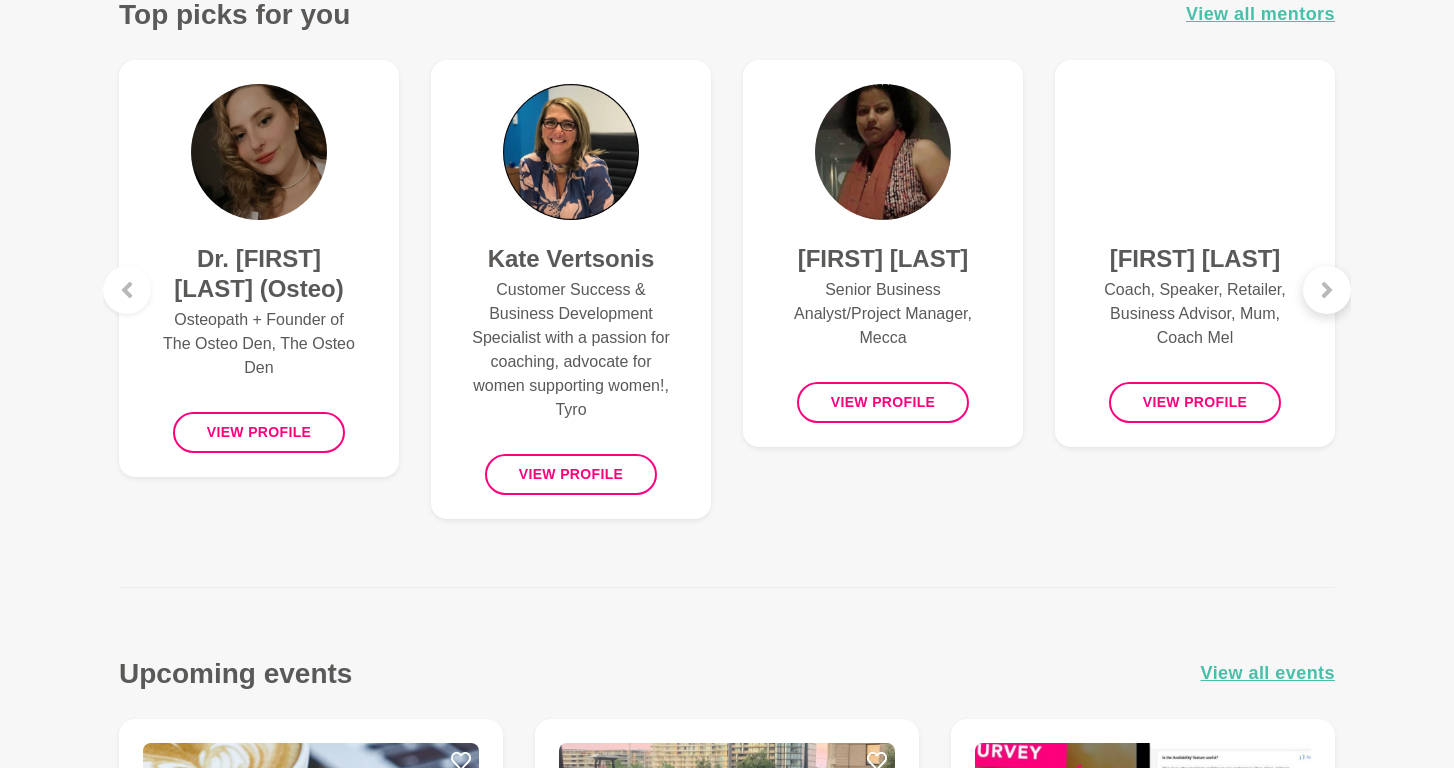 click 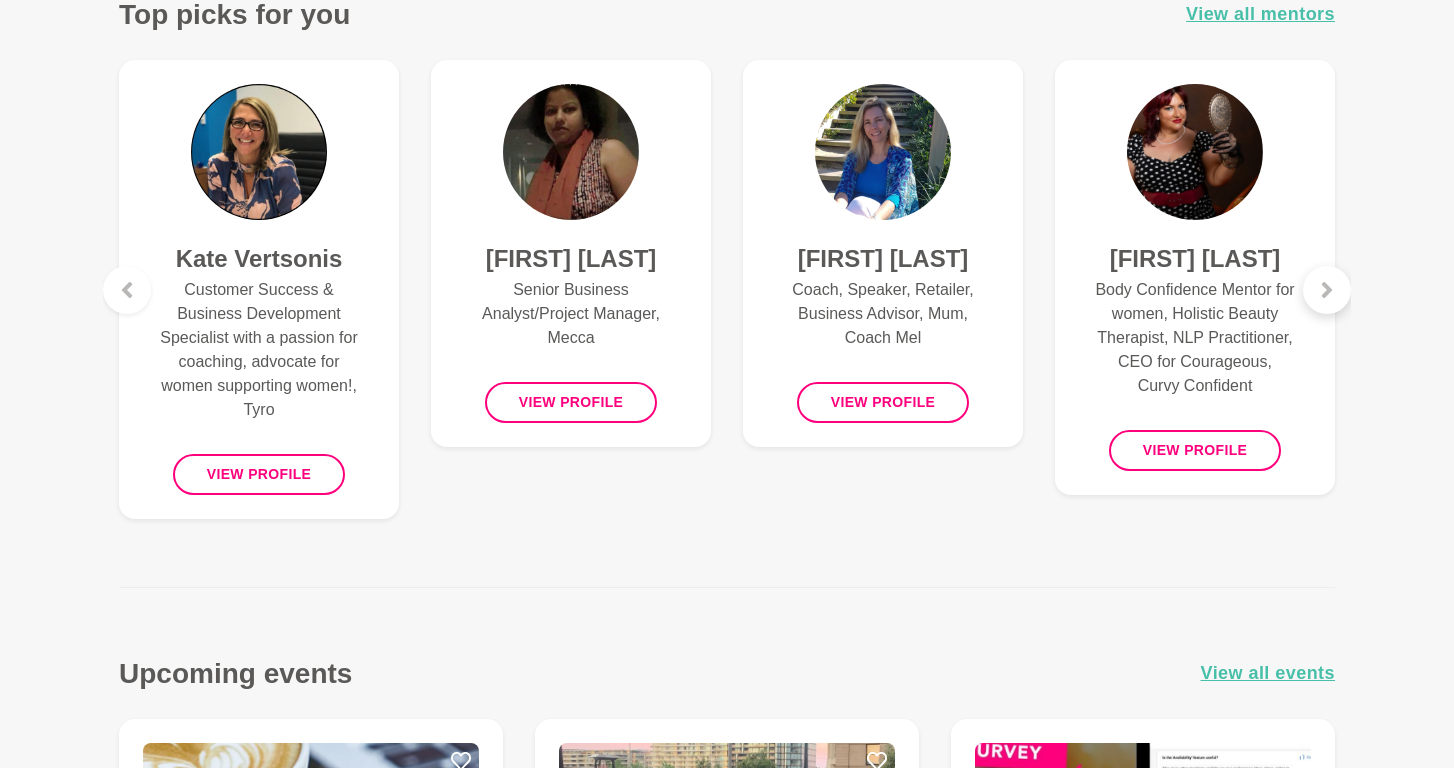 click 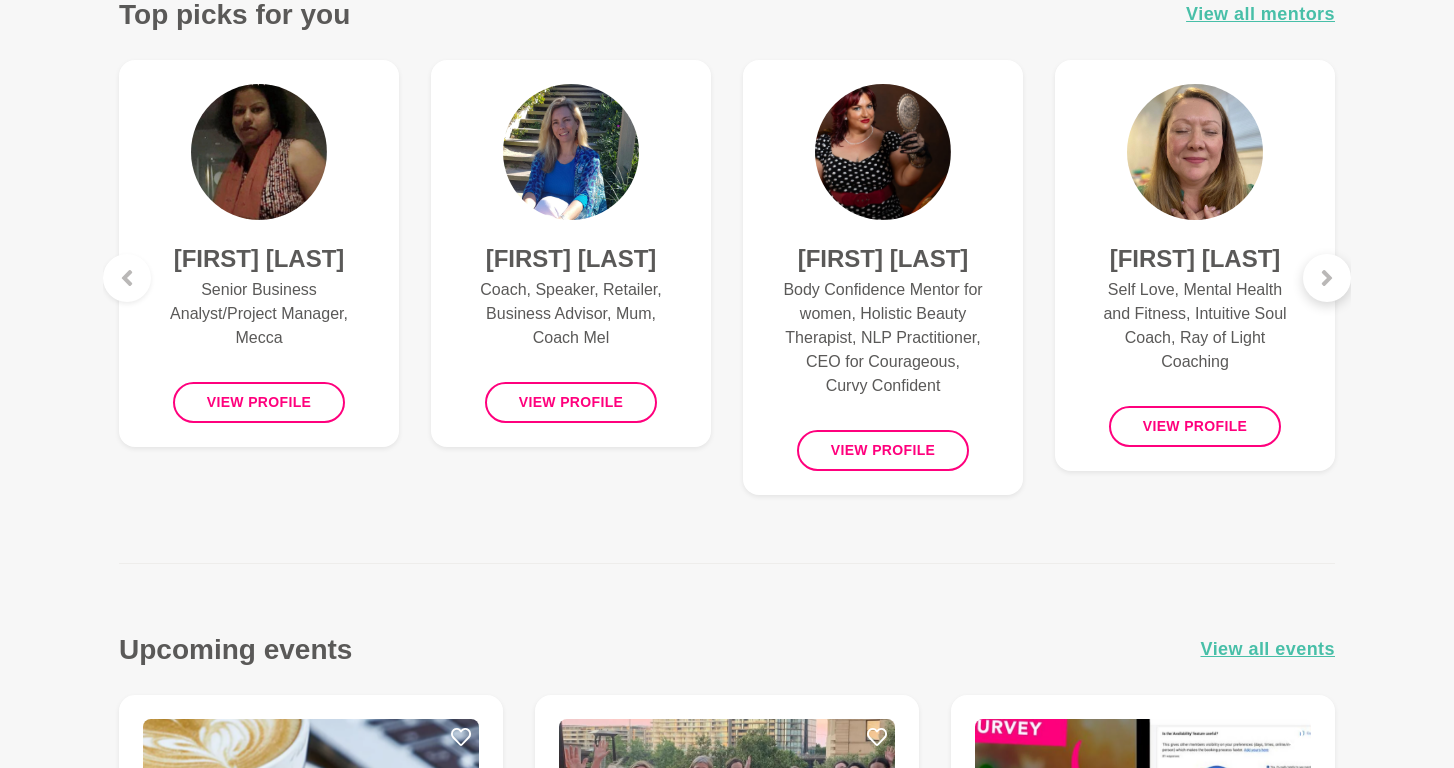click at bounding box center [1327, 278] 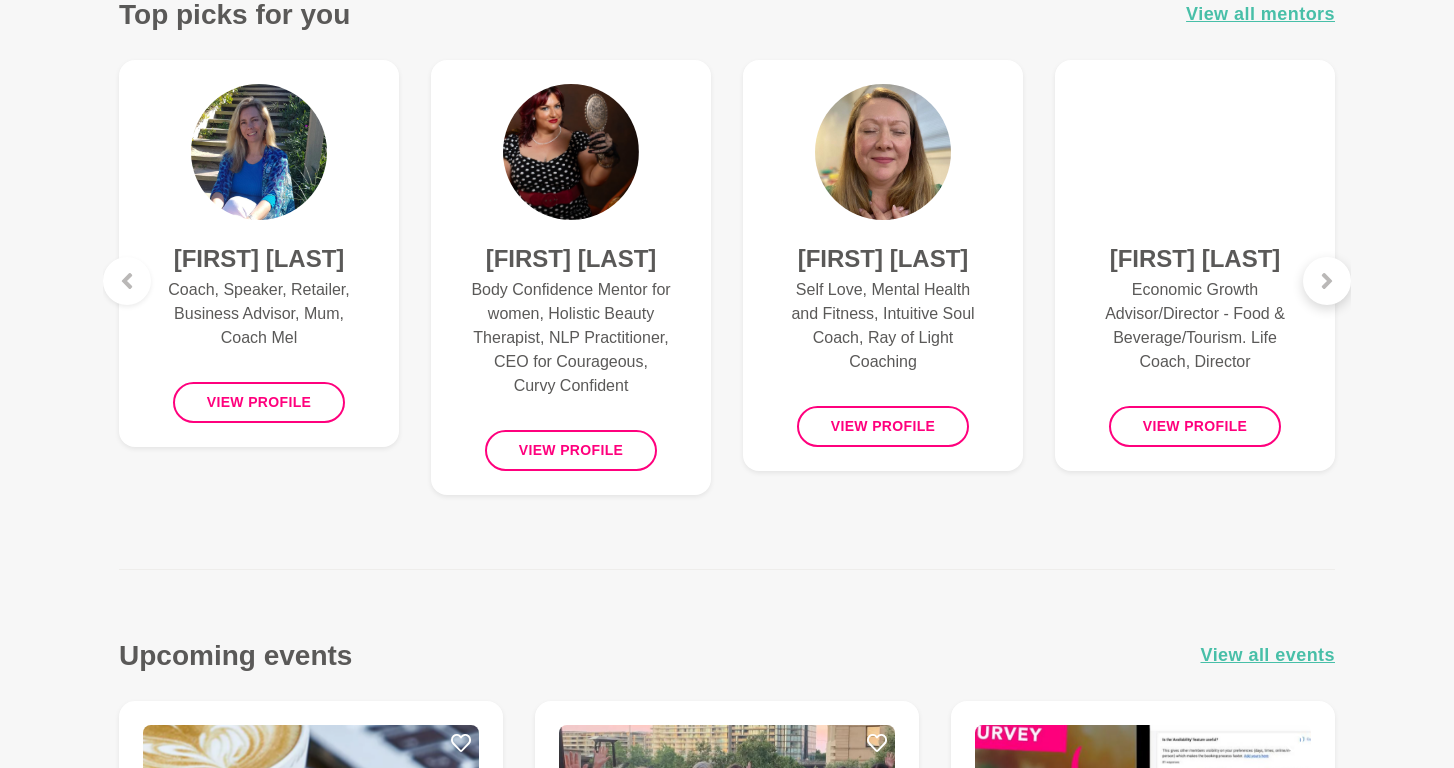 click 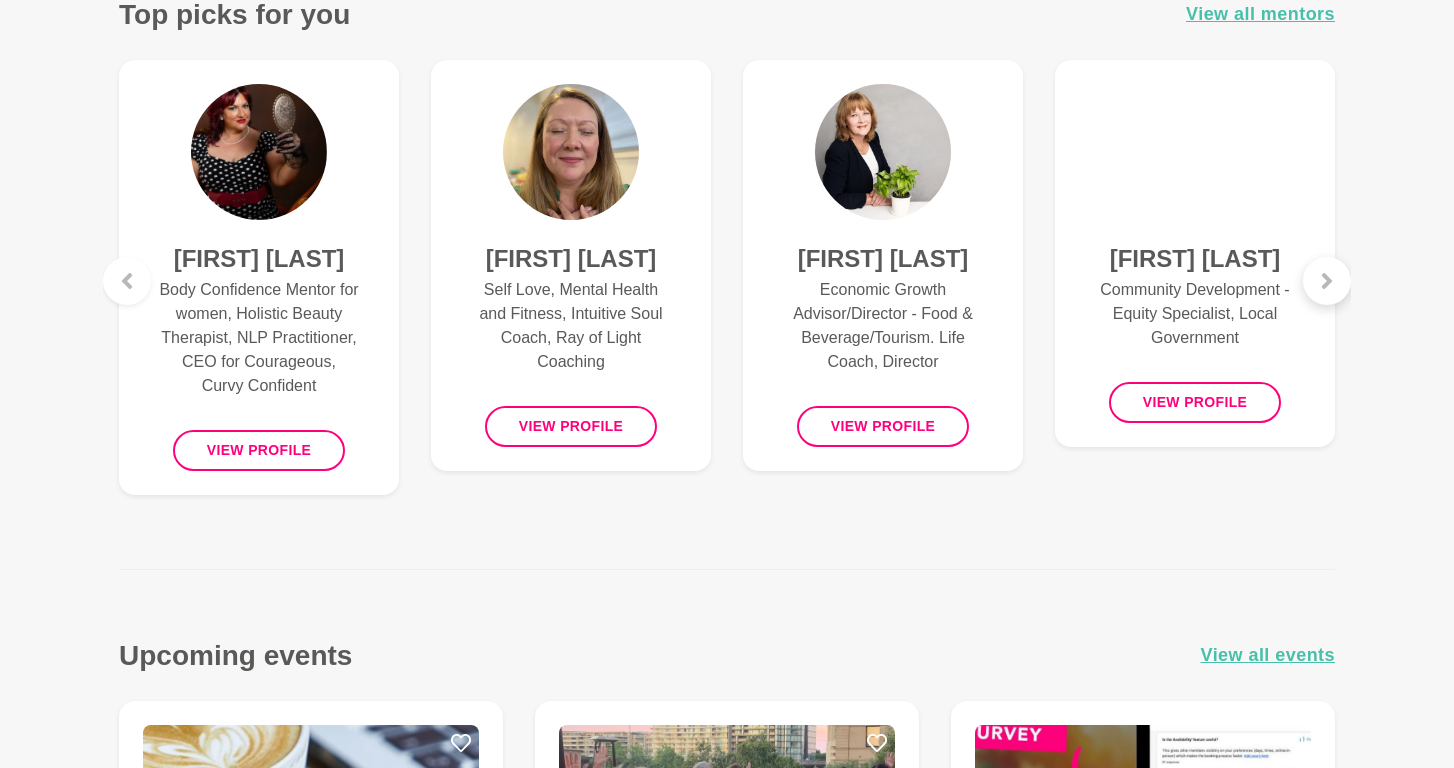 click 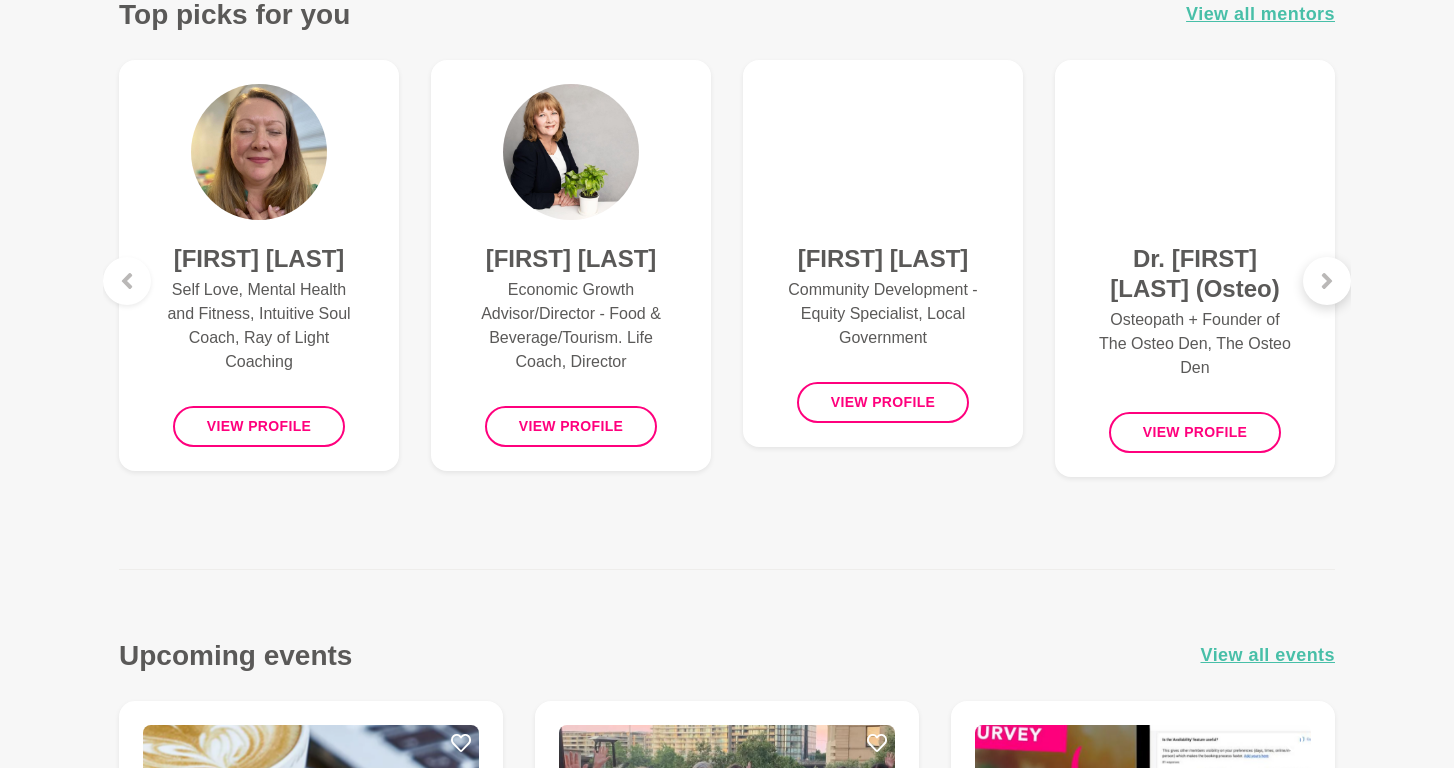click 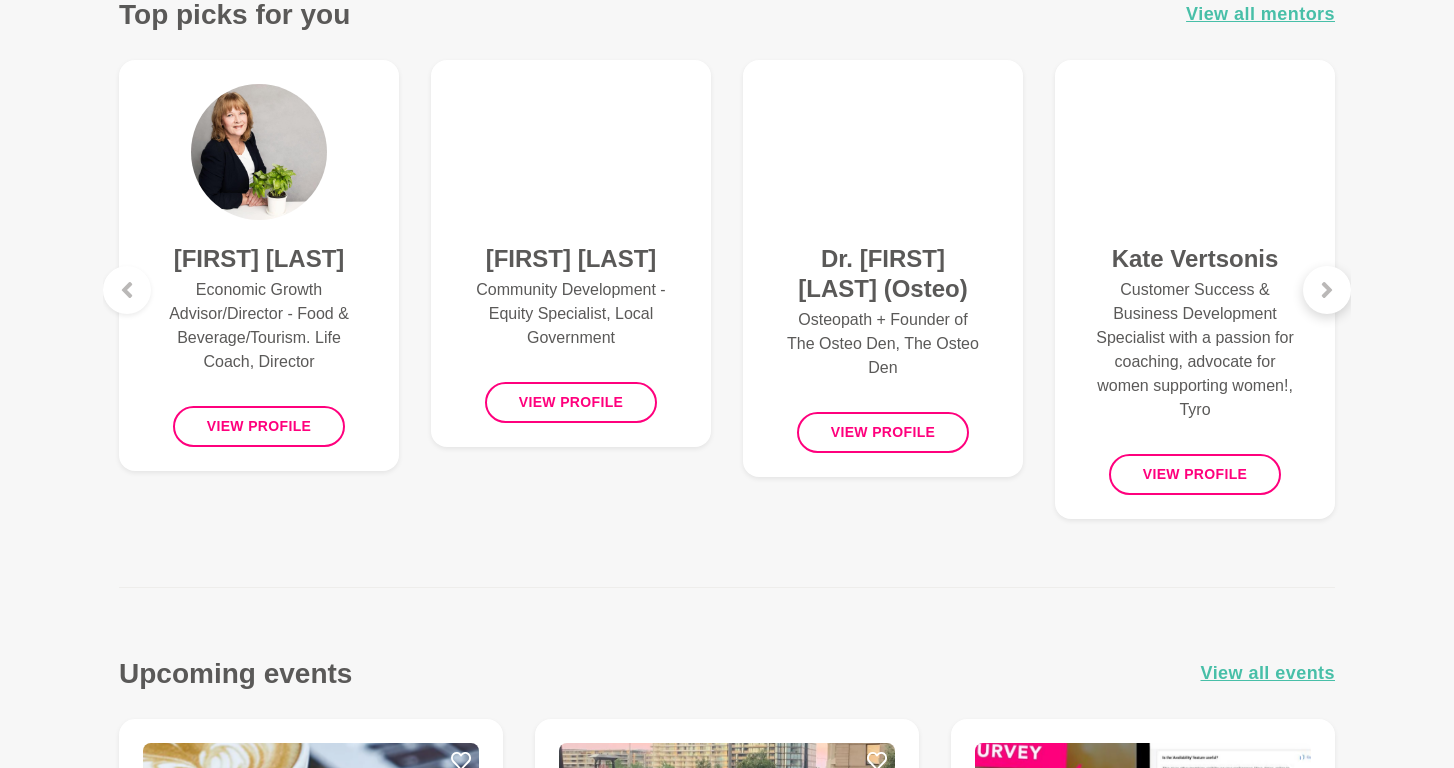 click 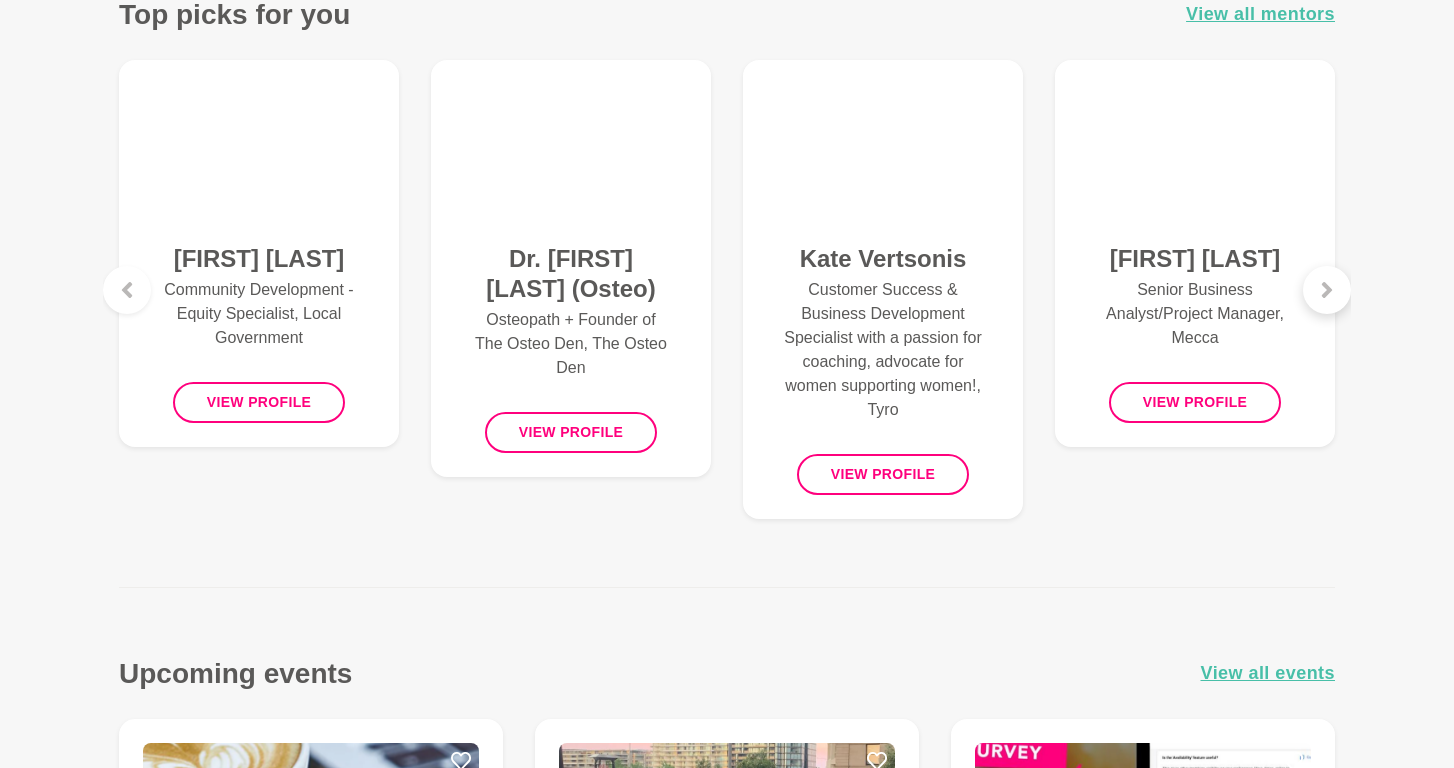 click 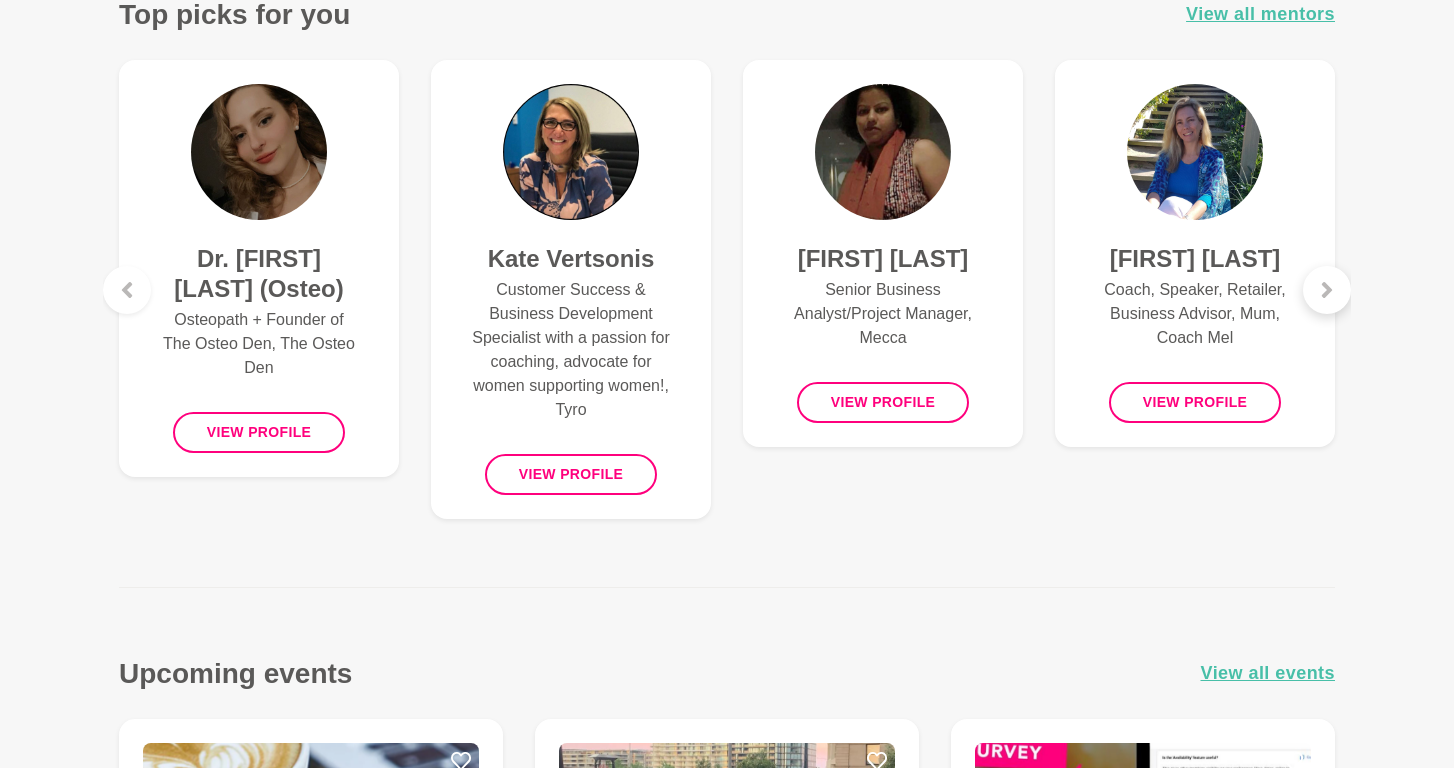 click 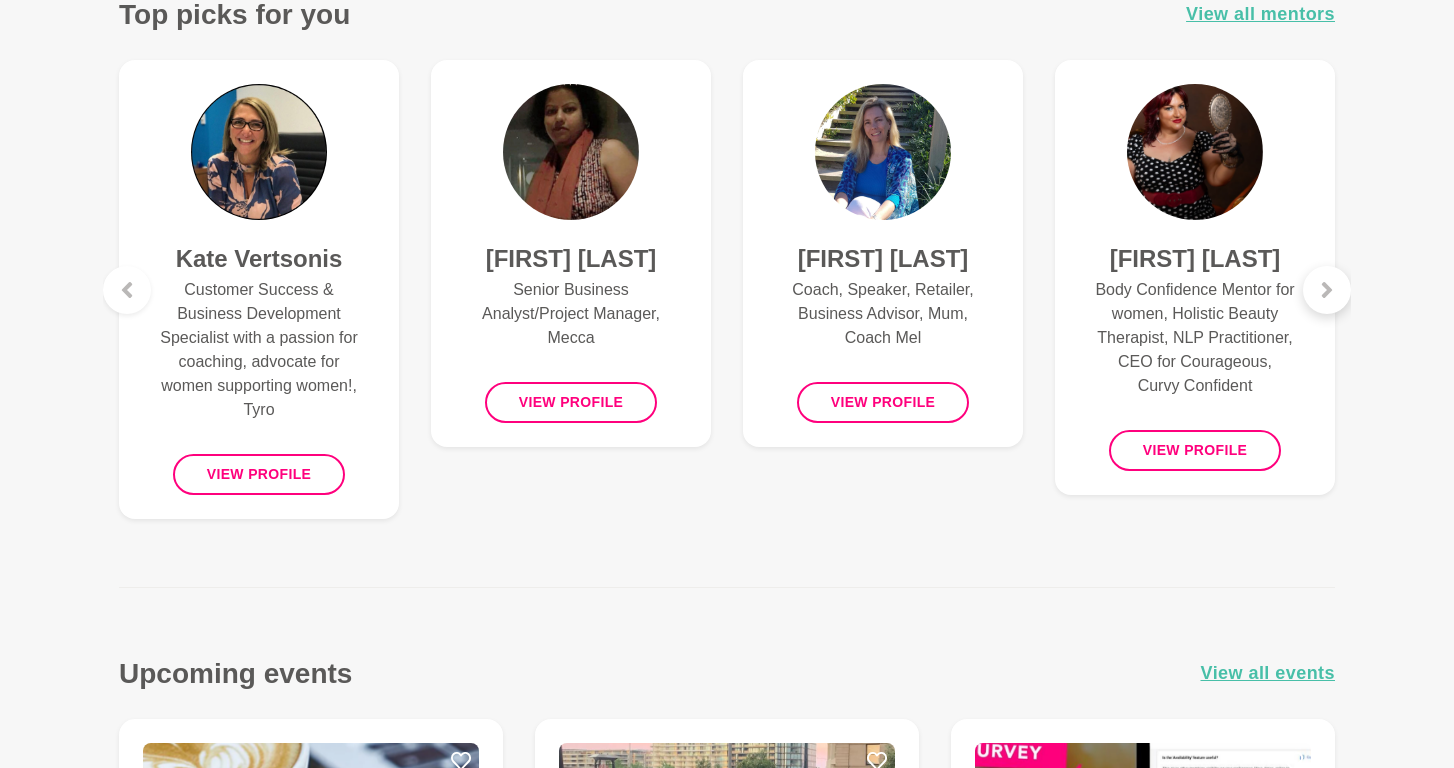 click 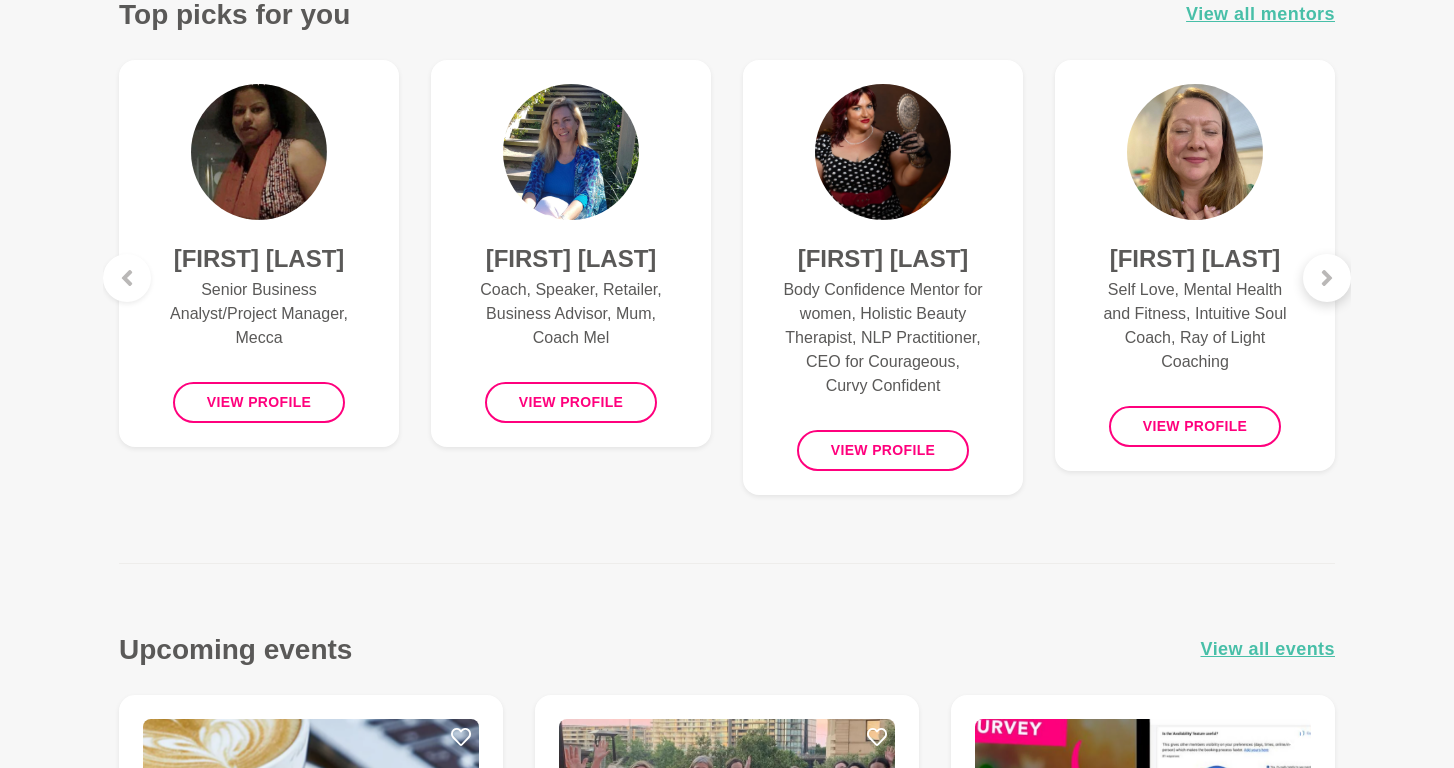 click at bounding box center (1327, 278) 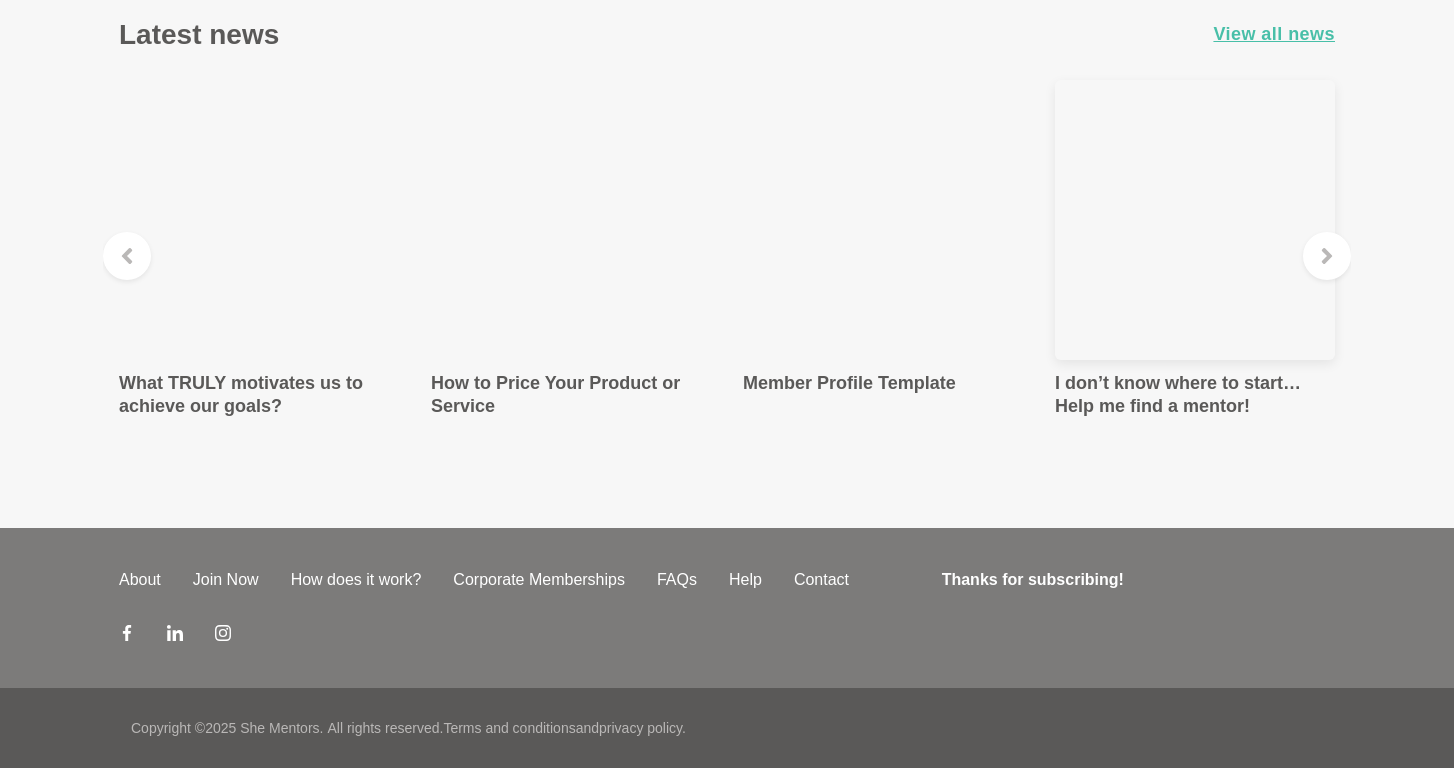scroll, scrollTop: 2951, scrollLeft: 0, axis: vertical 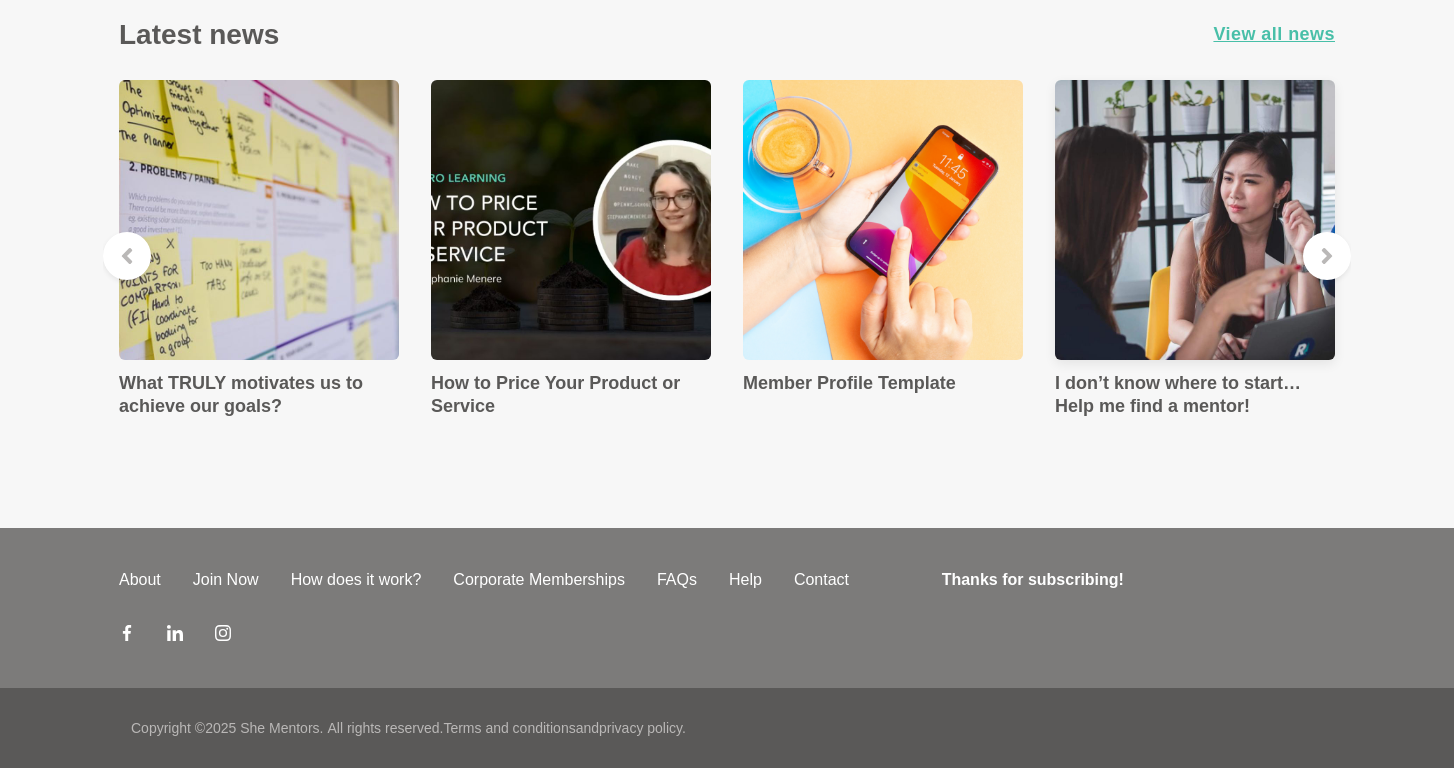 click on "I don’t know where to start… Help me find a mentor!" at bounding box center [1195, 394] 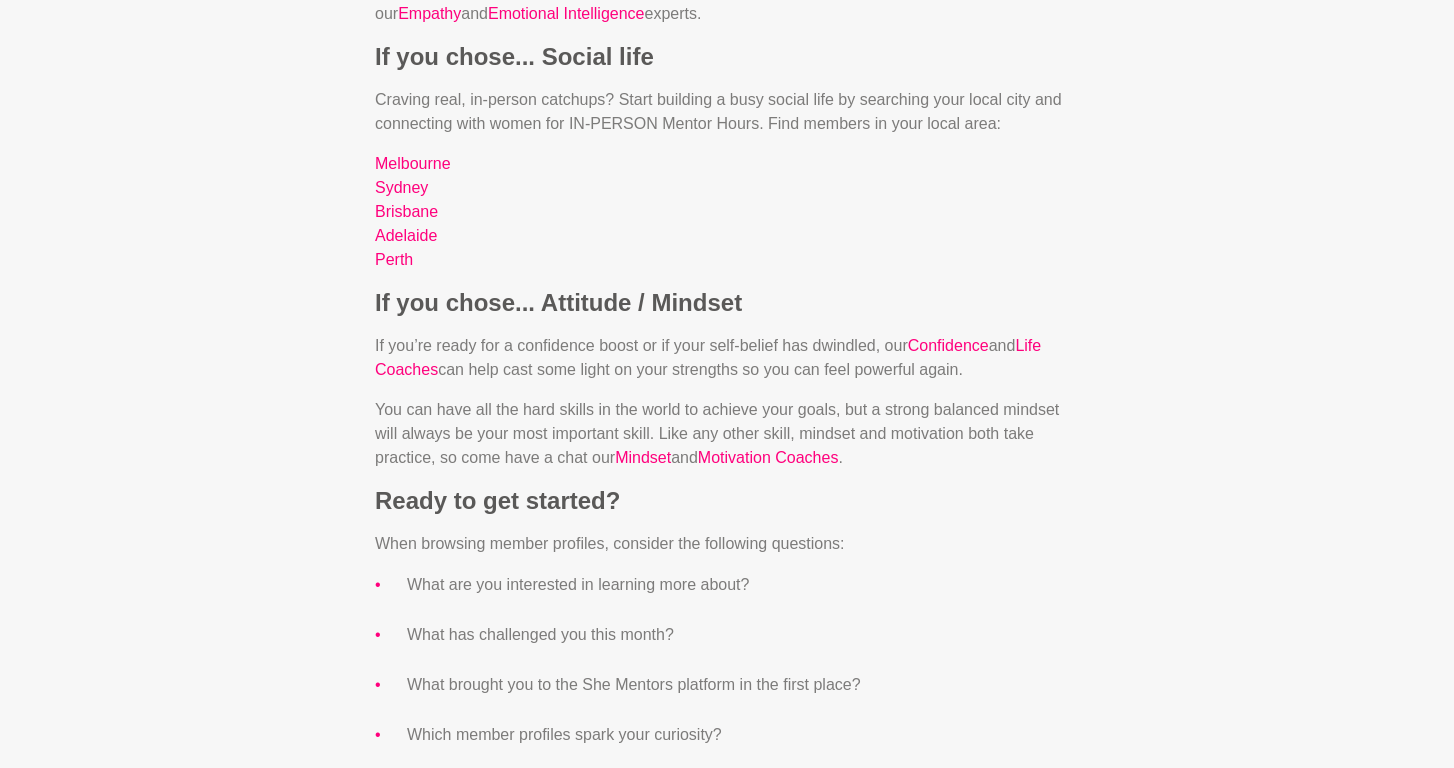 scroll, scrollTop: 3345, scrollLeft: 0, axis: vertical 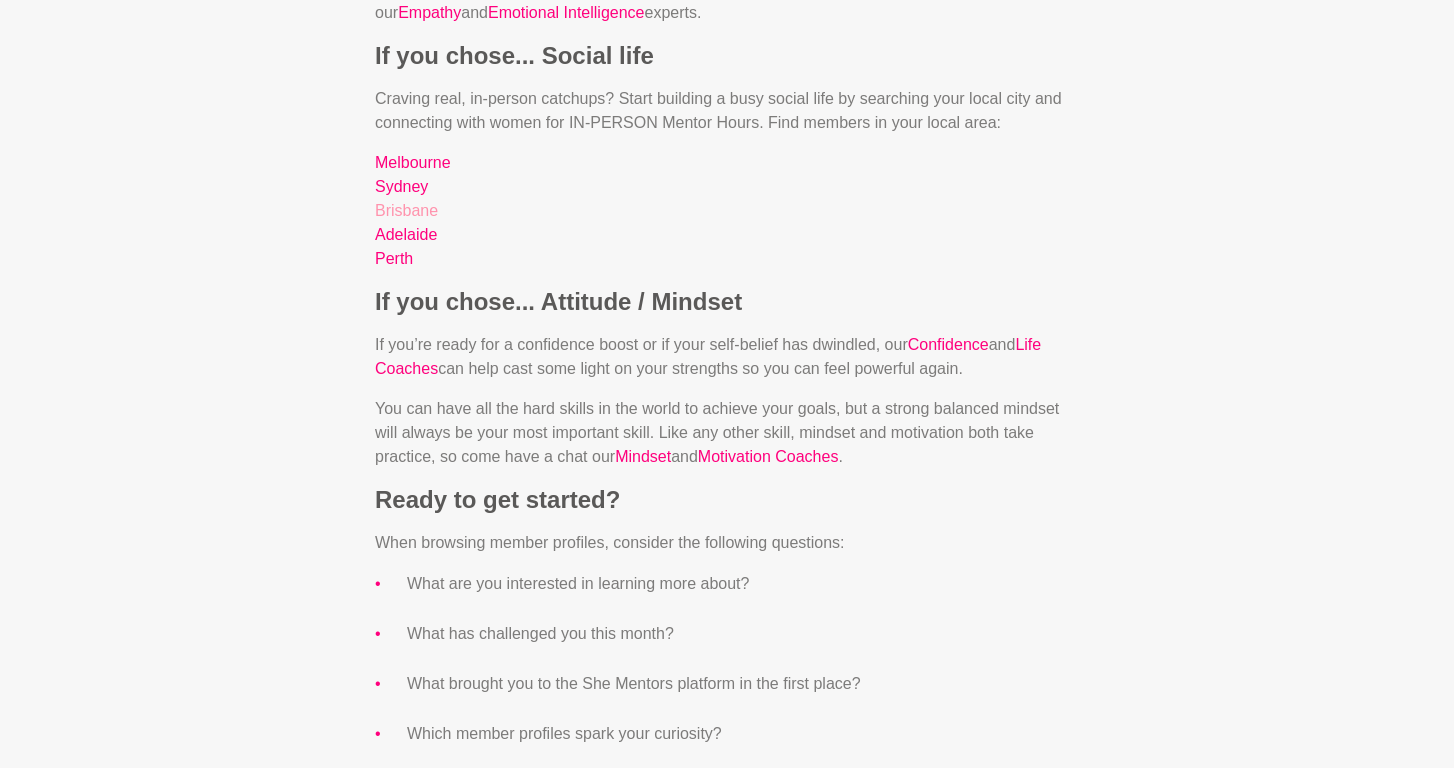 click on "Brisbane" at bounding box center (406, 210) 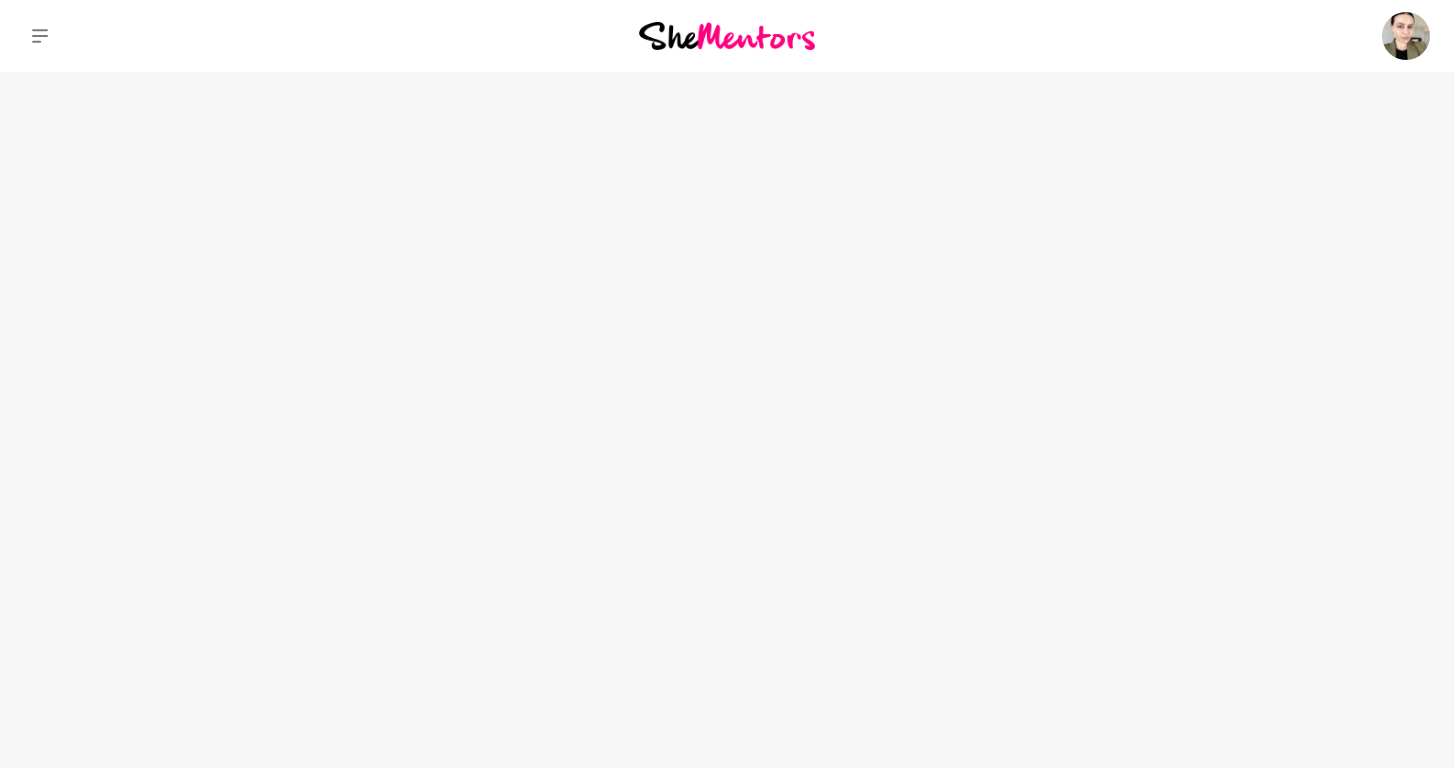 scroll, scrollTop: 0, scrollLeft: 0, axis: both 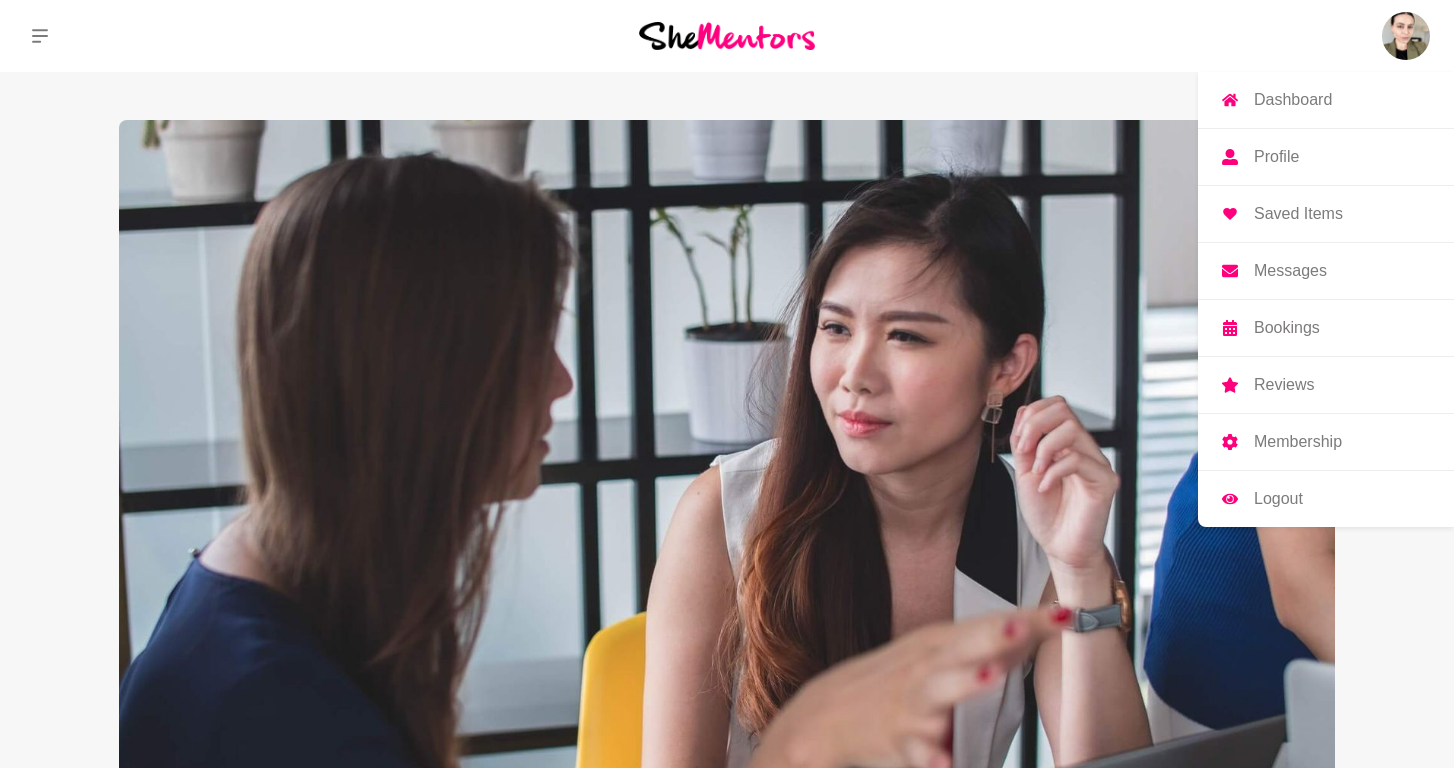 click on "Logout" at bounding box center [1278, 499] 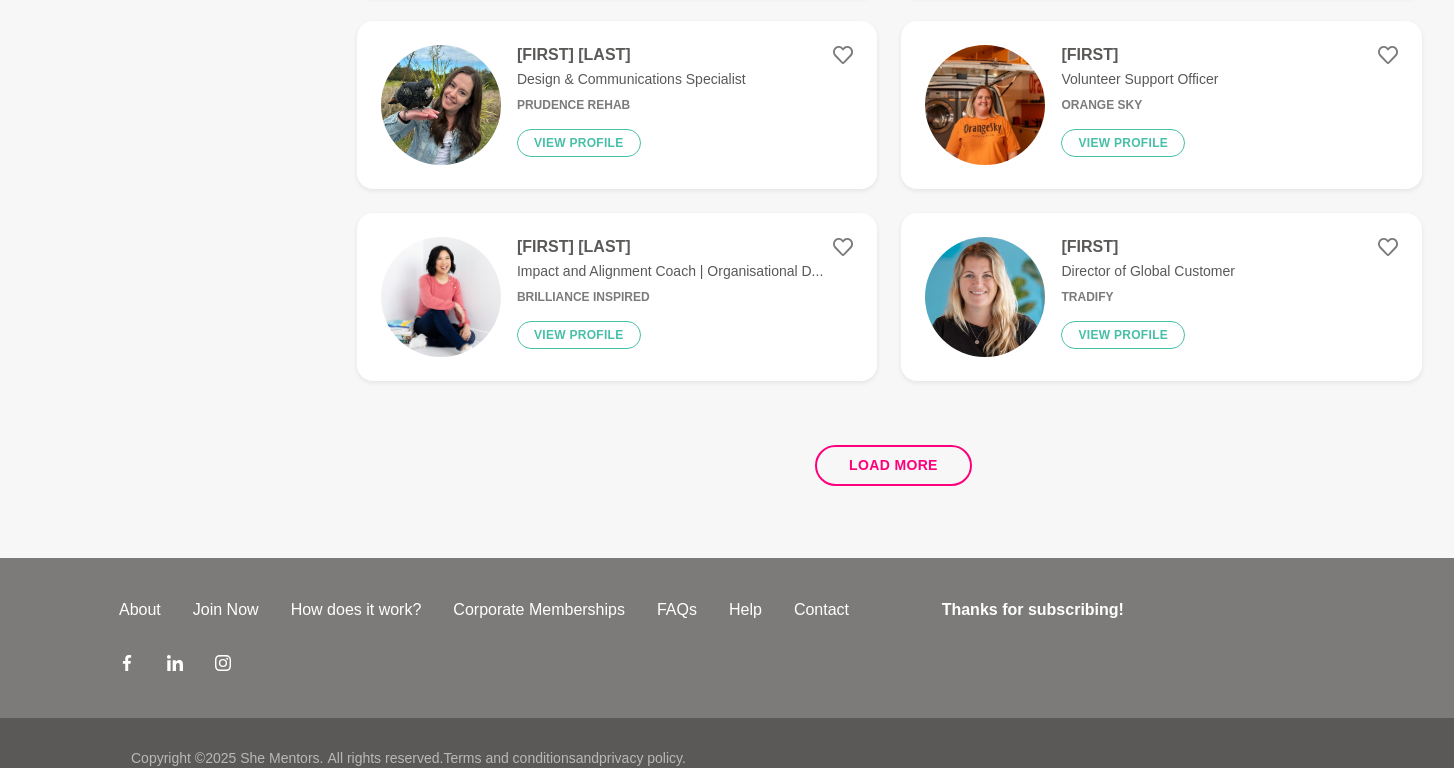 scroll, scrollTop: 3761, scrollLeft: 0, axis: vertical 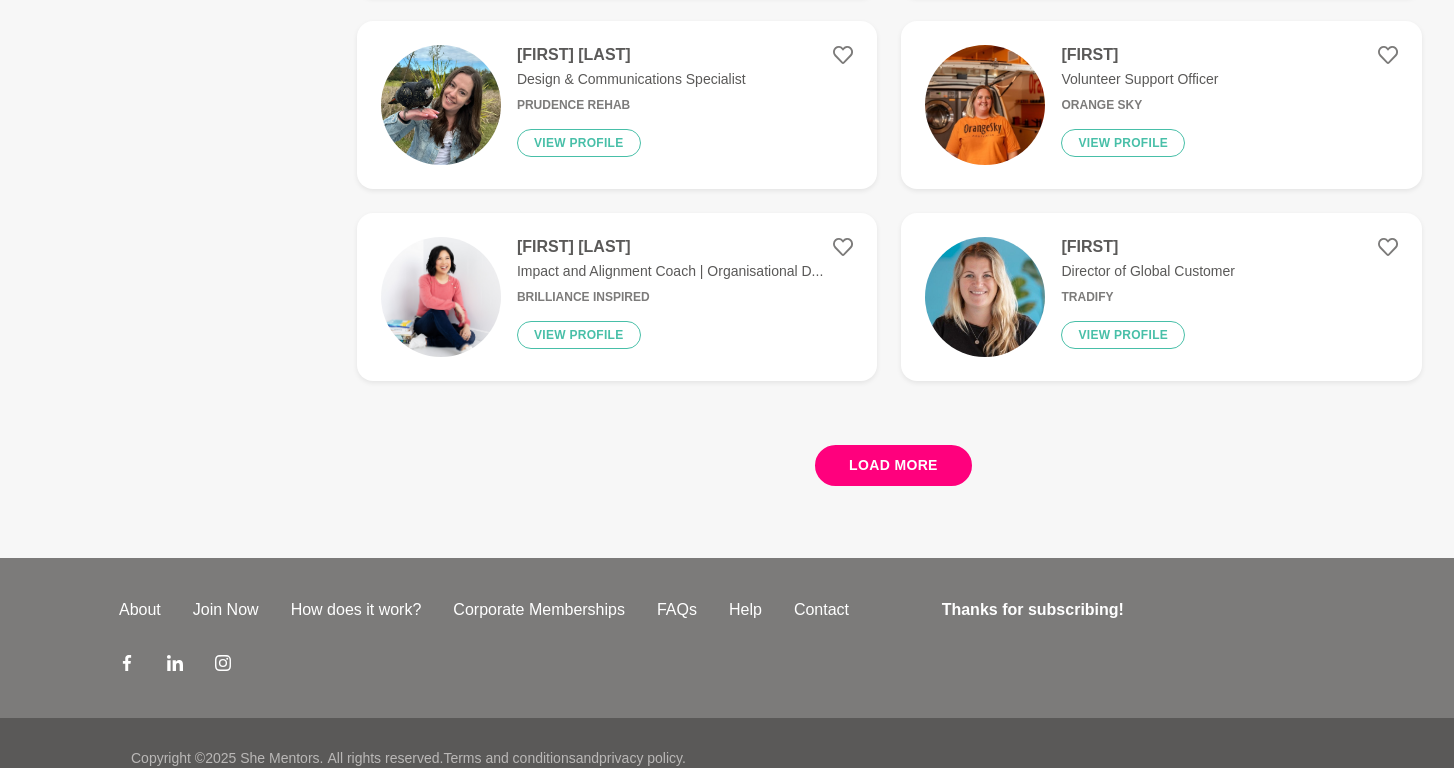 click on "Load more" at bounding box center [893, 465] 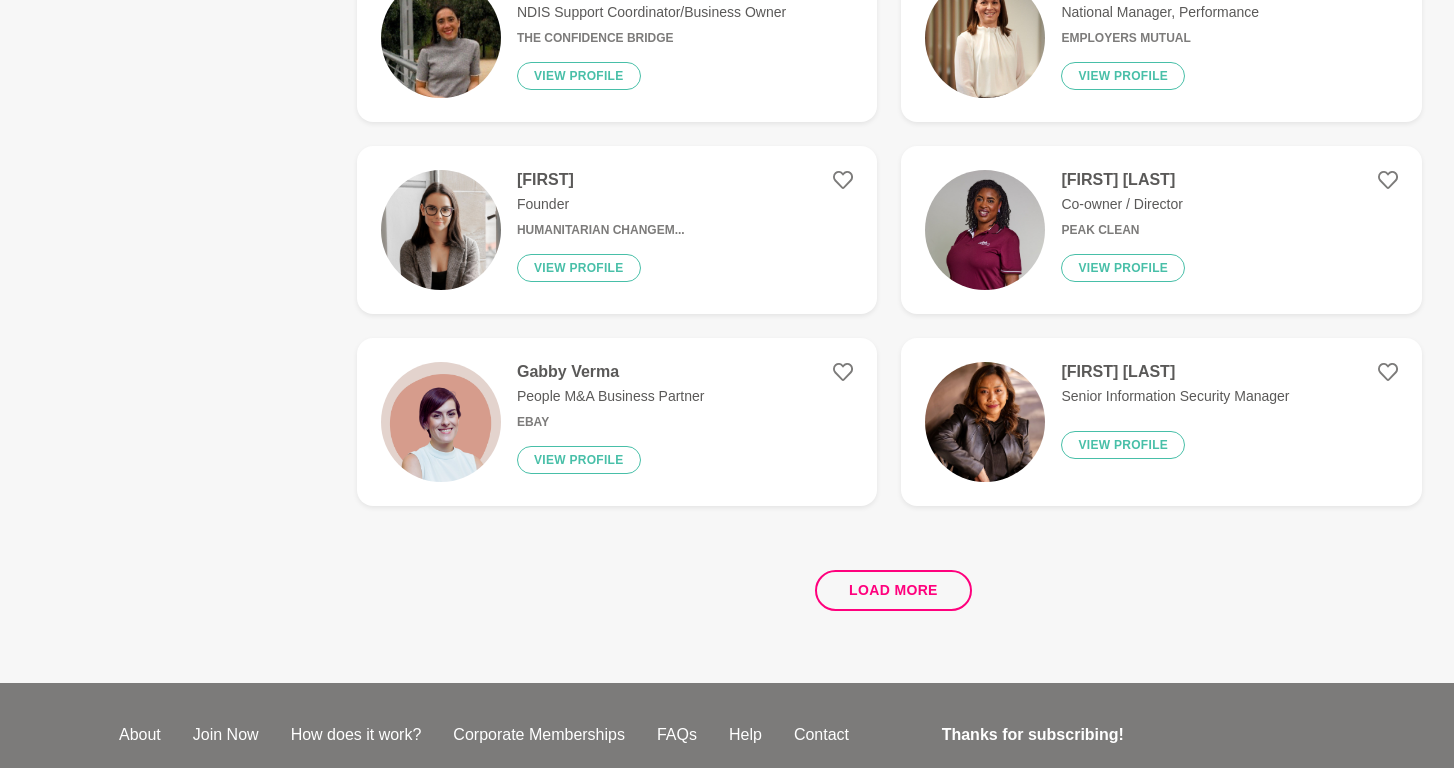 scroll, scrollTop: 7478, scrollLeft: 0, axis: vertical 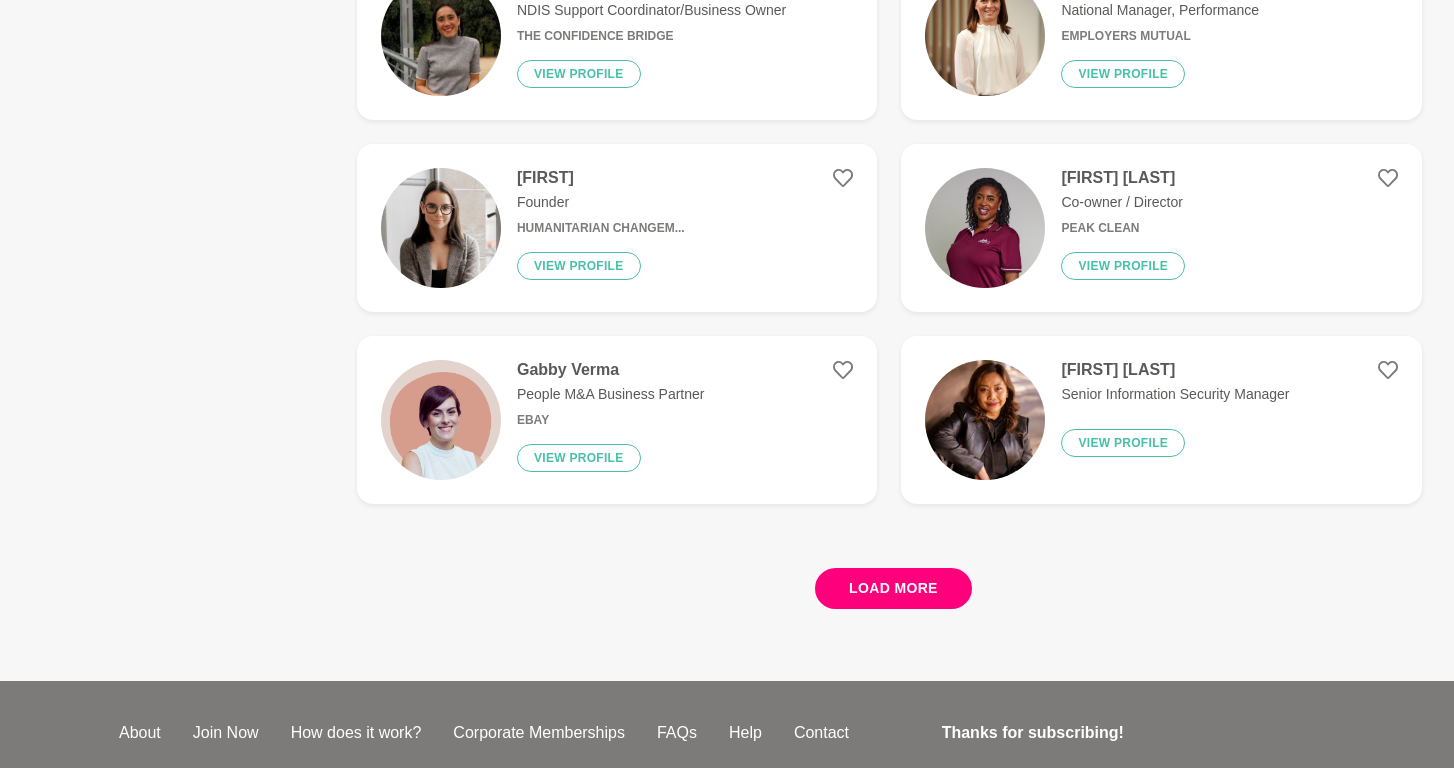 click on "Load more" at bounding box center (893, 588) 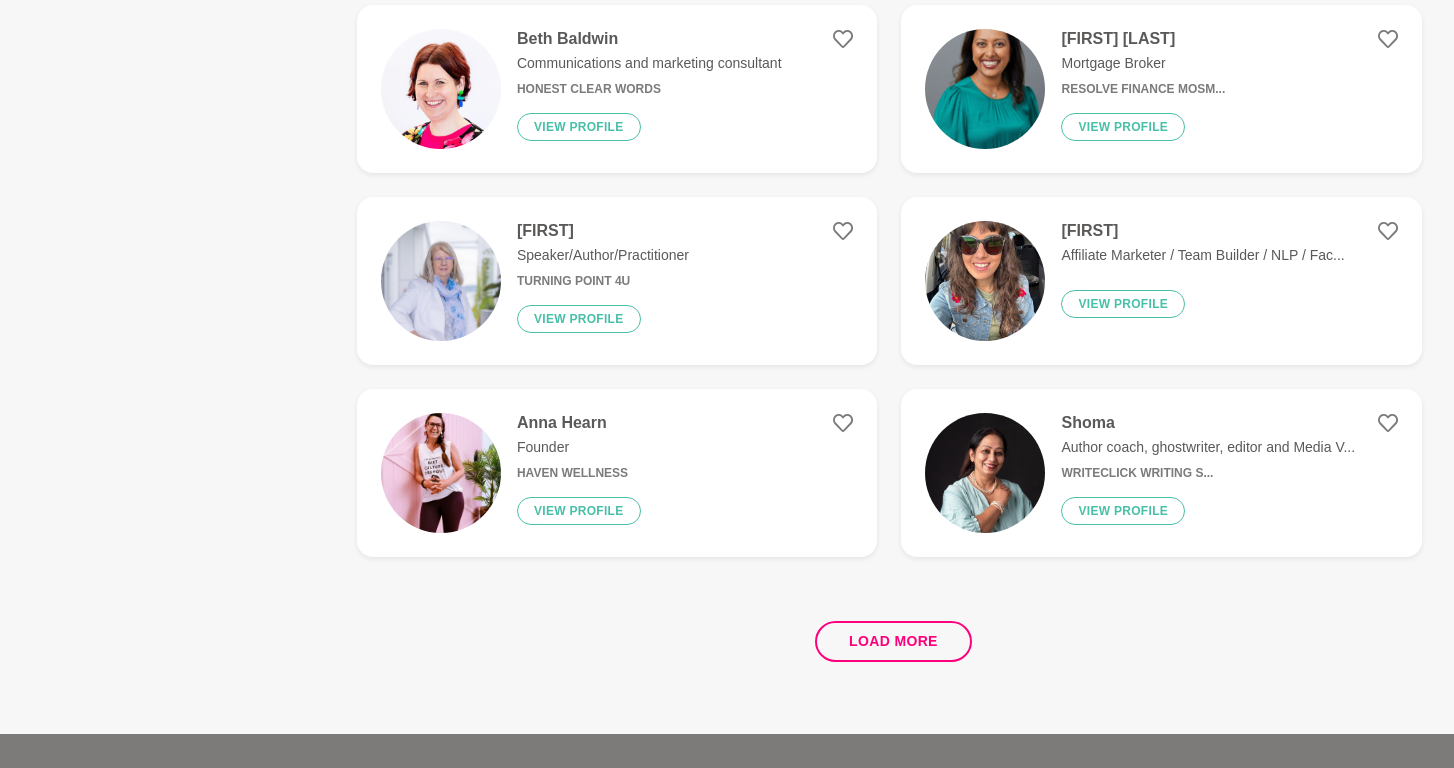 scroll, scrollTop: 11278, scrollLeft: 0, axis: vertical 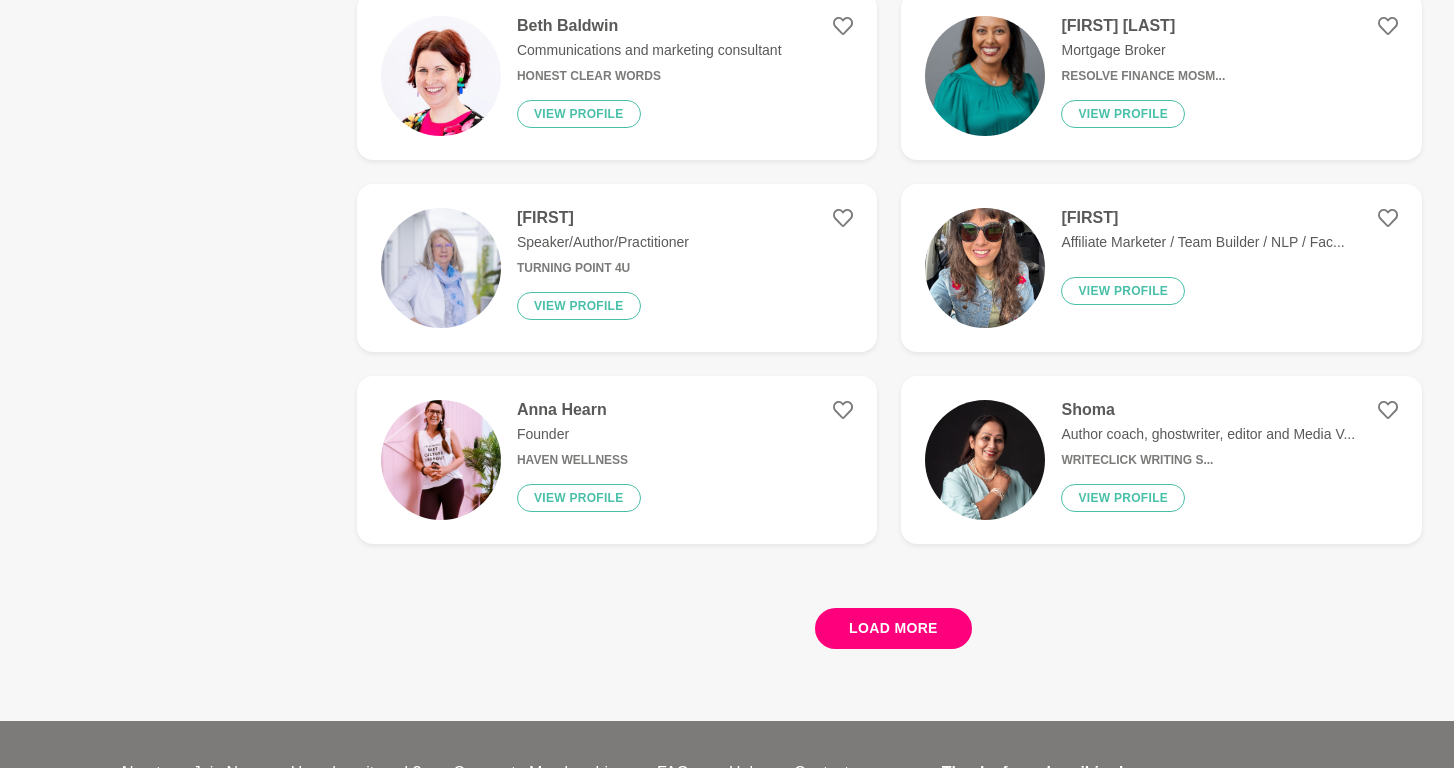 click on "Load more" at bounding box center (893, 628) 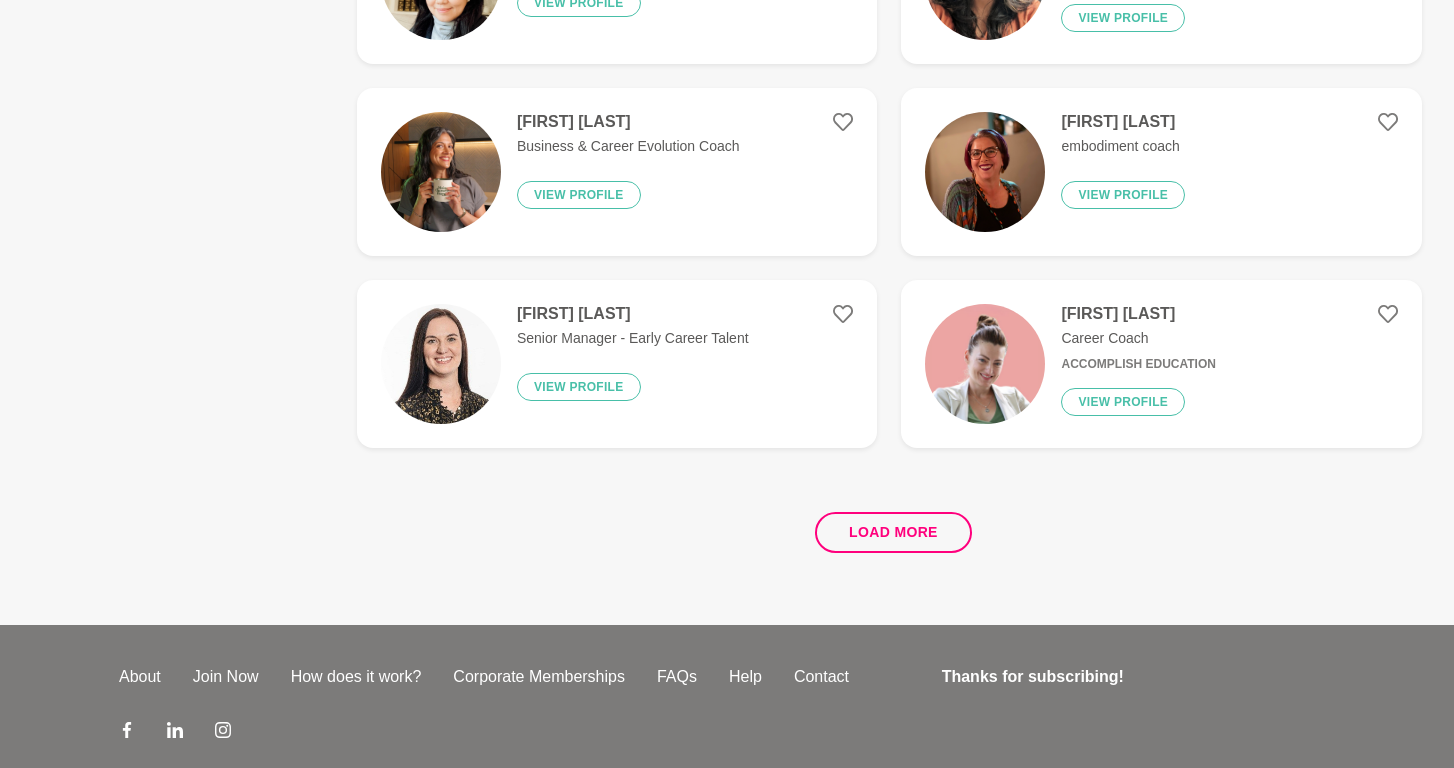 scroll, scrollTop: 15235, scrollLeft: 0, axis: vertical 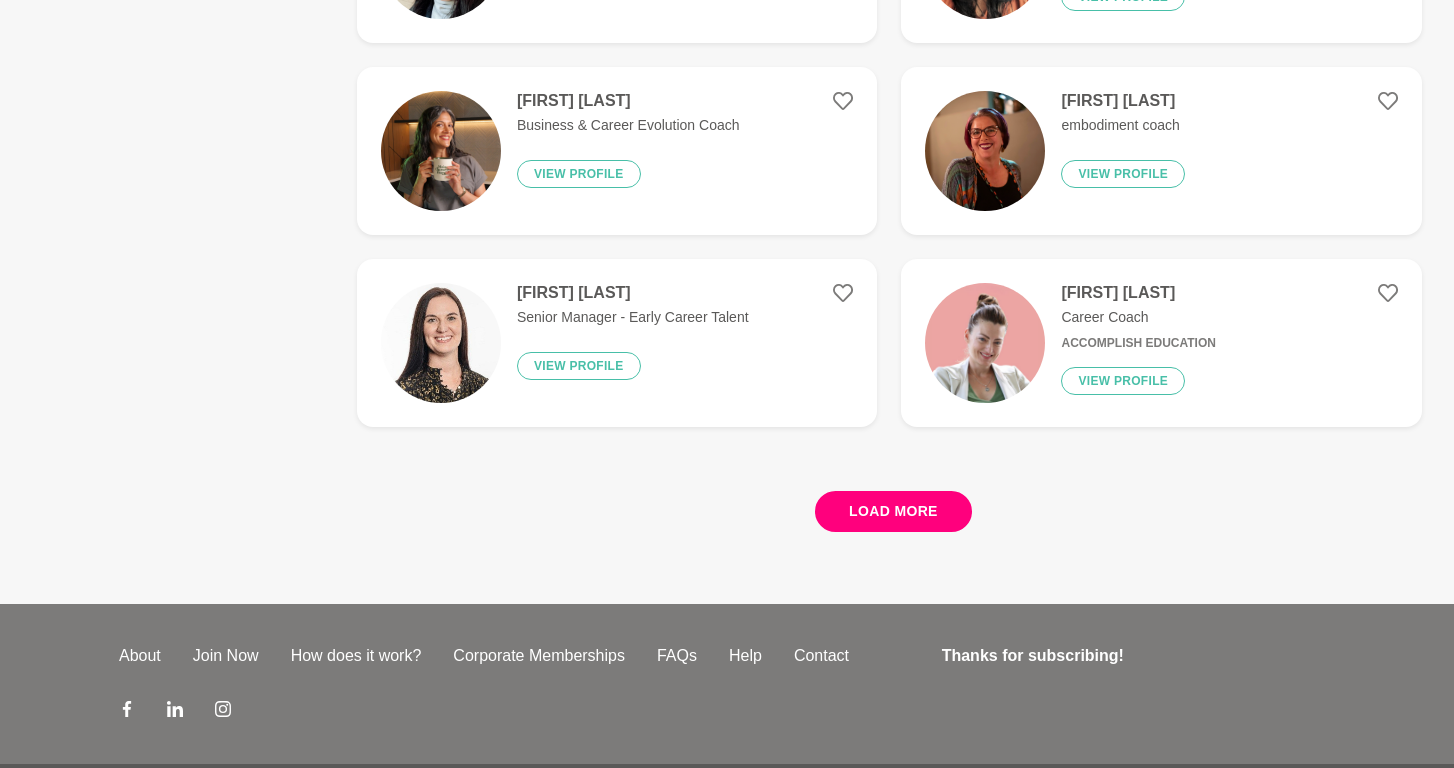 click on "Load more" at bounding box center [893, 511] 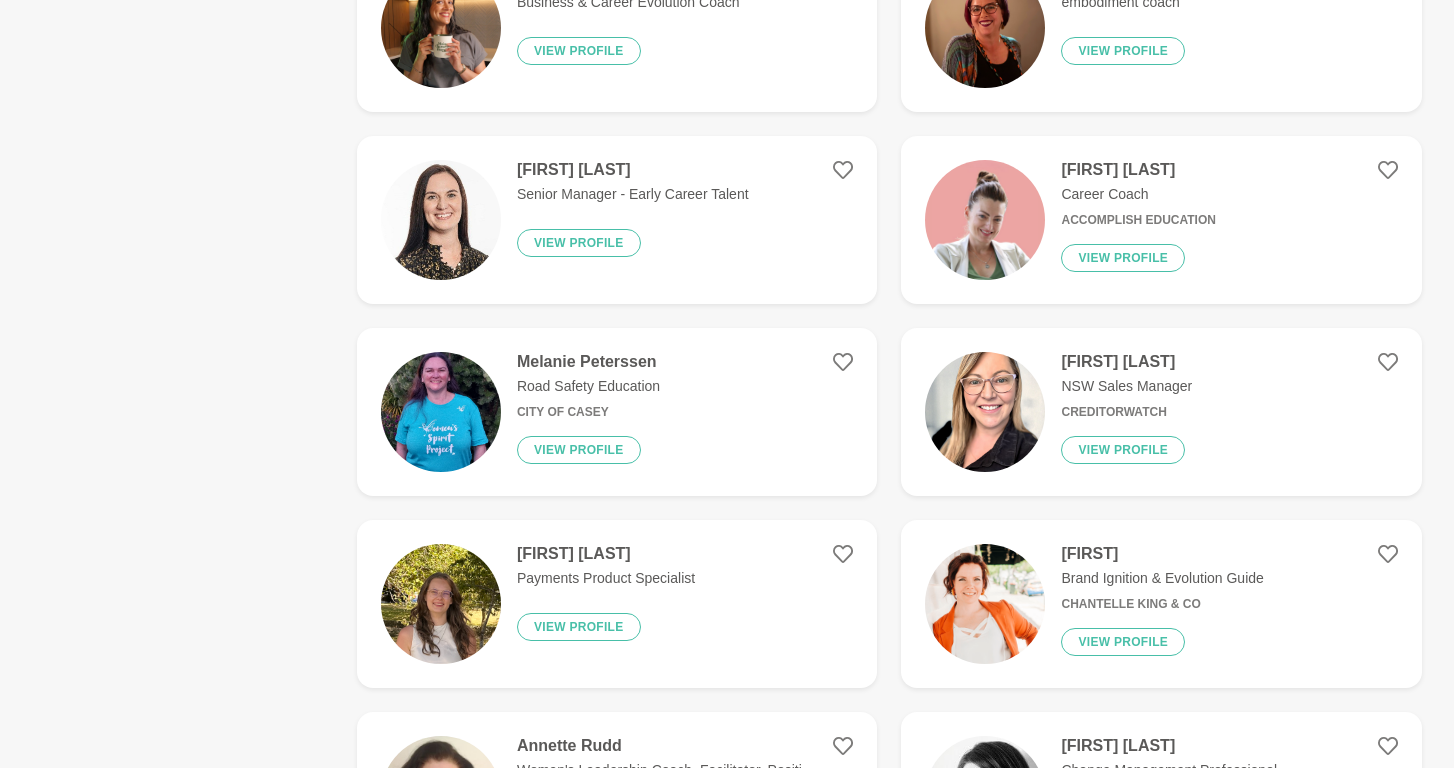 scroll, scrollTop: 15365, scrollLeft: 0, axis: vertical 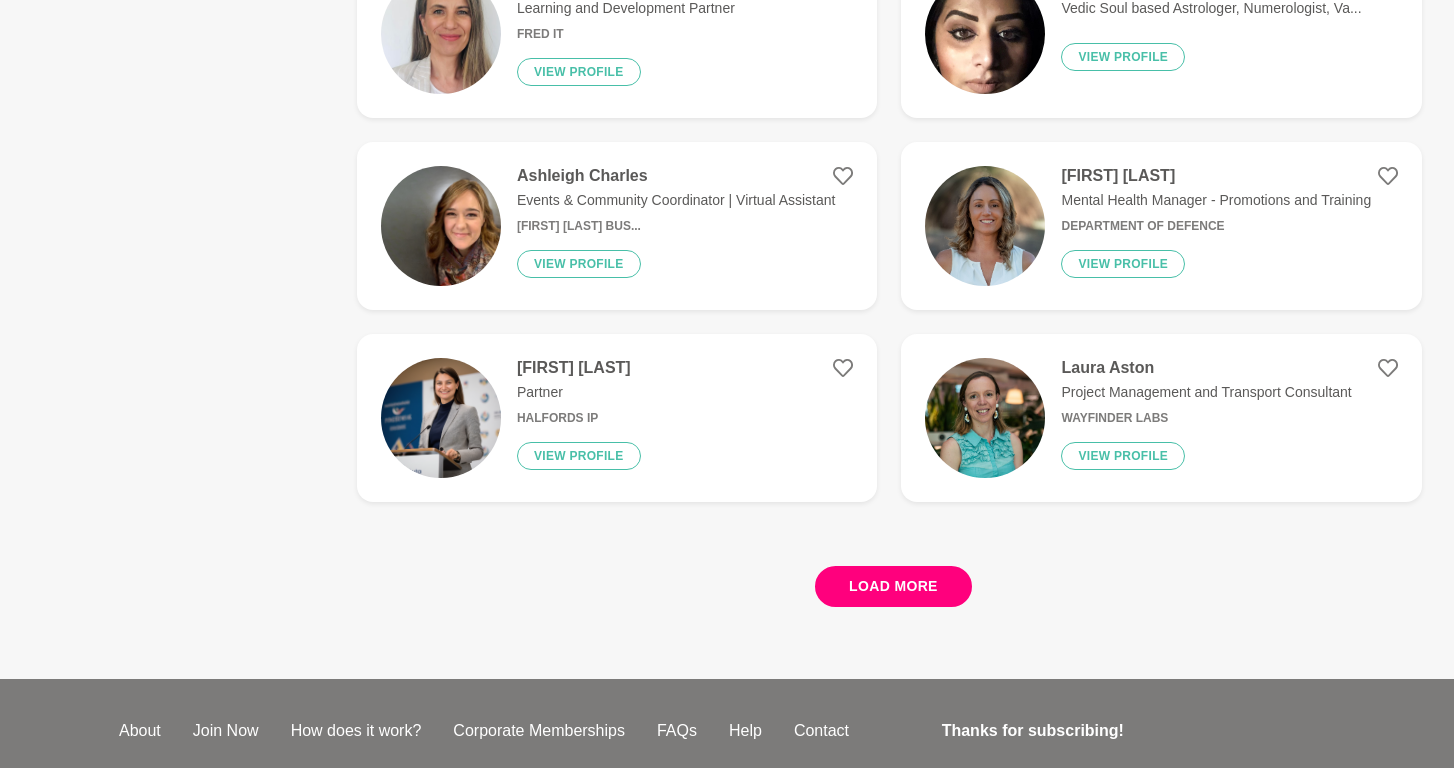 click on "Load more" at bounding box center [893, 586] 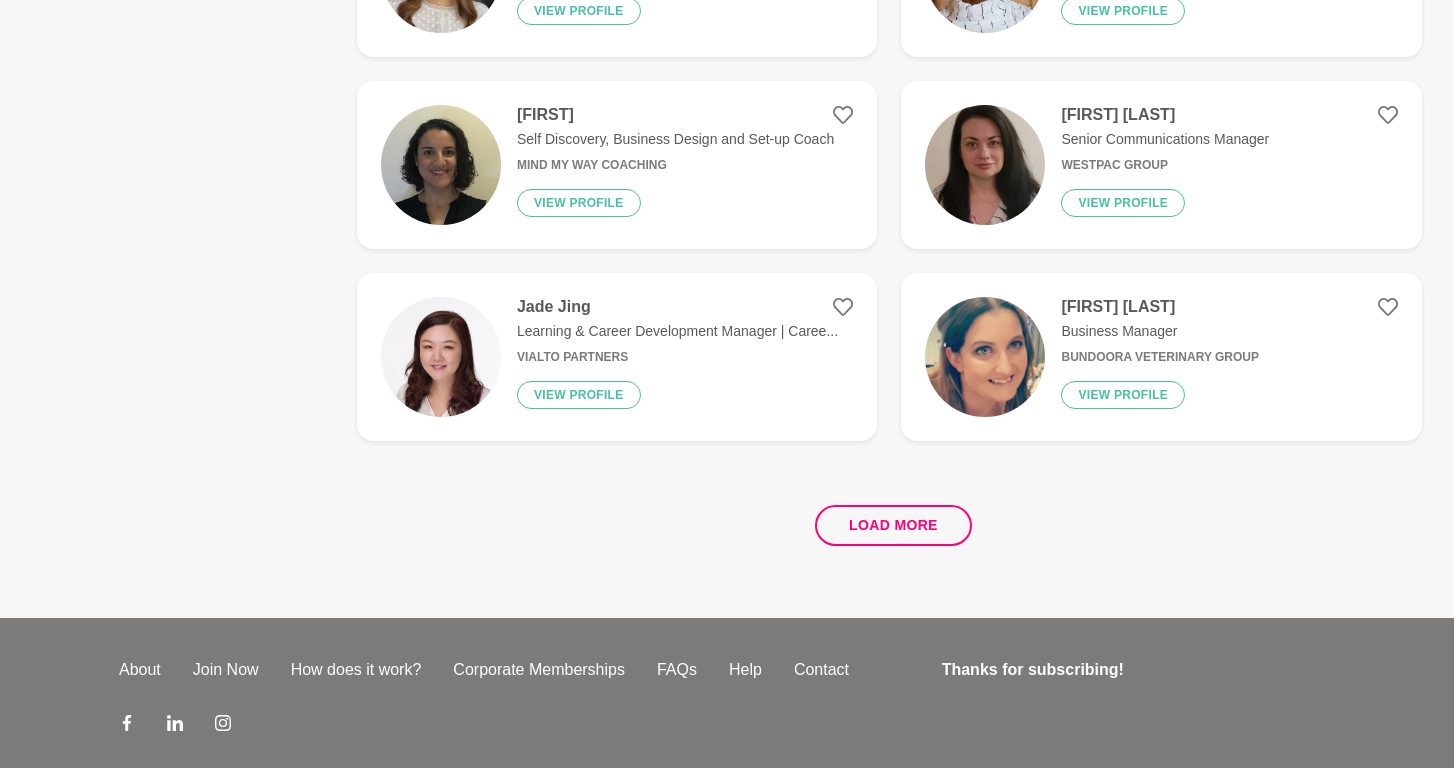 scroll, scrollTop: 22927, scrollLeft: 0, axis: vertical 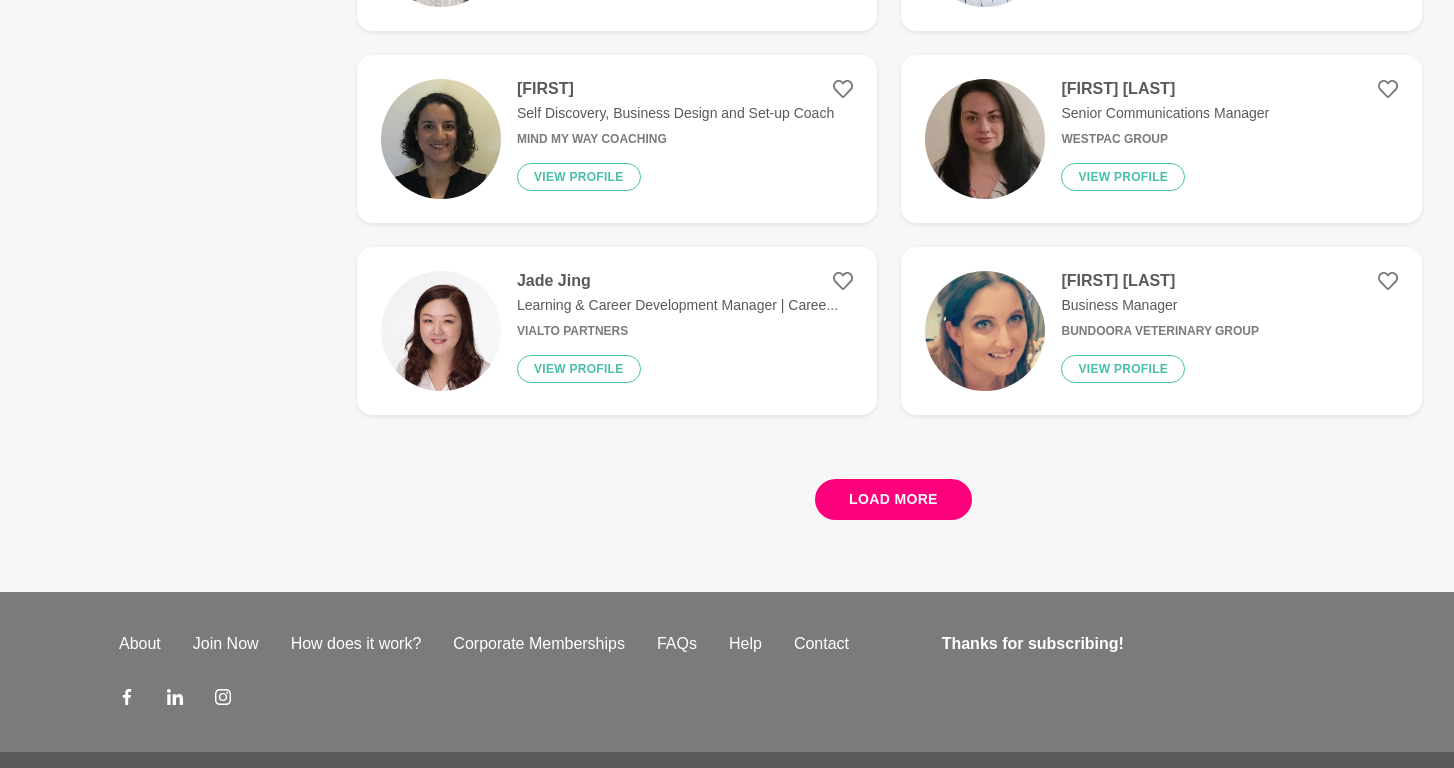 click on "Load more" at bounding box center [893, 499] 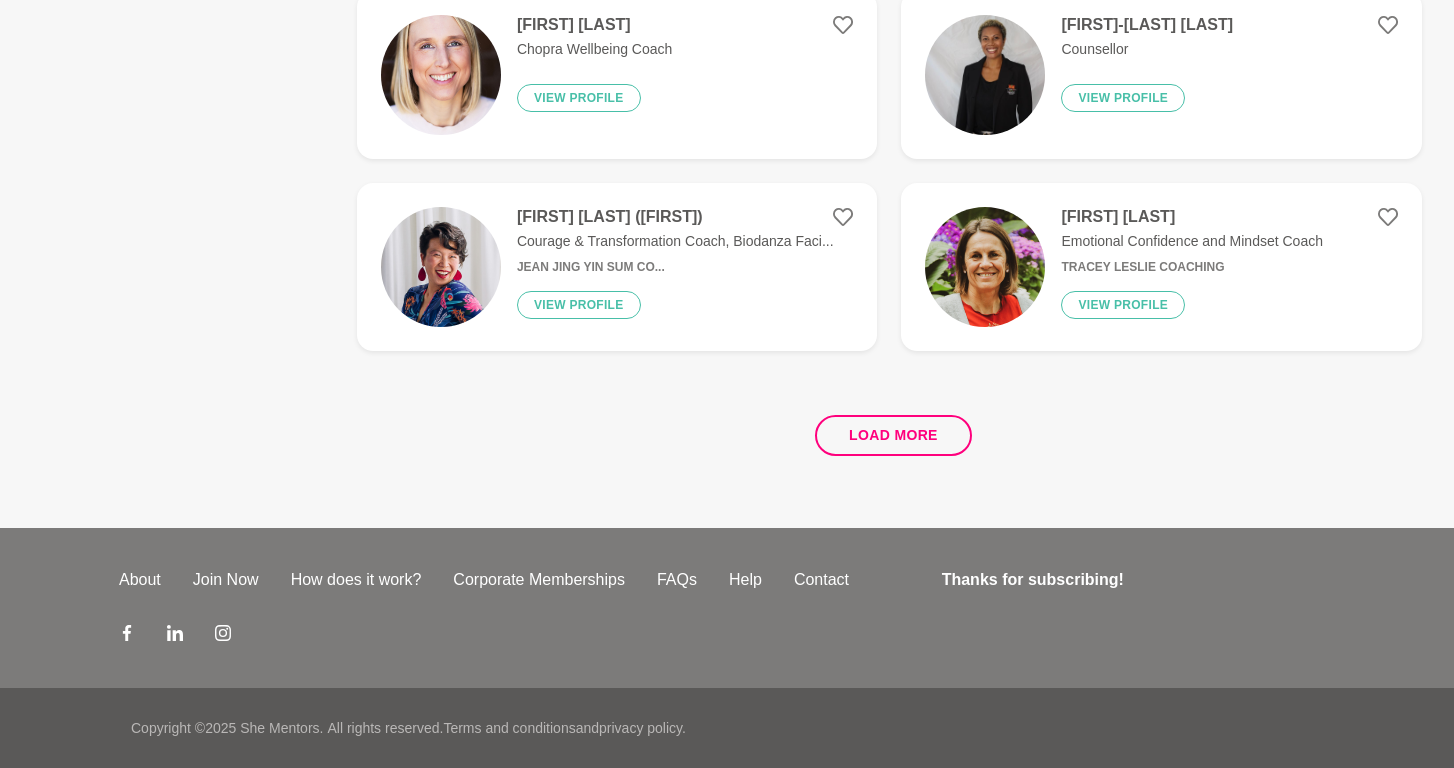 scroll, scrollTop: 26844, scrollLeft: 0, axis: vertical 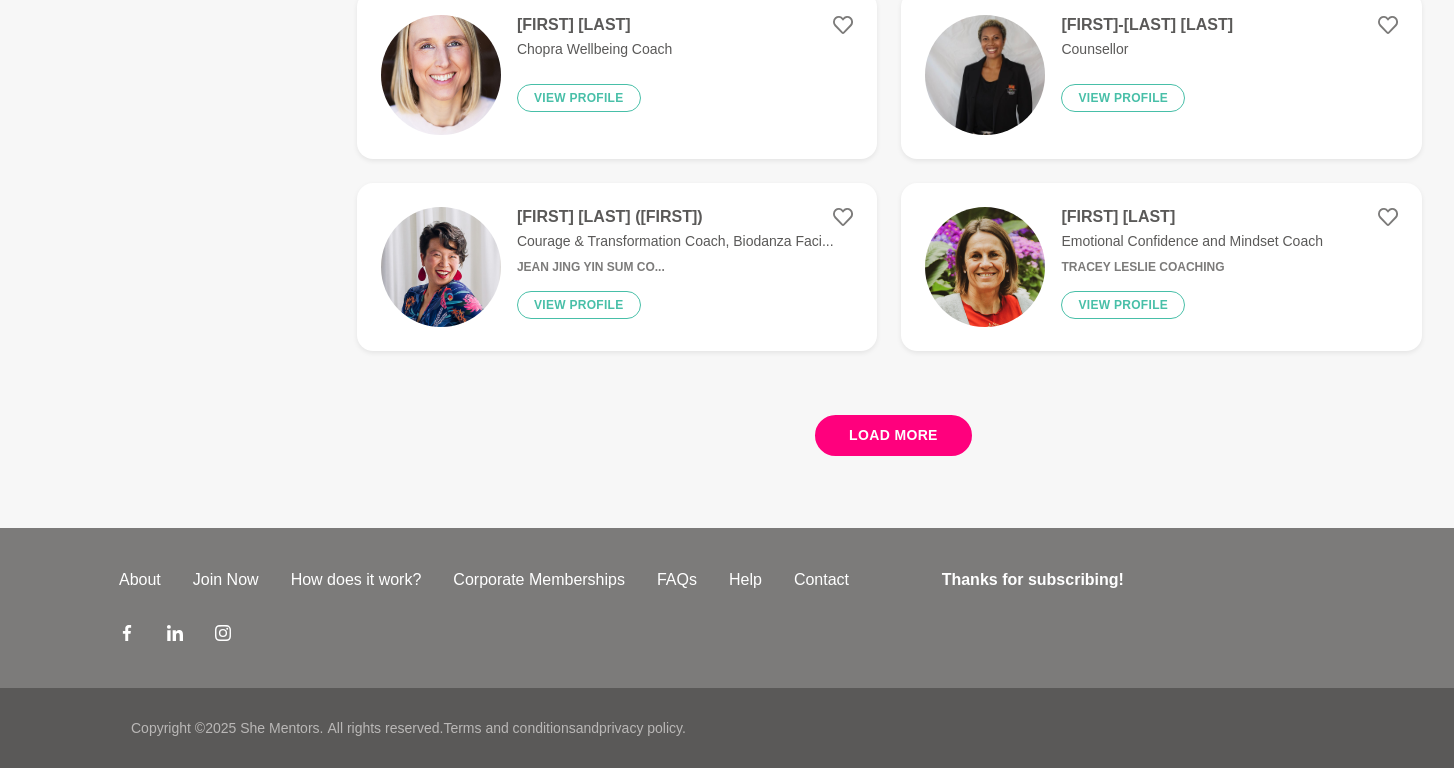 click on "Load more" at bounding box center (893, 435) 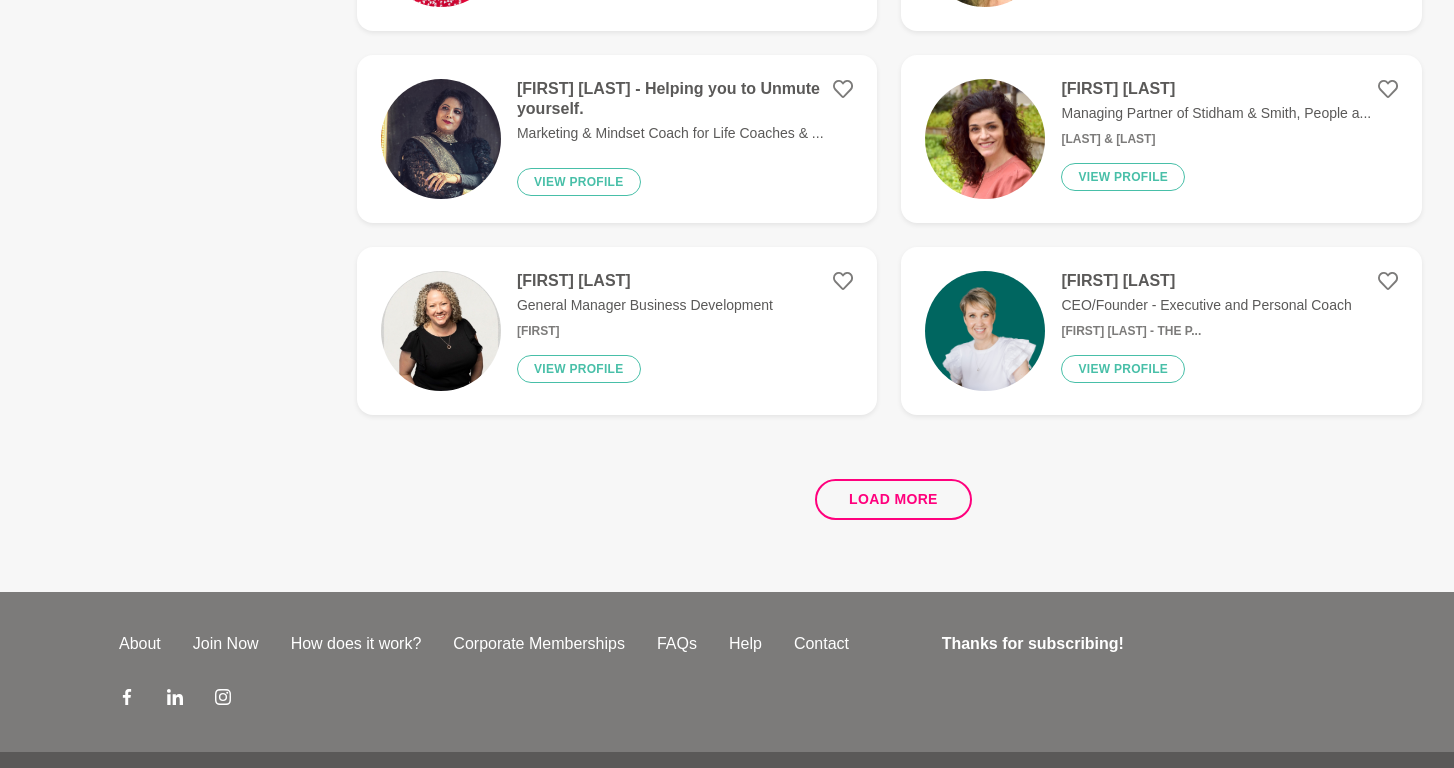 scroll, scrollTop: 30612, scrollLeft: 0, axis: vertical 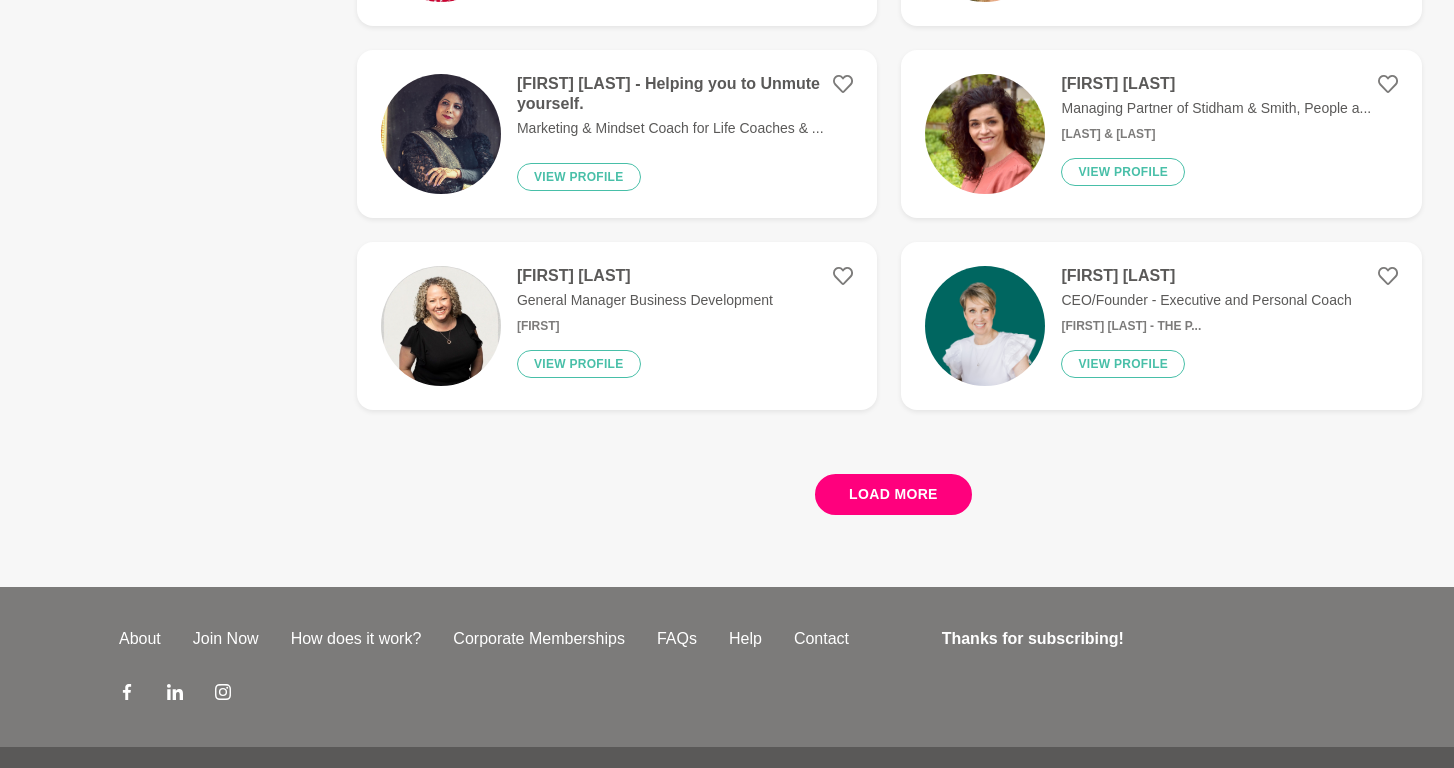 click on "Load more" at bounding box center [893, 494] 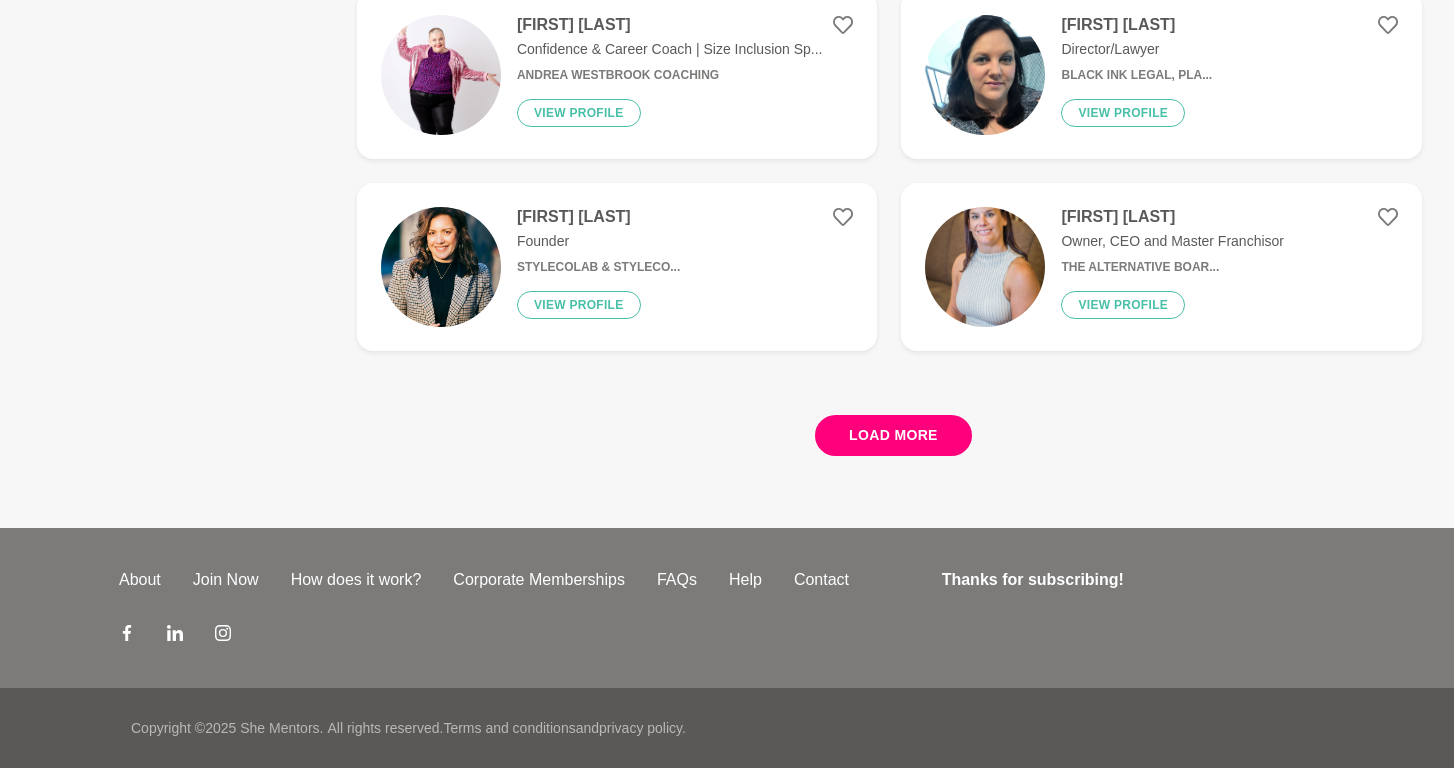 scroll, scrollTop: 34524, scrollLeft: 0, axis: vertical 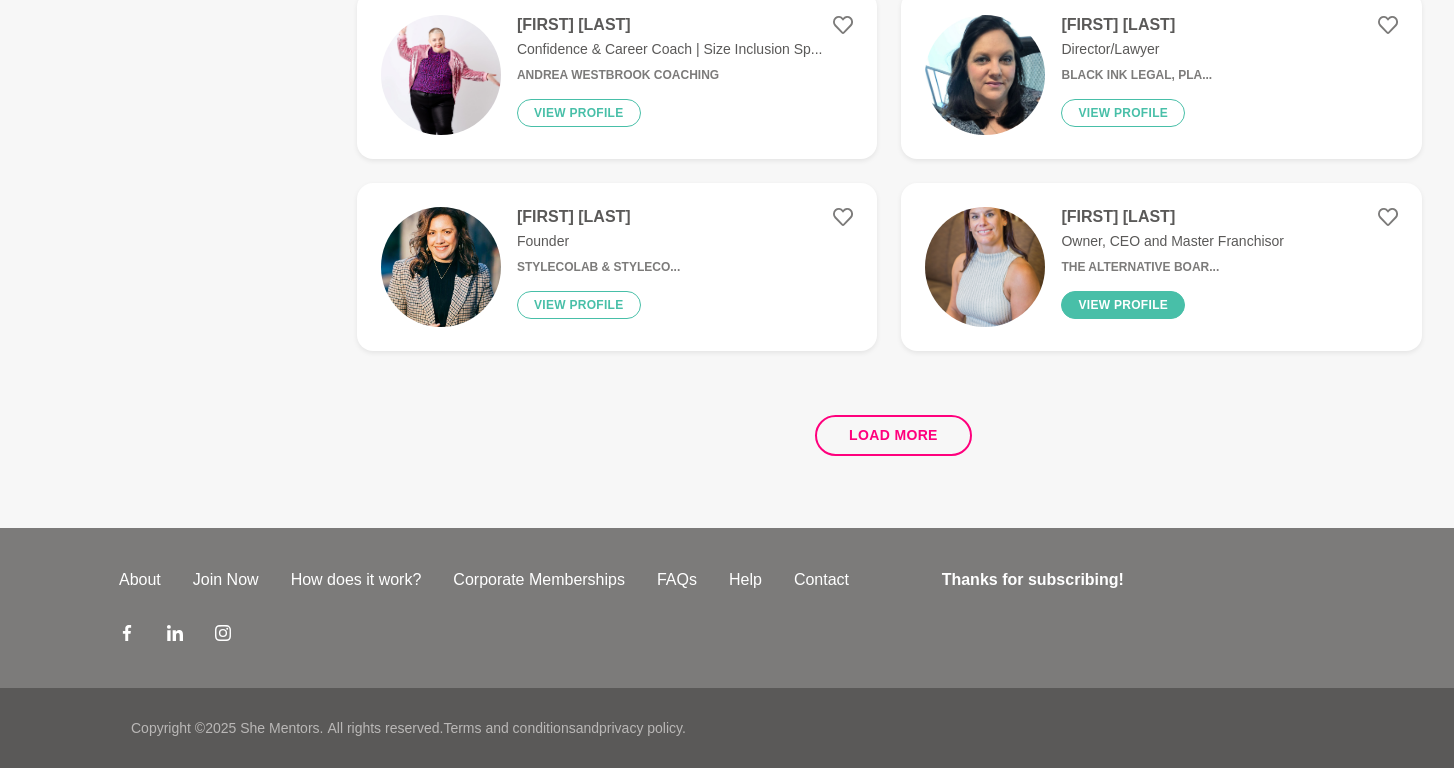 click on "View profile" at bounding box center [1123, 305] 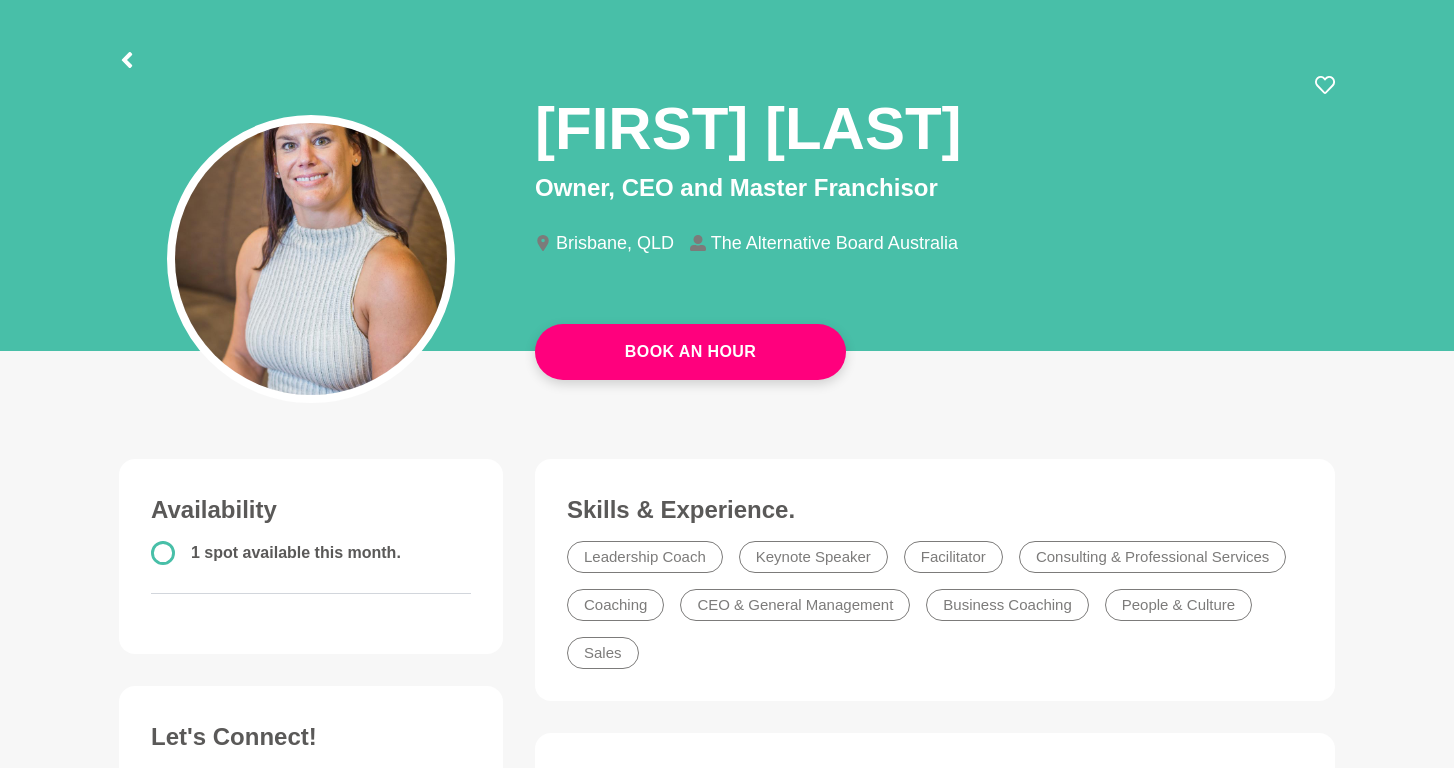 scroll, scrollTop: 81, scrollLeft: 0, axis: vertical 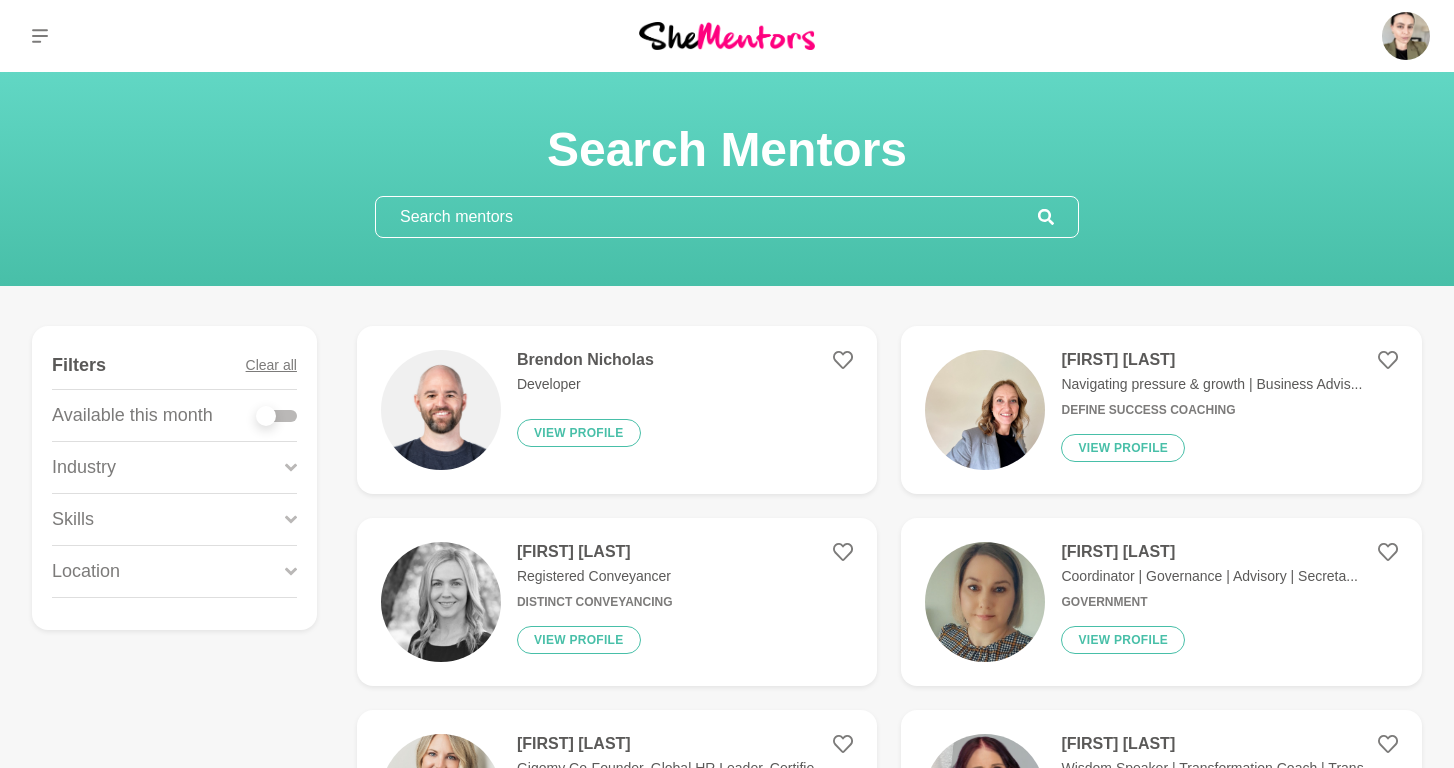 click on "Brendon Nicholas" at bounding box center (585, 360) 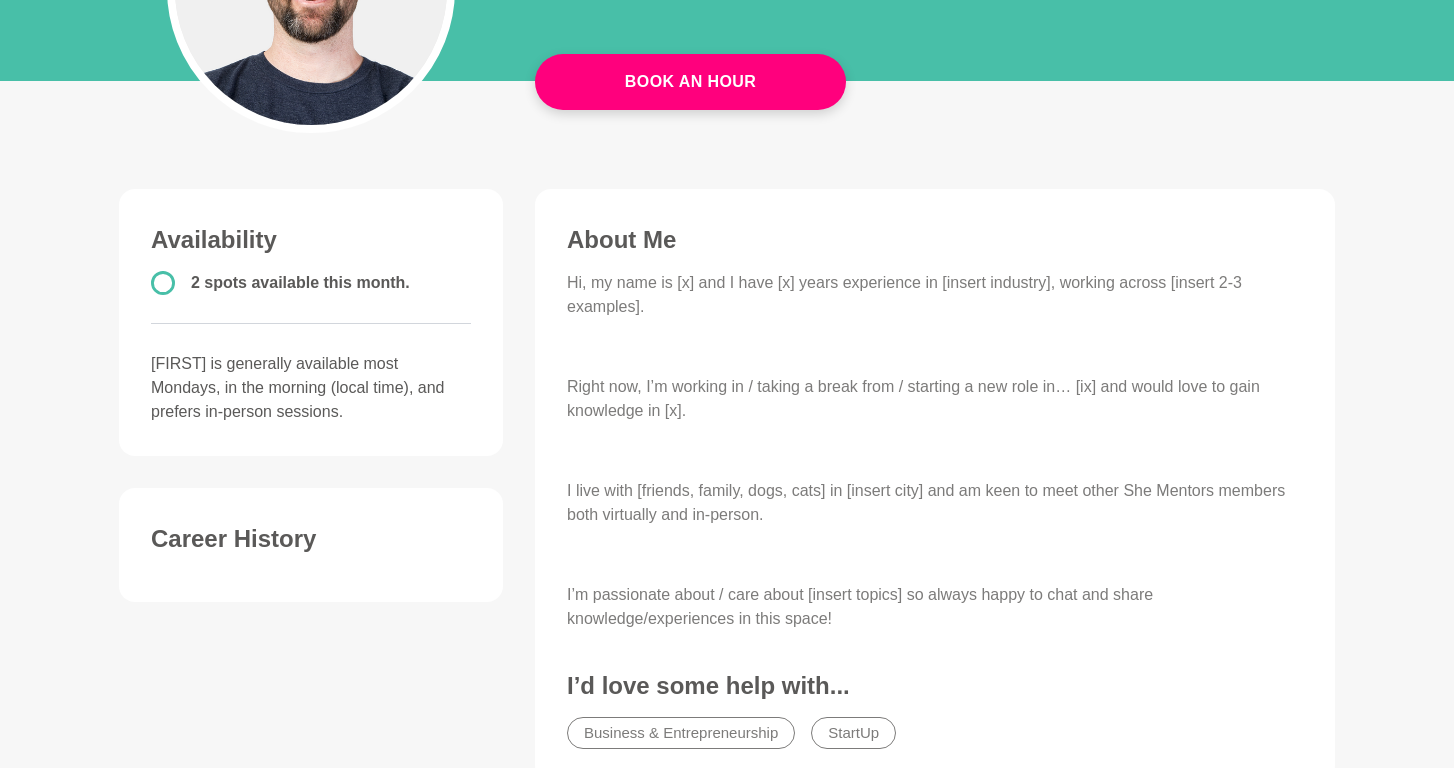 scroll, scrollTop: 350, scrollLeft: 0, axis: vertical 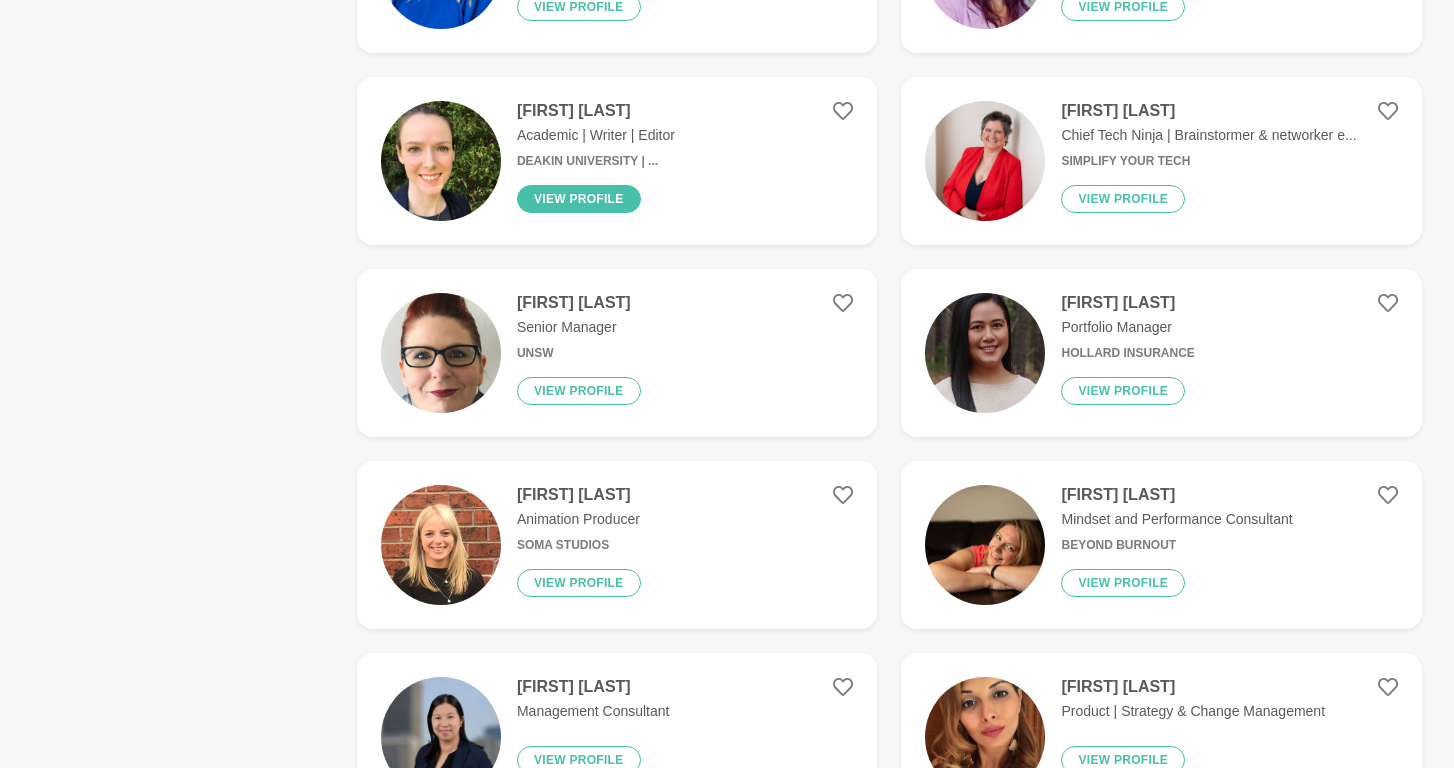 click on "View profile" at bounding box center (579, 199) 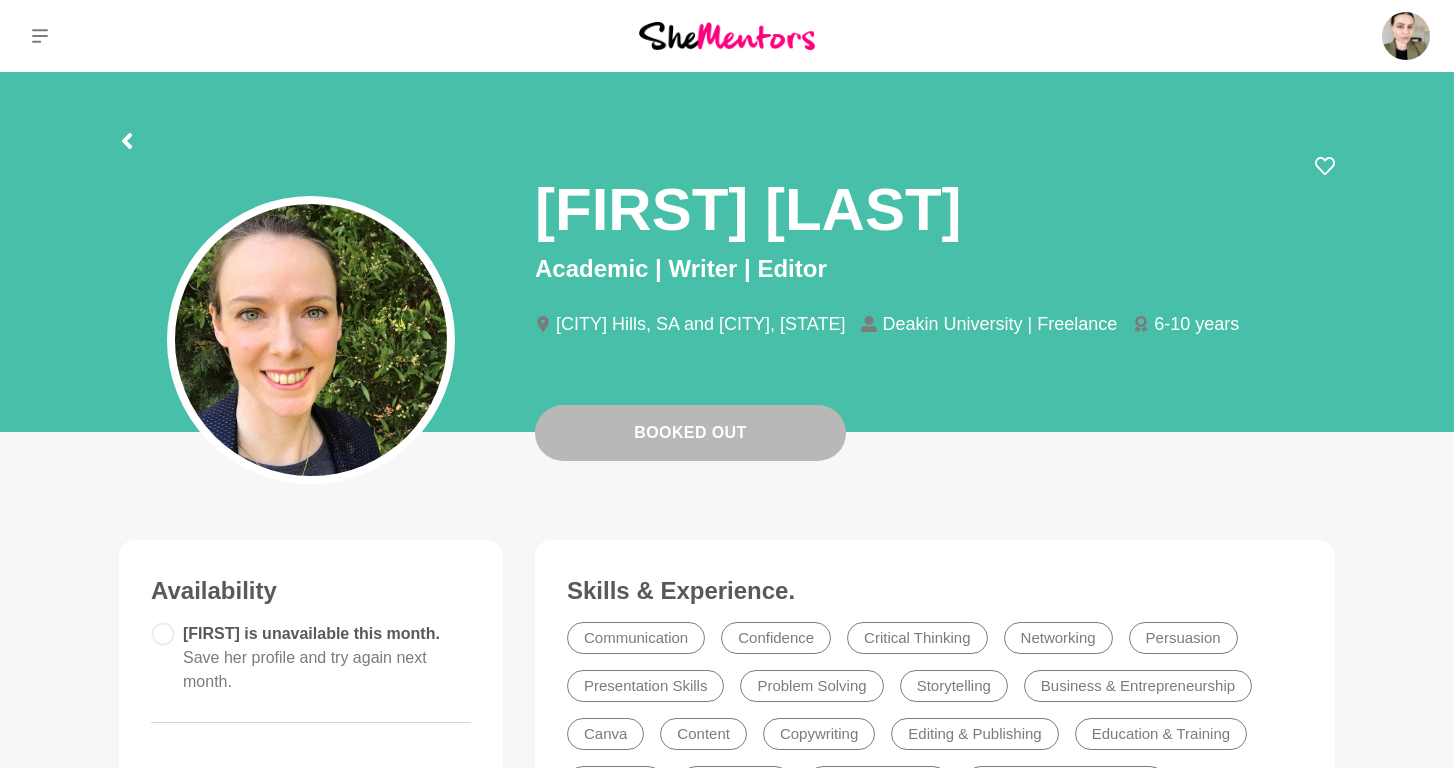 scroll, scrollTop: 0, scrollLeft: 0, axis: both 